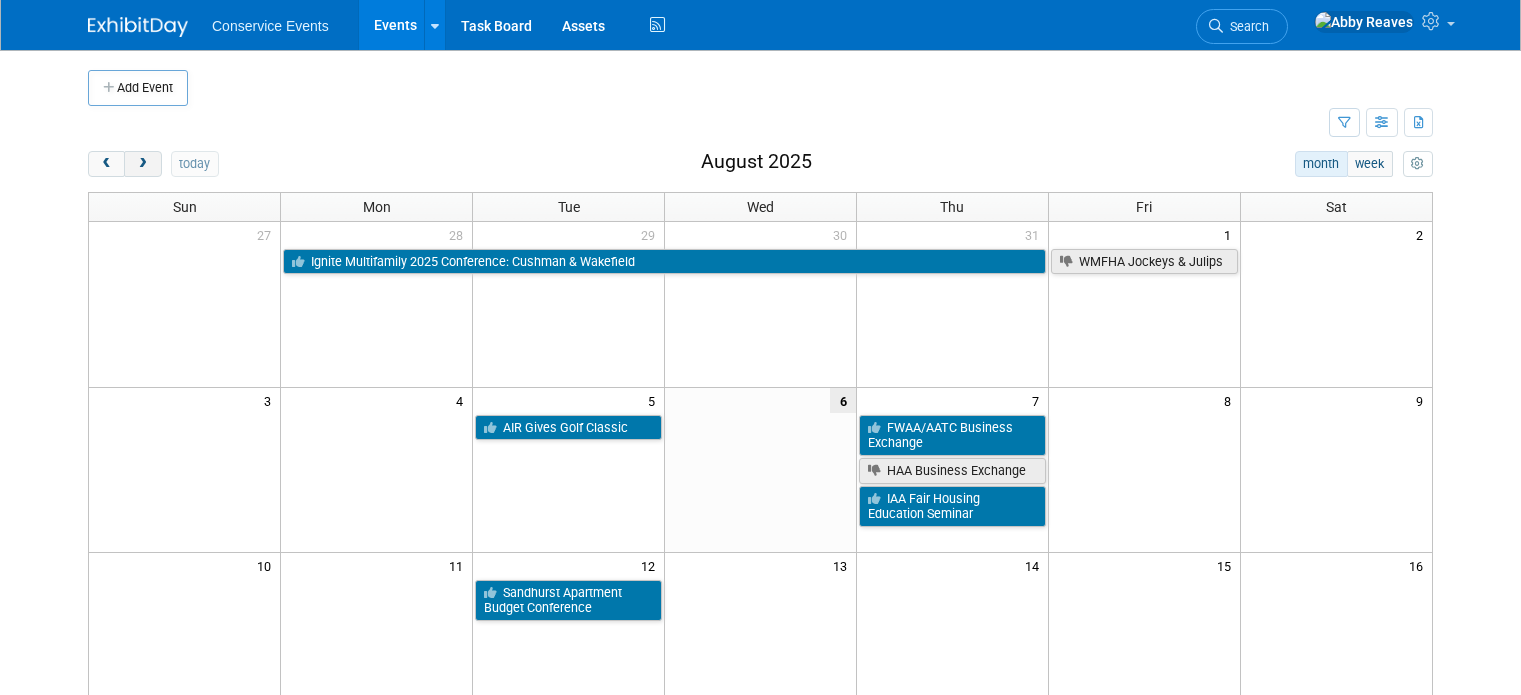 scroll, scrollTop: 0, scrollLeft: 0, axis: both 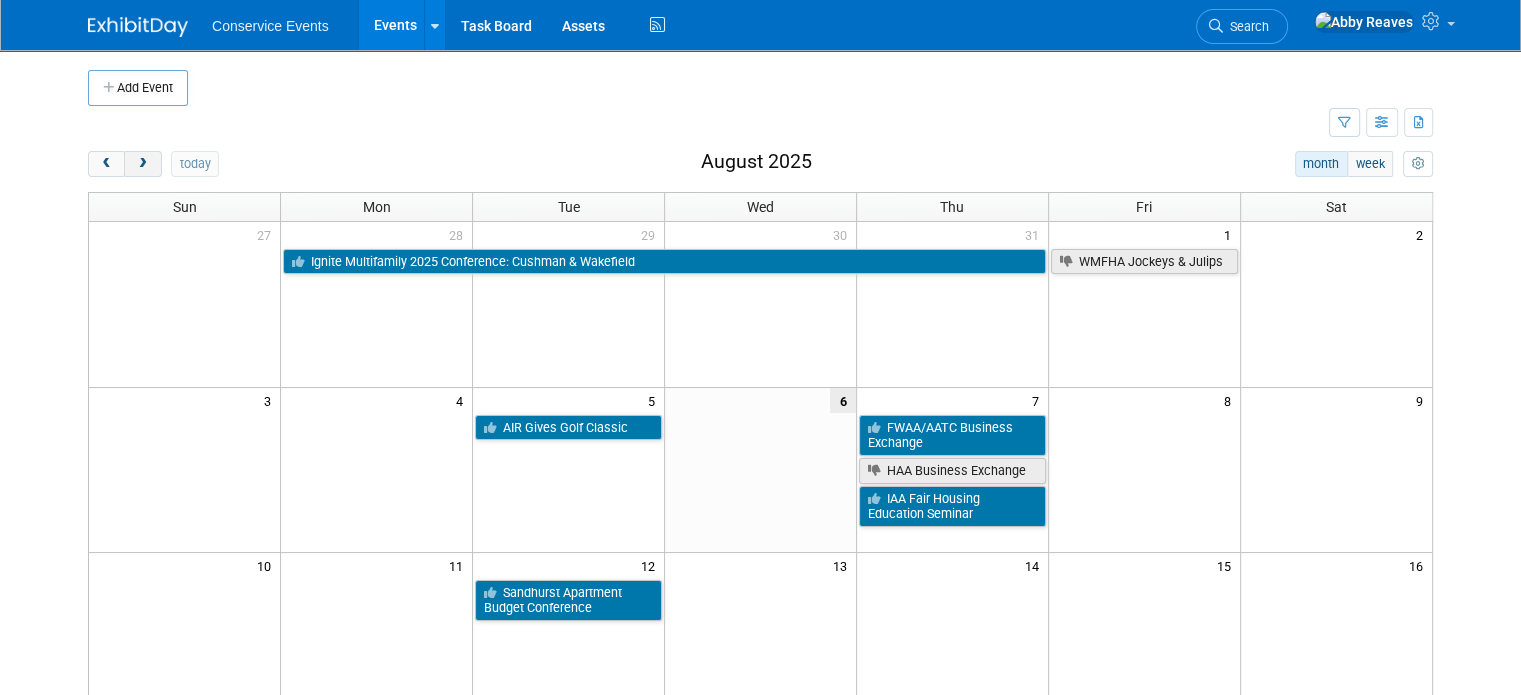 click at bounding box center [142, 164] 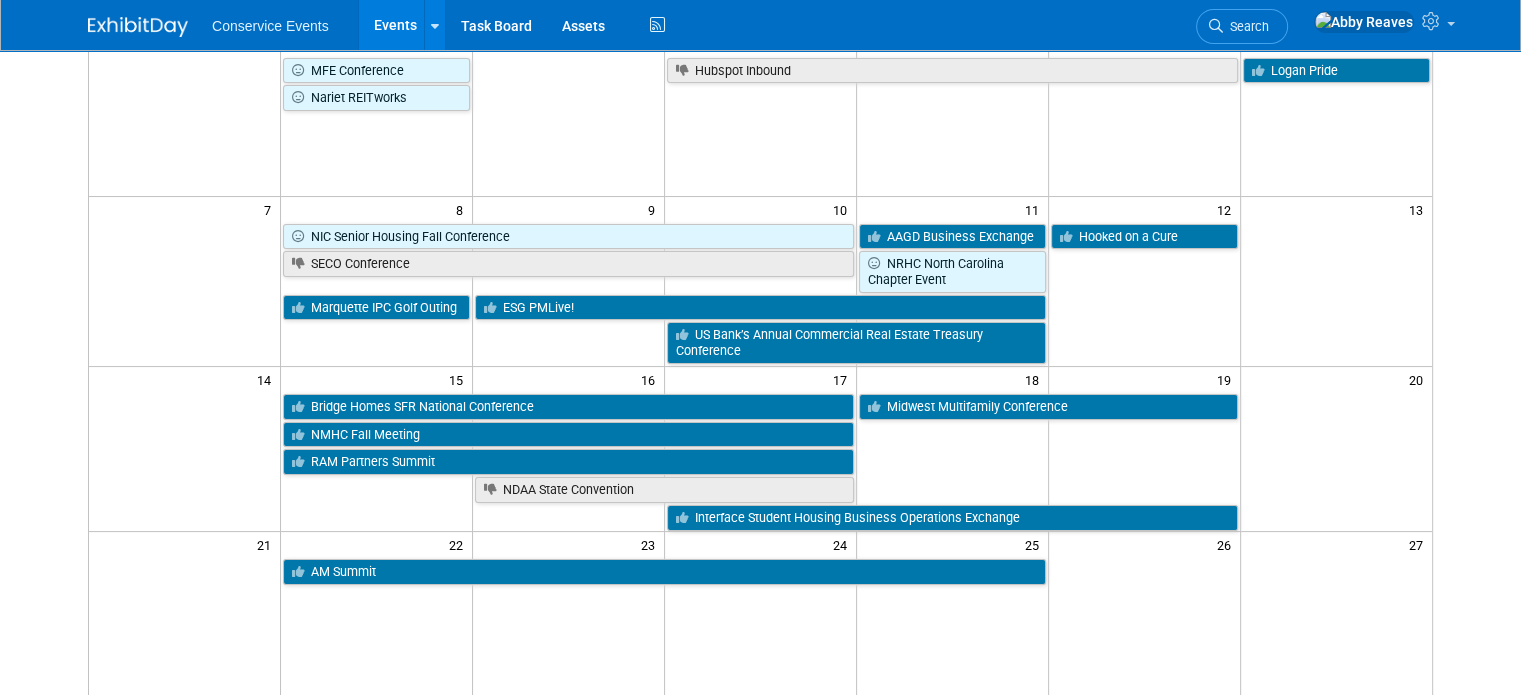 scroll, scrollTop: 192, scrollLeft: 0, axis: vertical 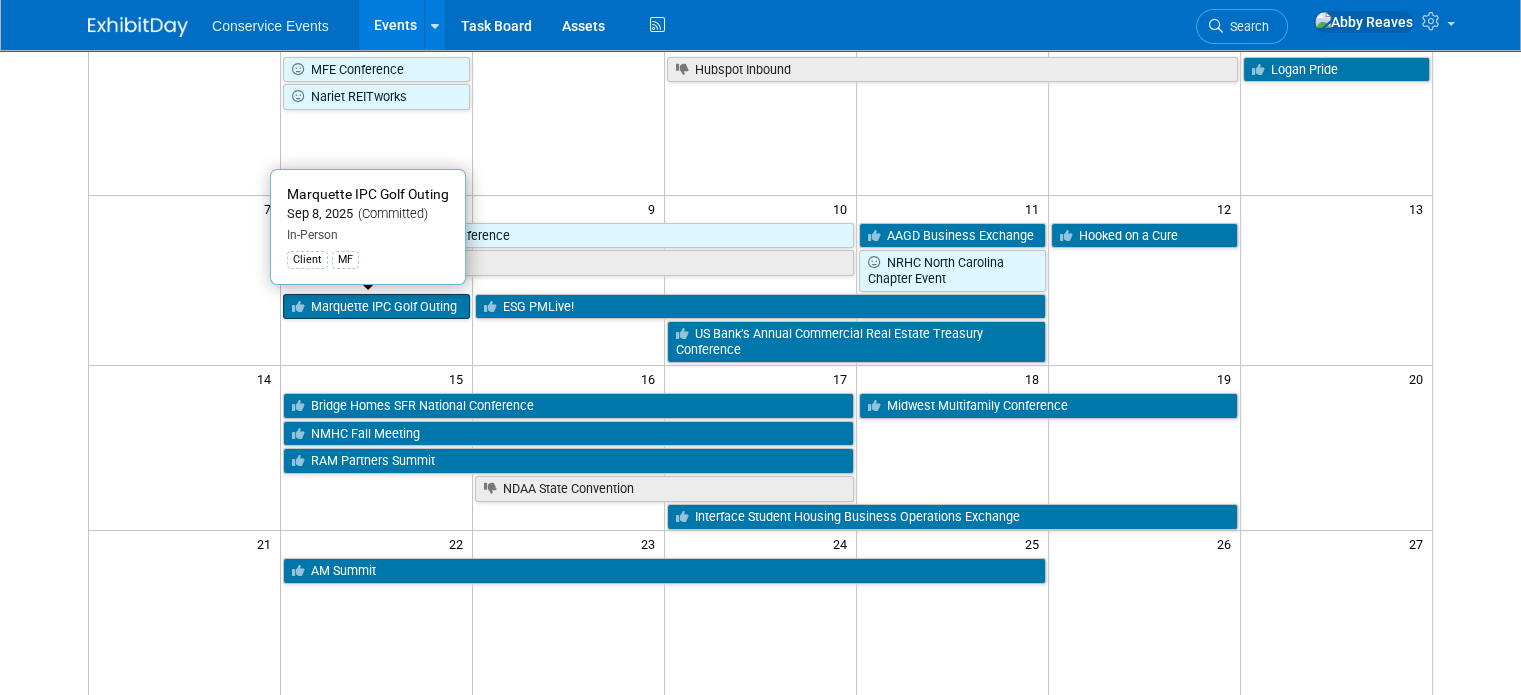 click on "Marquette IPC Golf Outing" at bounding box center [376, 307] 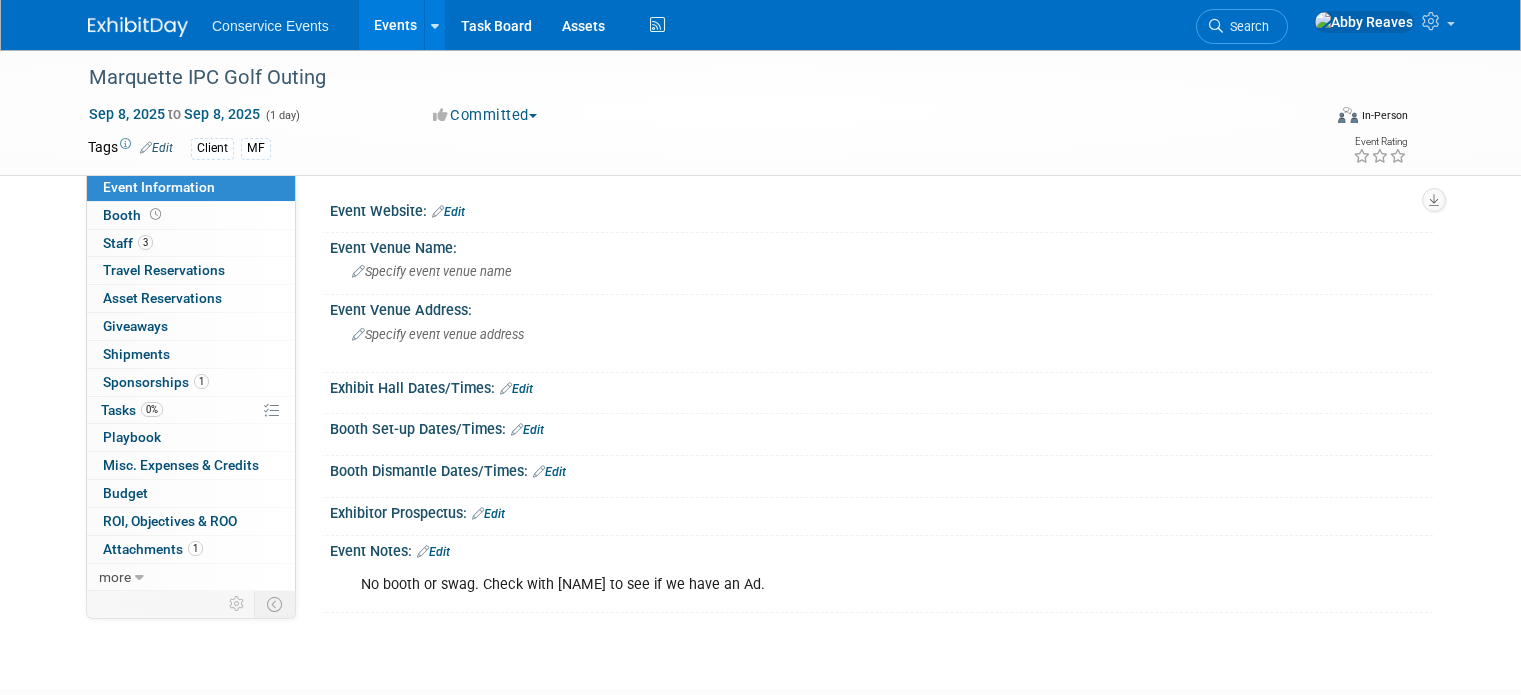scroll, scrollTop: 0, scrollLeft: 0, axis: both 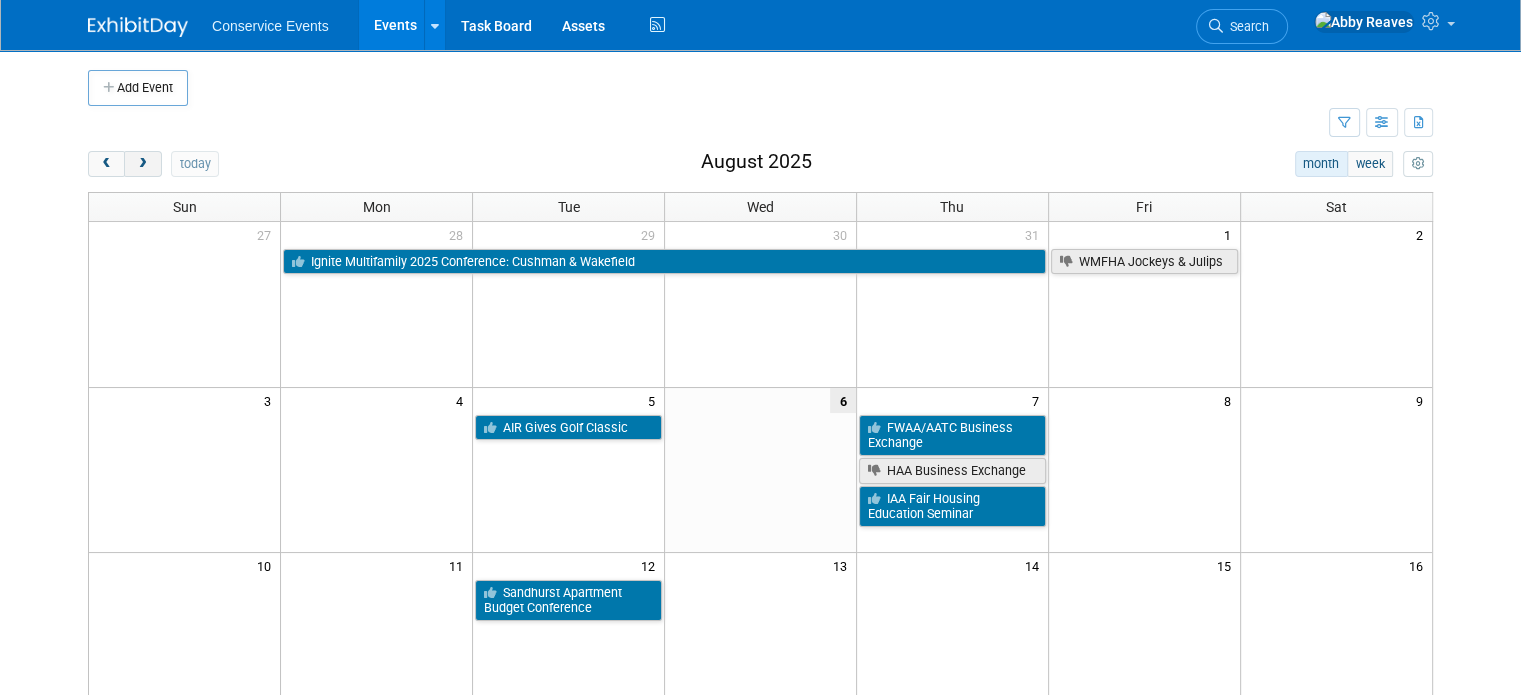 click at bounding box center [142, 164] 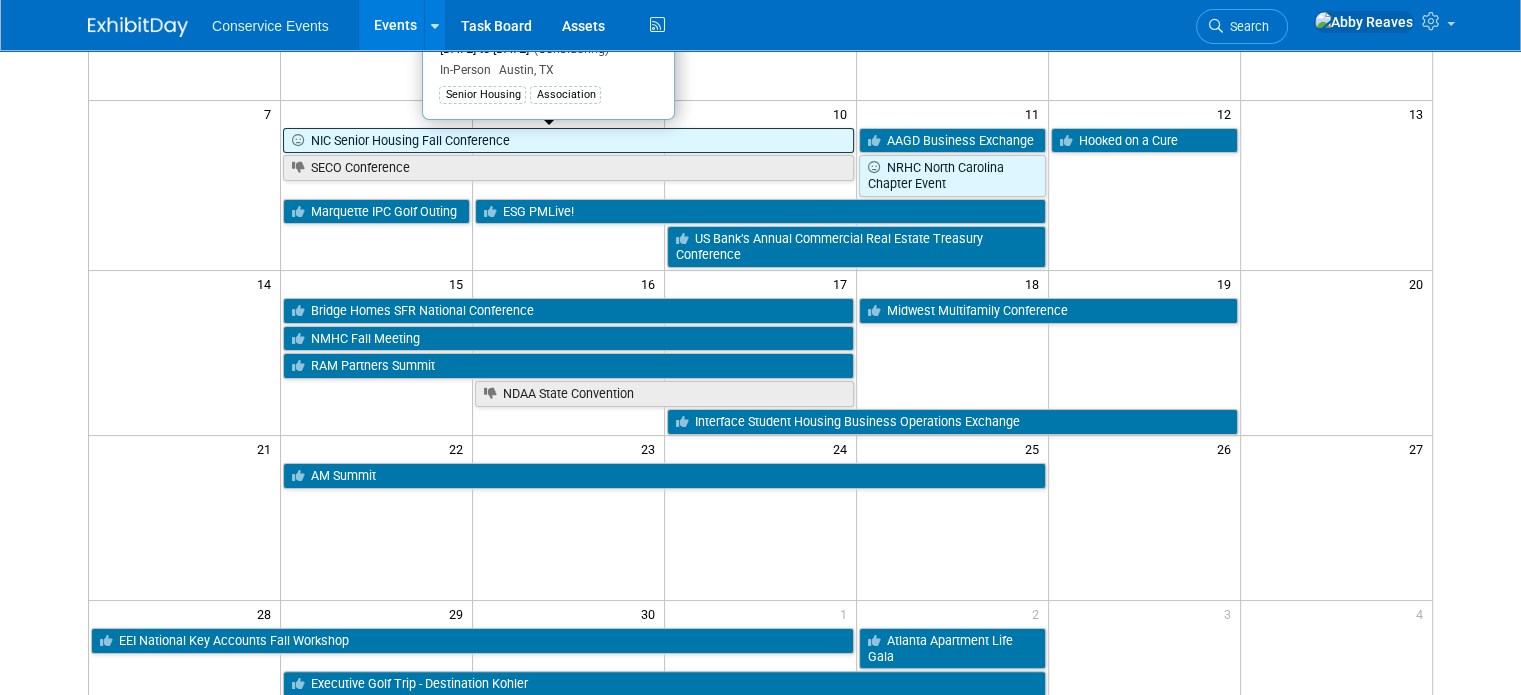 scroll, scrollTop: 286, scrollLeft: 0, axis: vertical 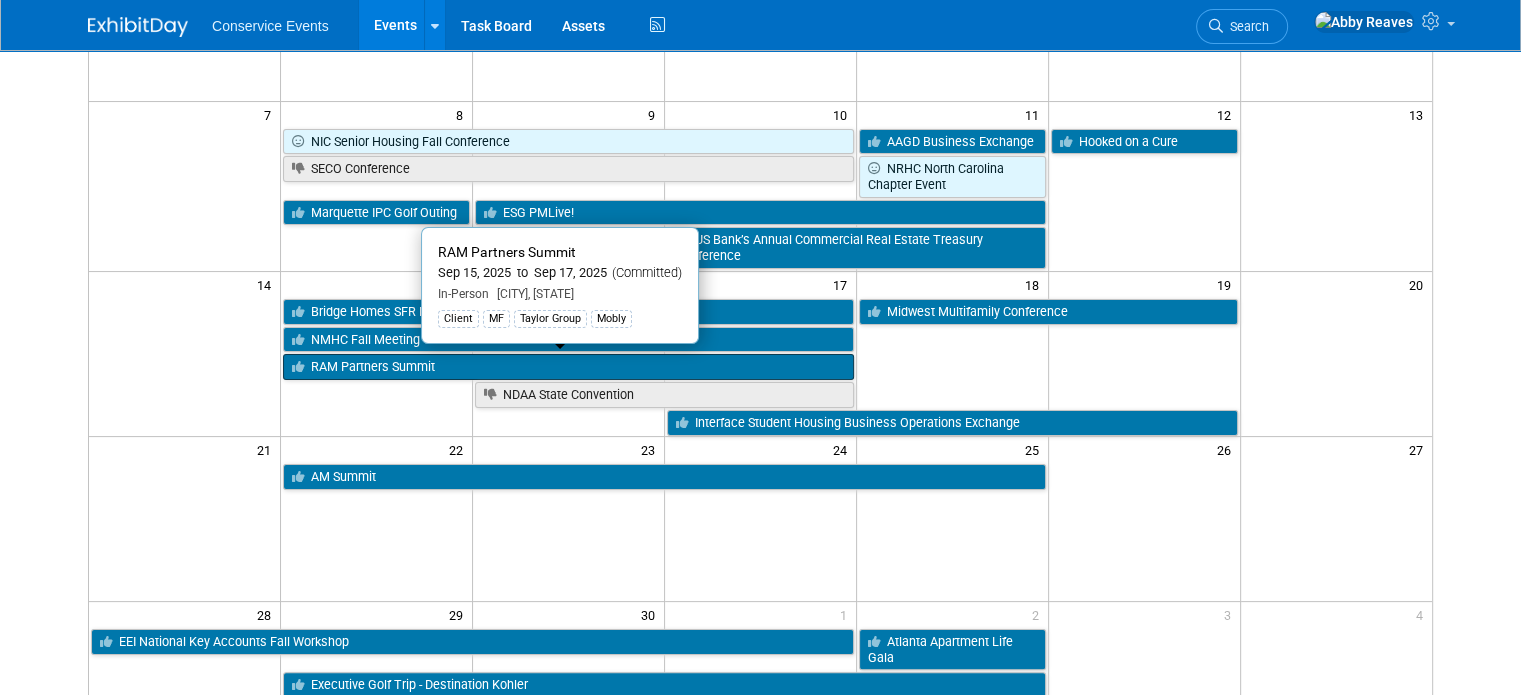 click on "RAM Partners Summit" at bounding box center [568, 367] 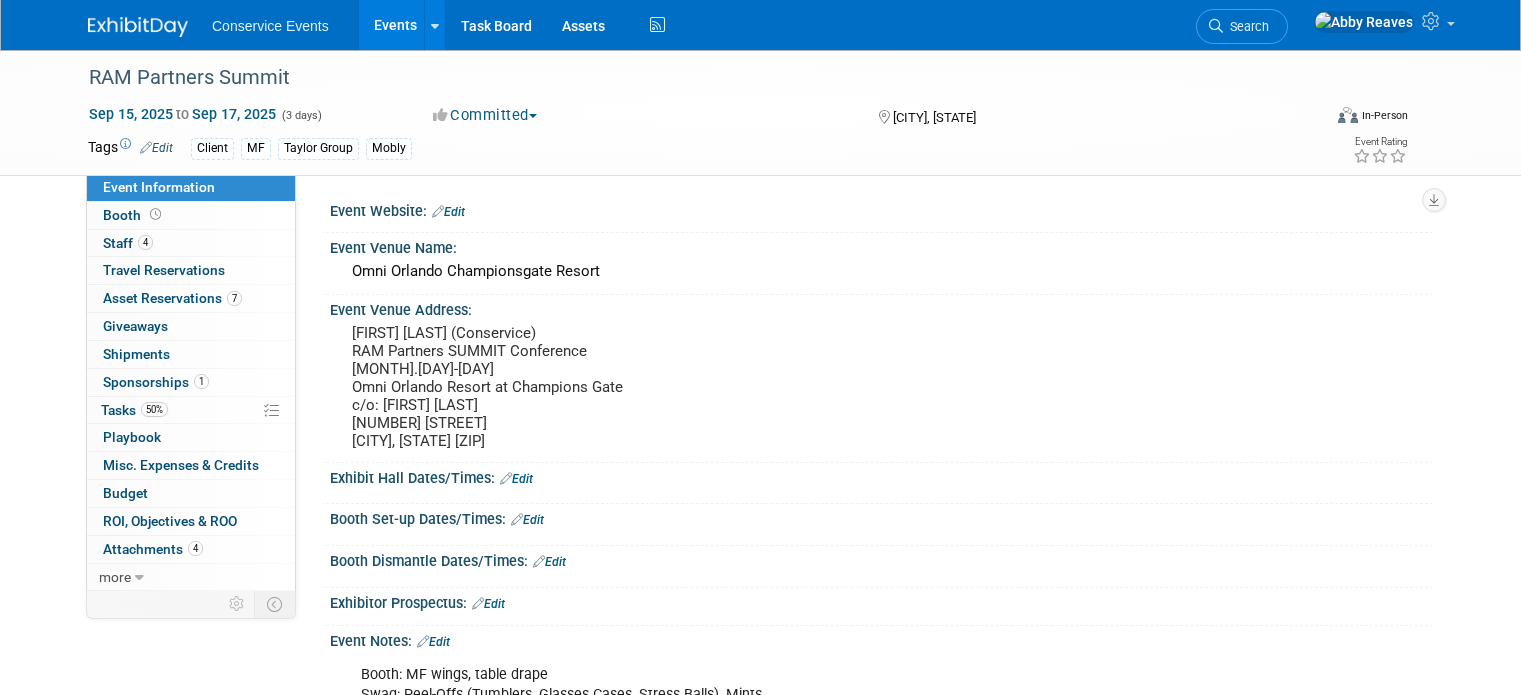 scroll, scrollTop: 0, scrollLeft: 0, axis: both 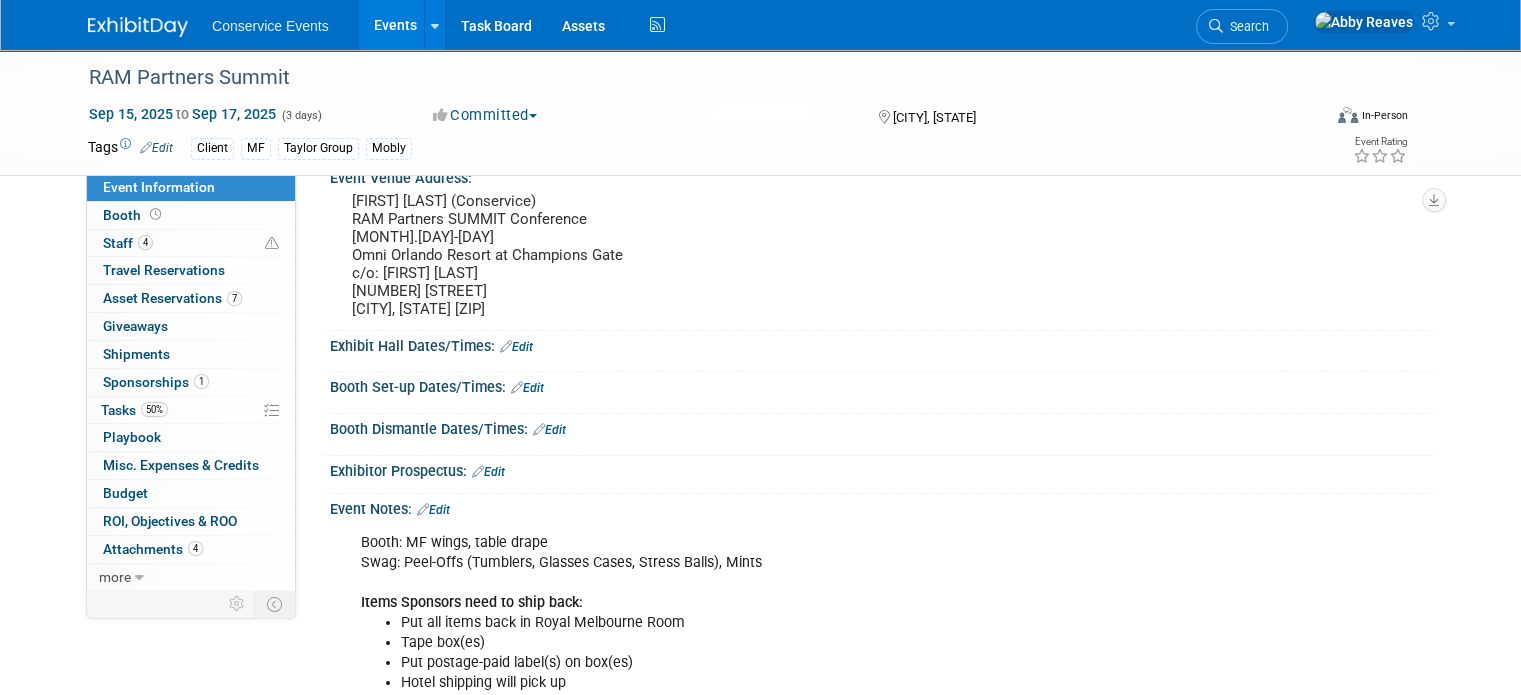 click on "Edit" at bounding box center (433, 510) 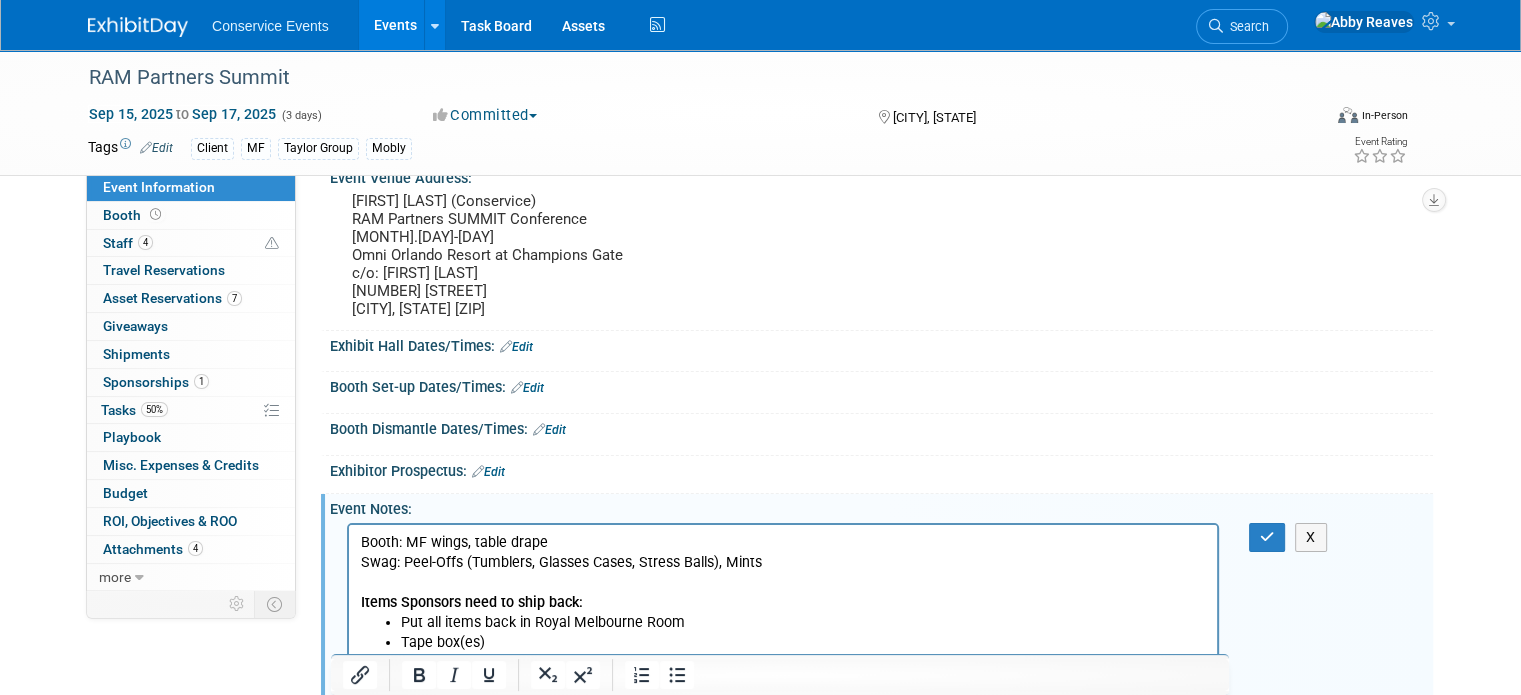 scroll, scrollTop: 0, scrollLeft: 0, axis: both 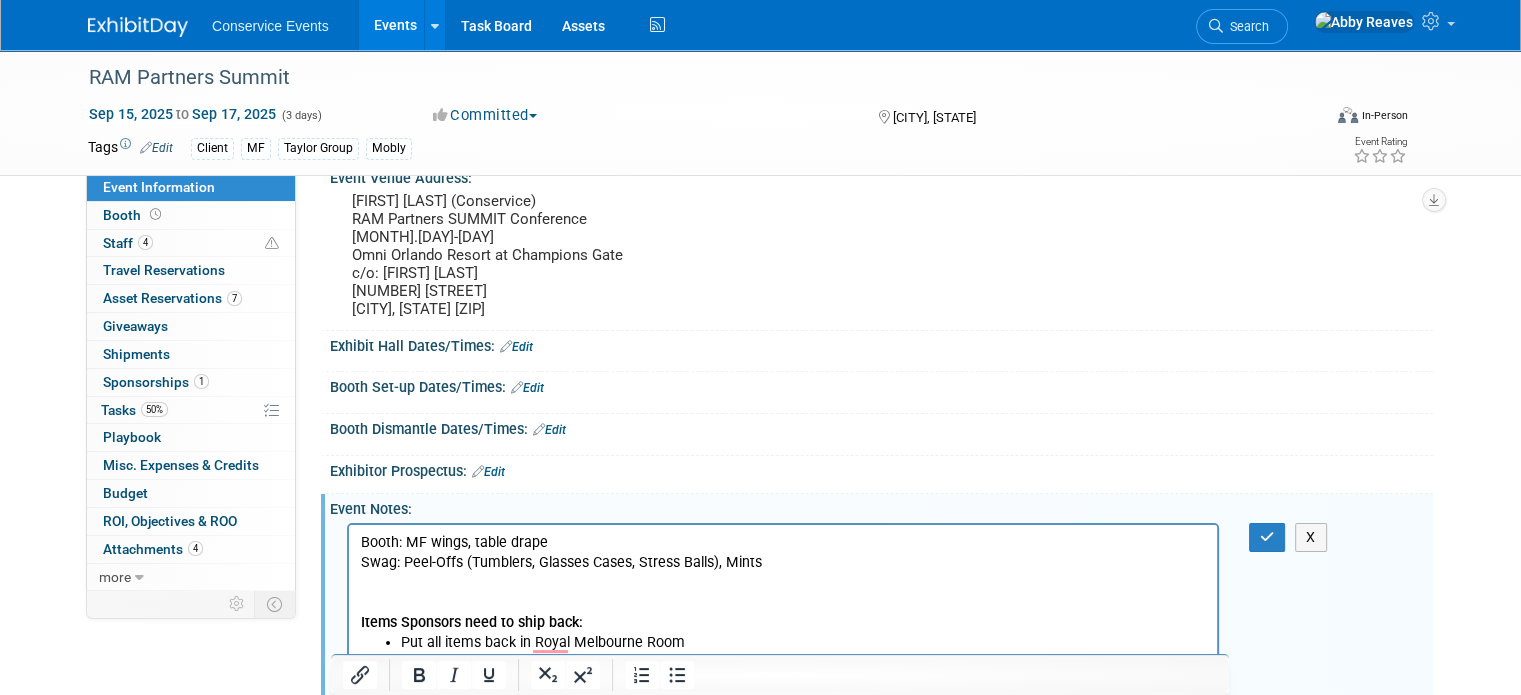 type 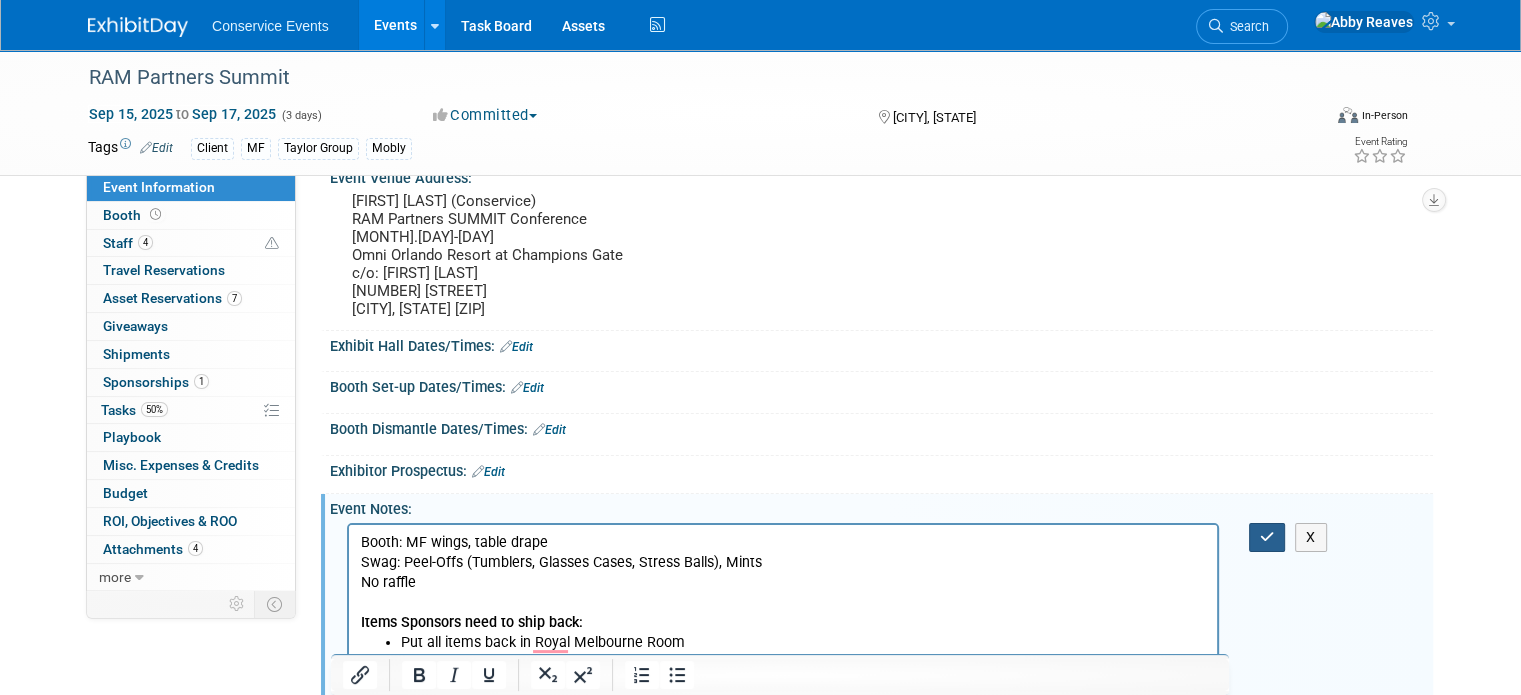 click at bounding box center [1267, 537] 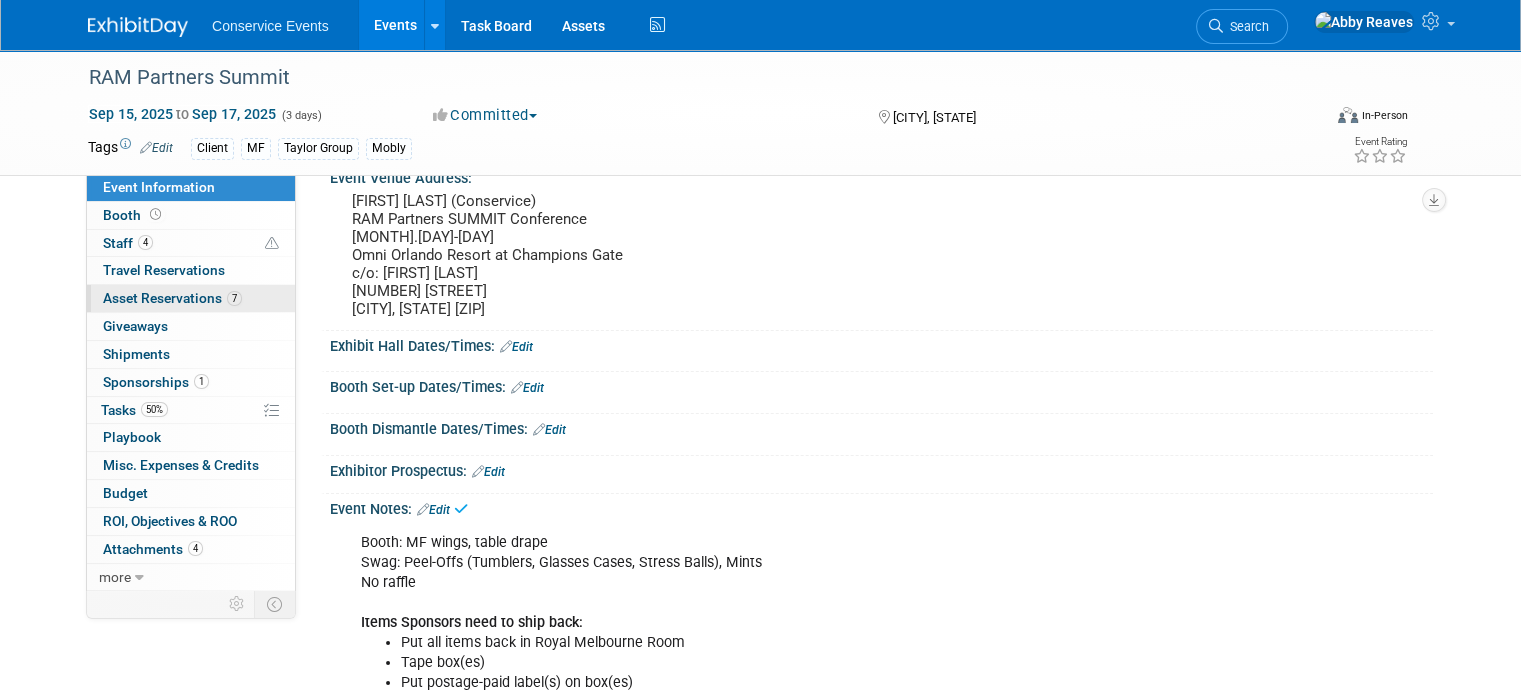 click on "7" at bounding box center [234, 298] 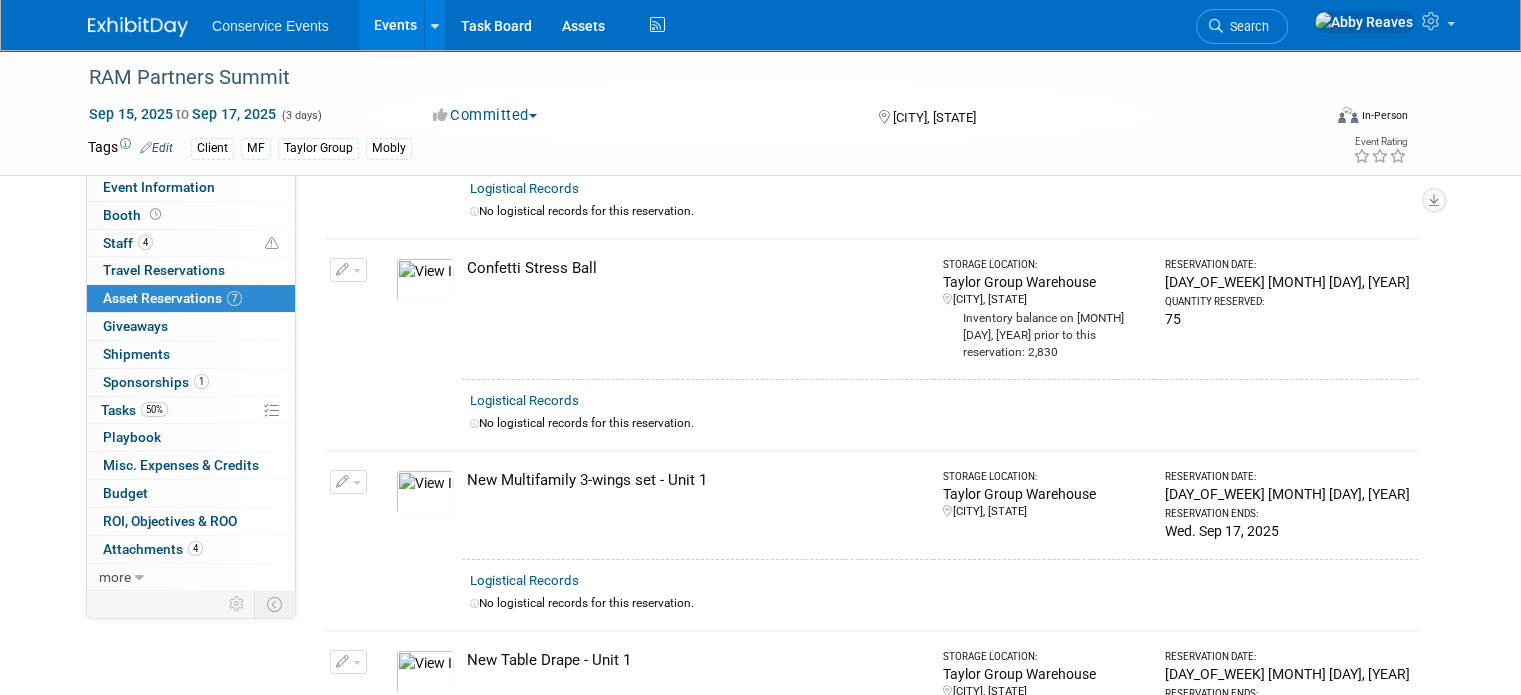 scroll, scrollTop: 0, scrollLeft: 0, axis: both 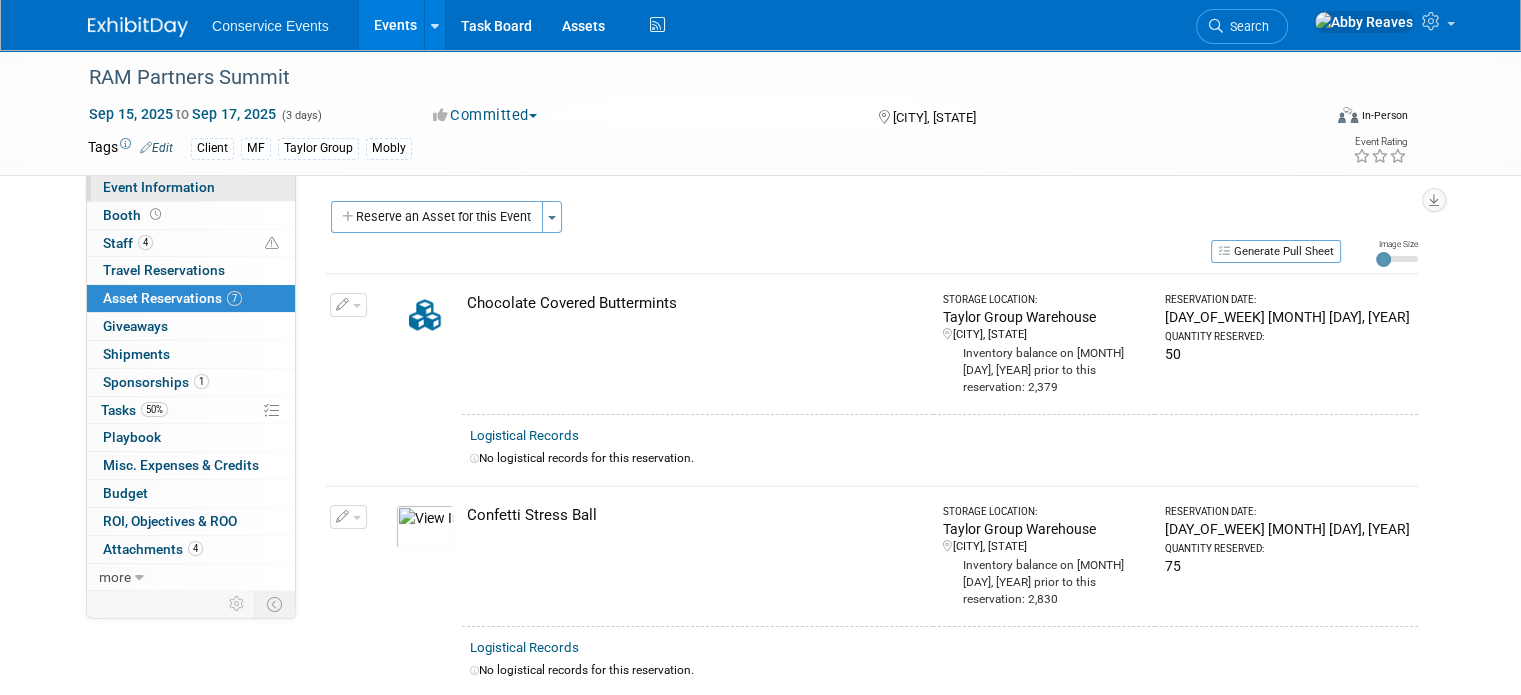 click on "Event Information" at bounding box center (191, 187) 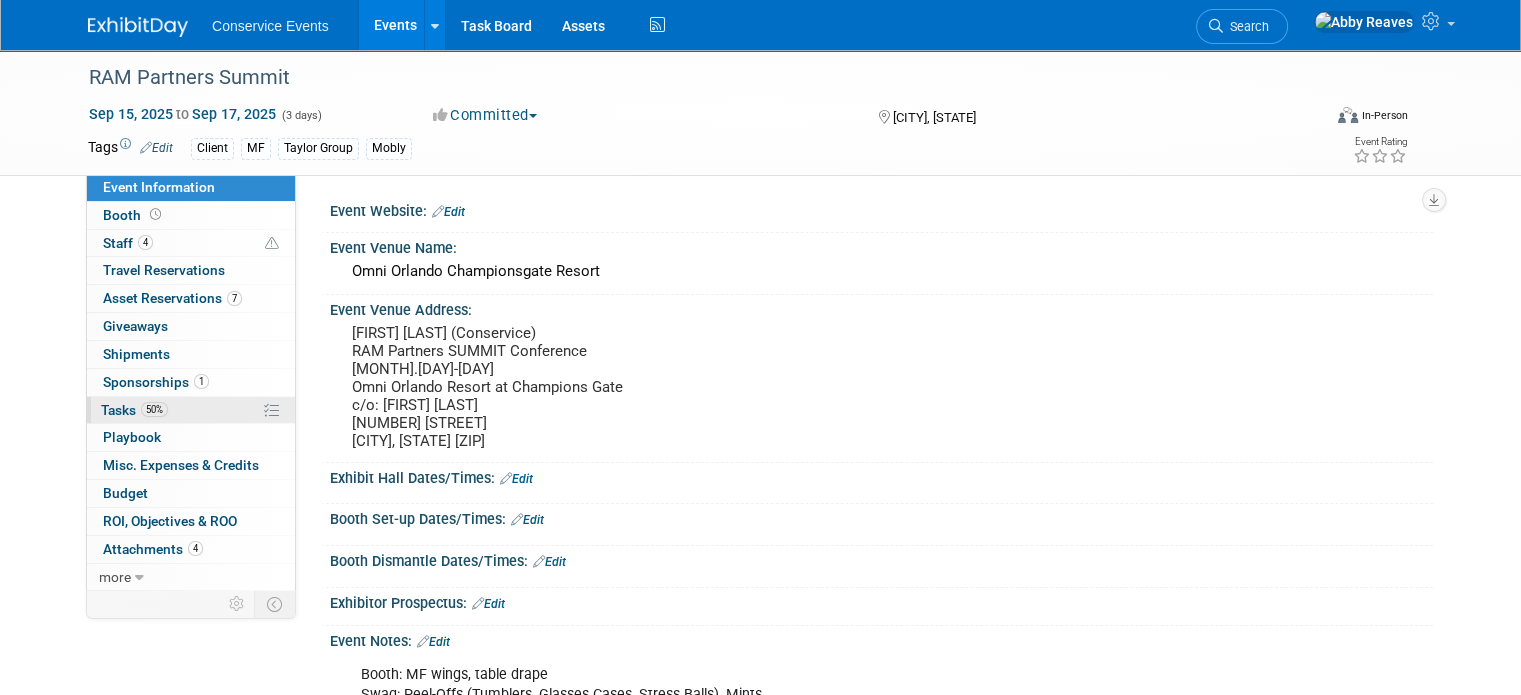 click on "50%
Tasks 50%" at bounding box center [191, 410] 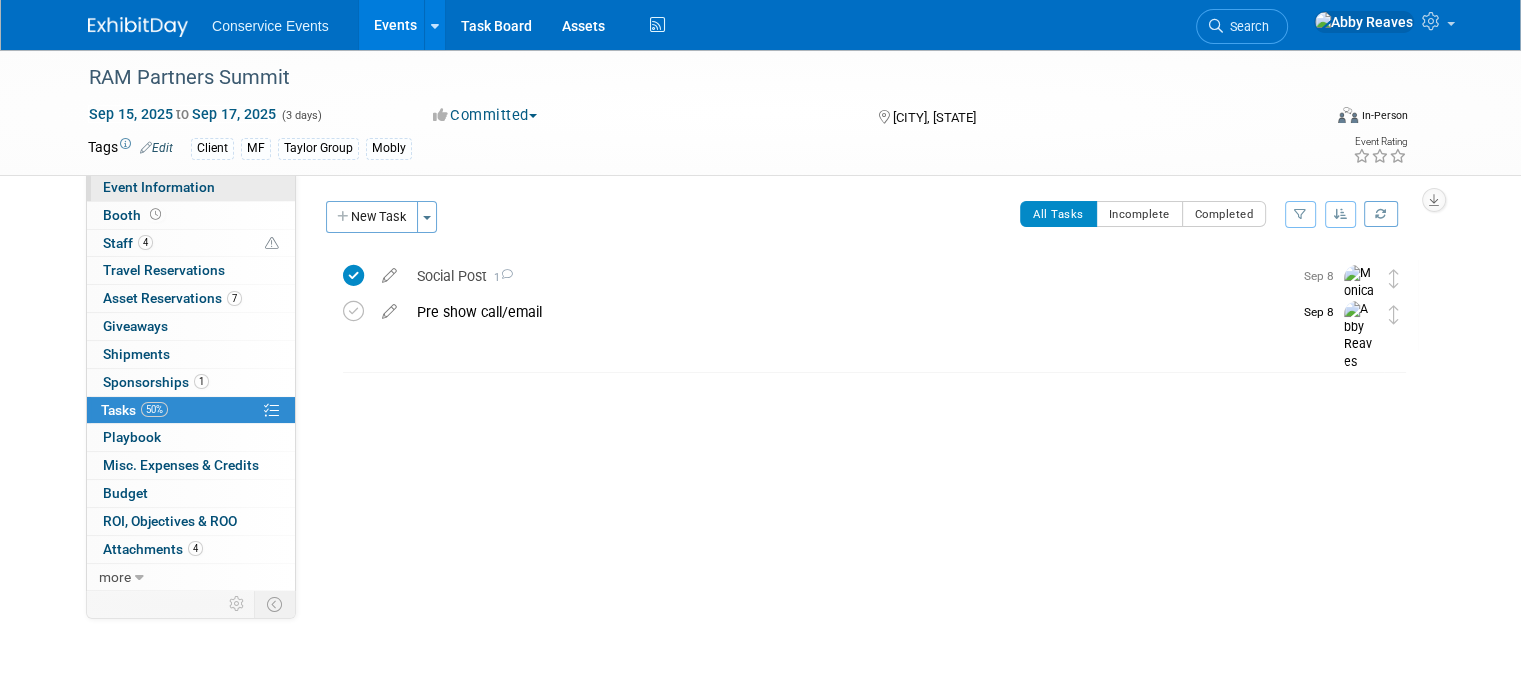 click on "Event Information" at bounding box center [191, 187] 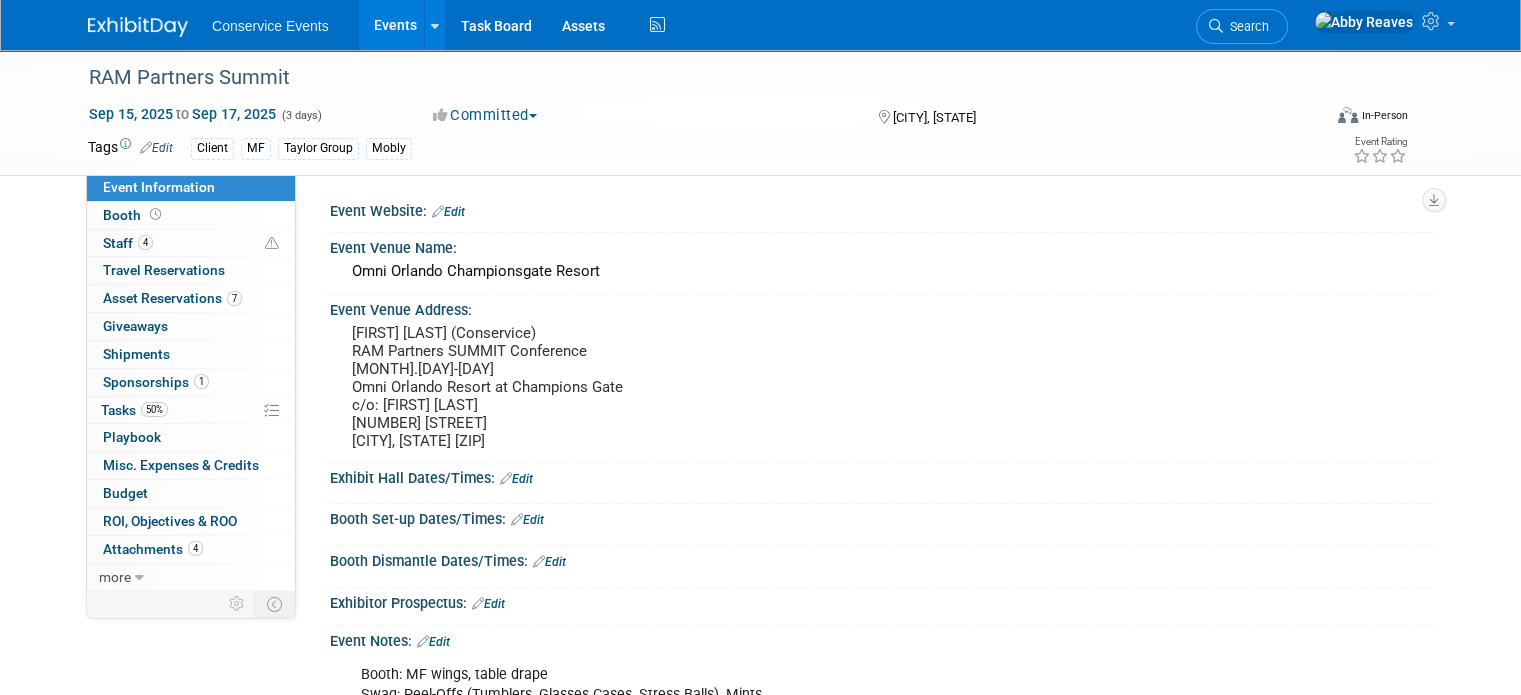 click on "Events" at bounding box center [395, 25] 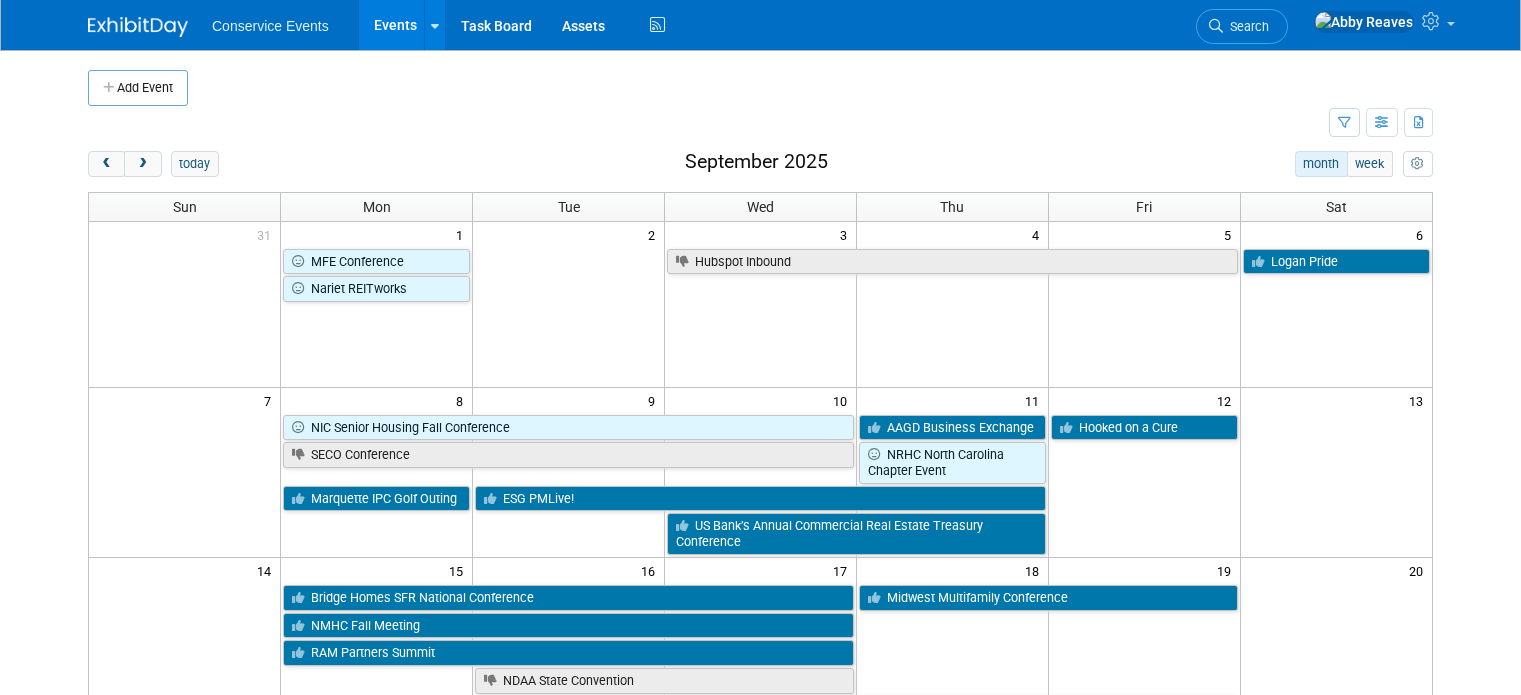 scroll, scrollTop: 0, scrollLeft: 0, axis: both 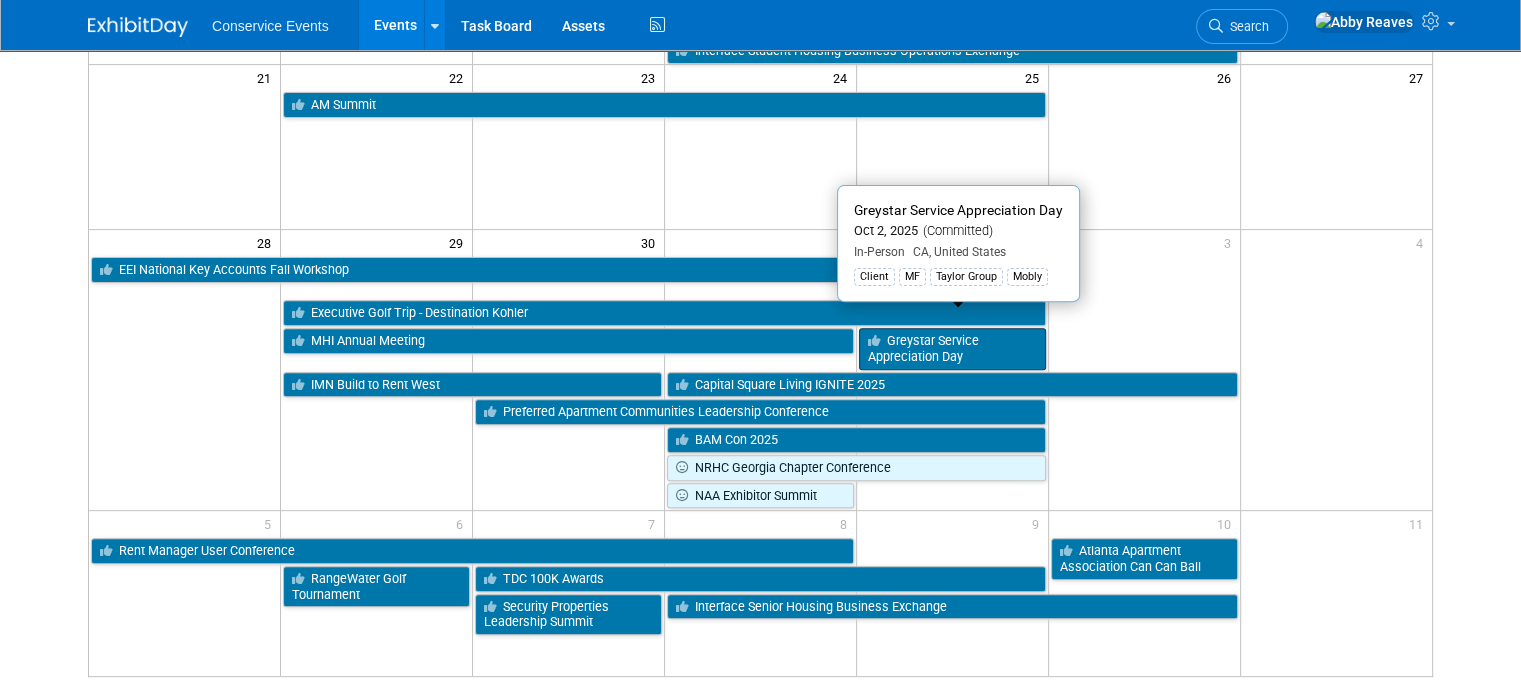click on "Greystar Service Appreciation Day" at bounding box center [952, 348] 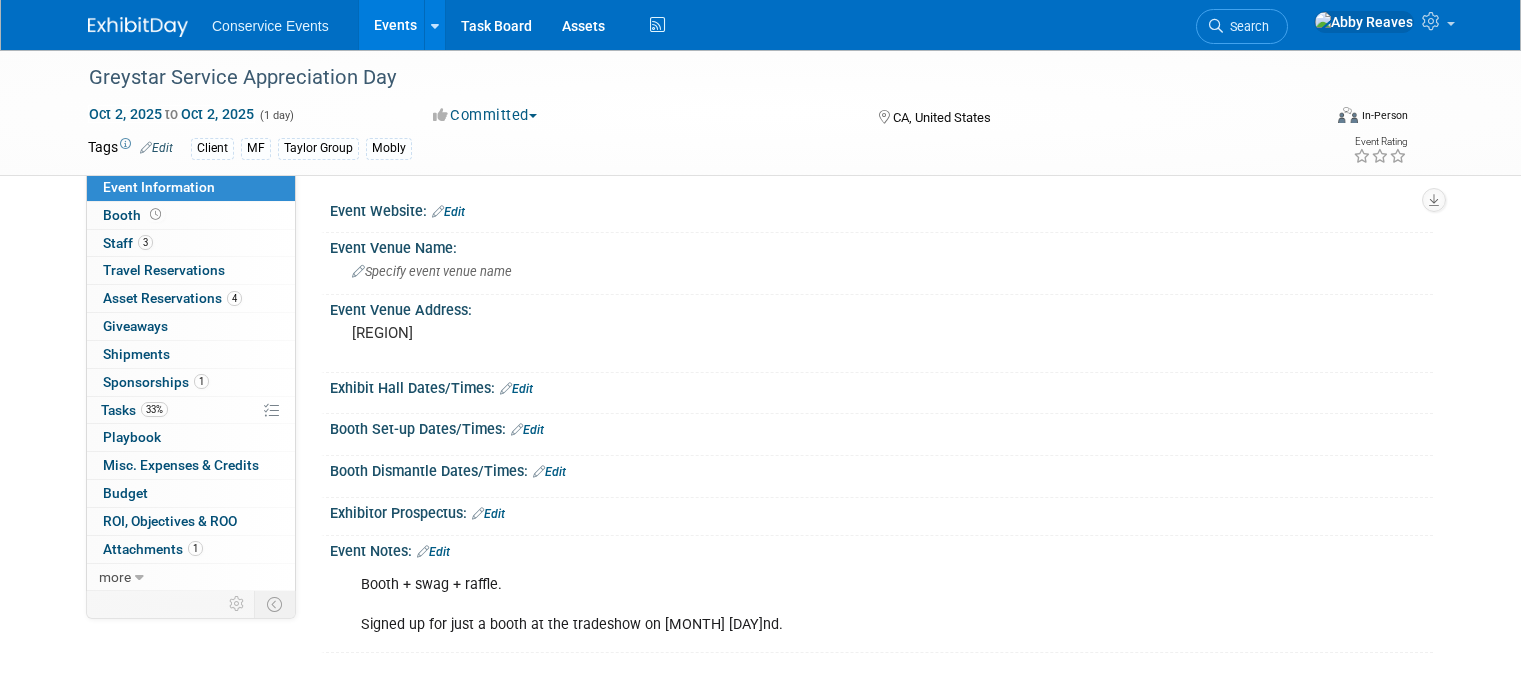 scroll, scrollTop: 0, scrollLeft: 0, axis: both 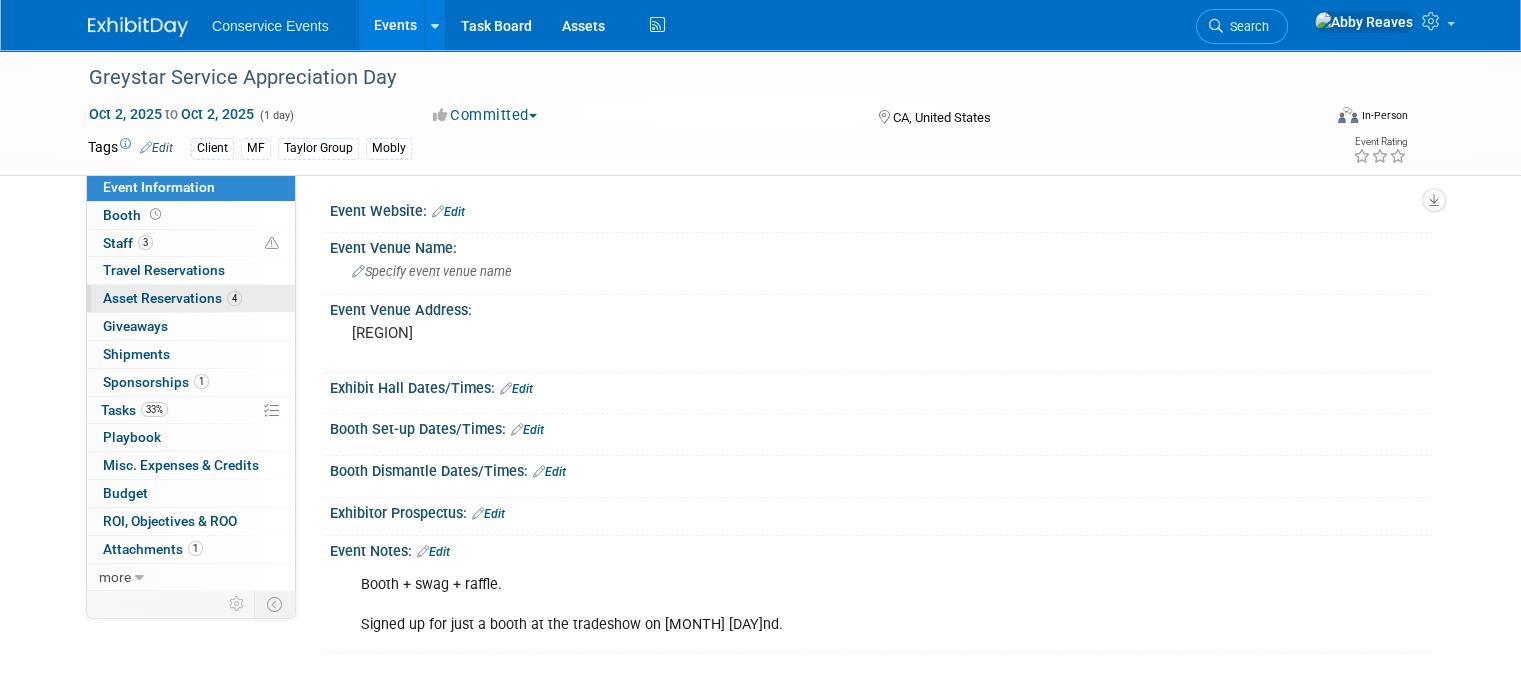 click on "Asset Reservations 4" at bounding box center [172, 298] 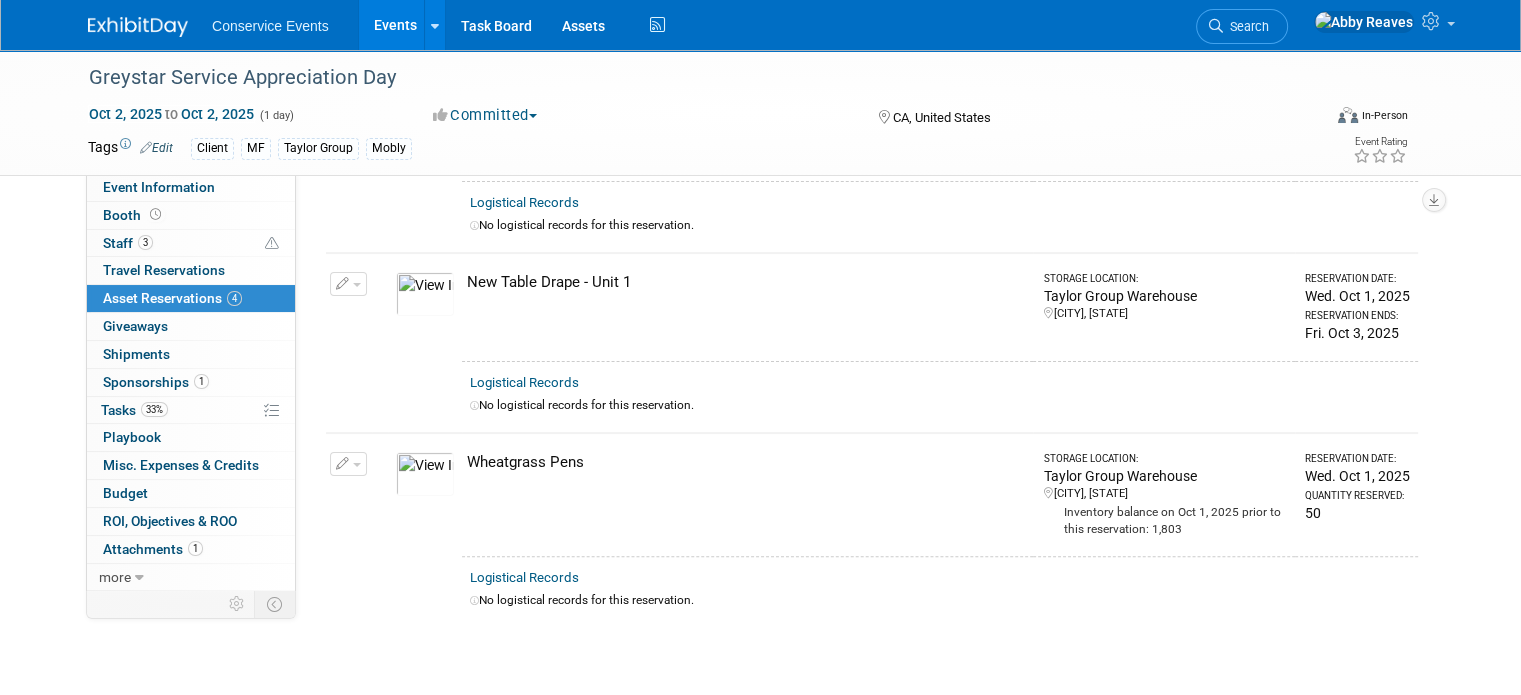 scroll, scrollTop: 0, scrollLeft: 0, axis: both 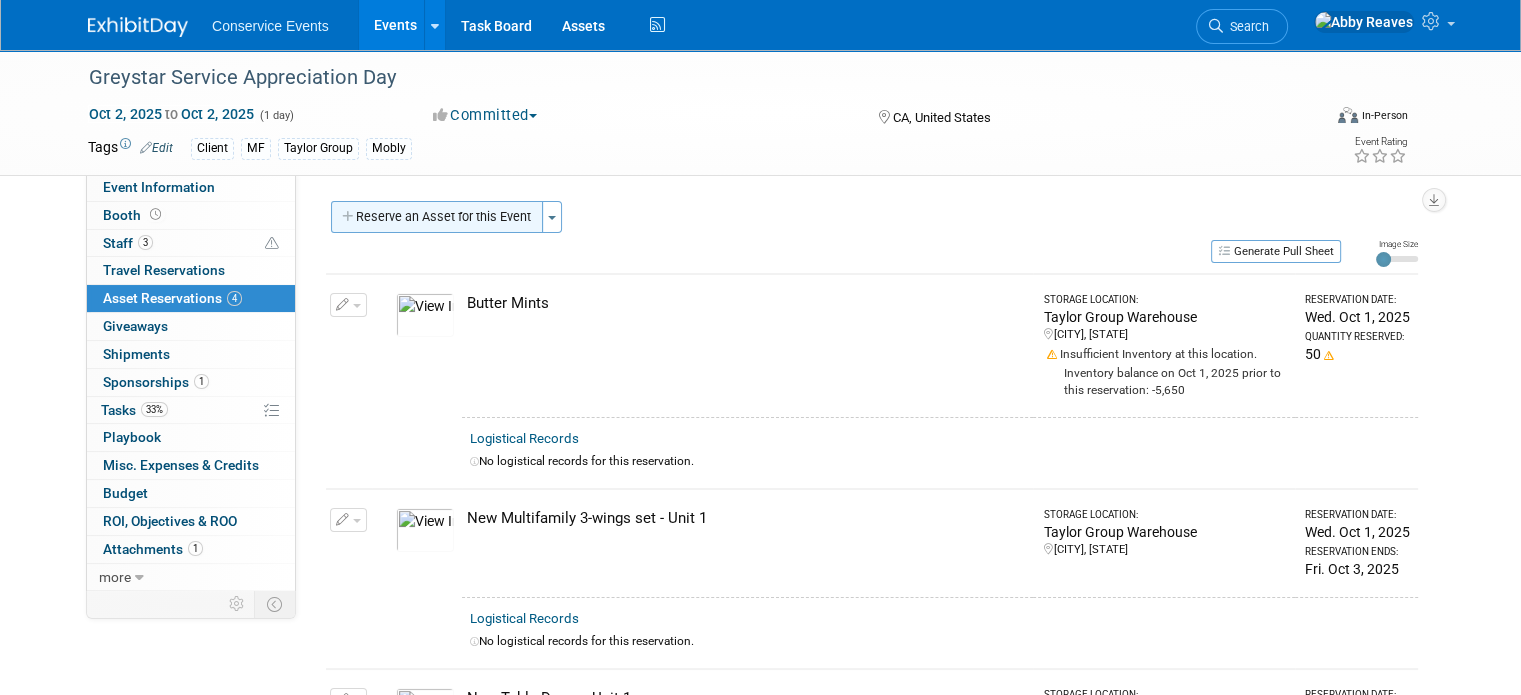 click on "Reserve an Asset for this Event" at bounding box center (437, 217) 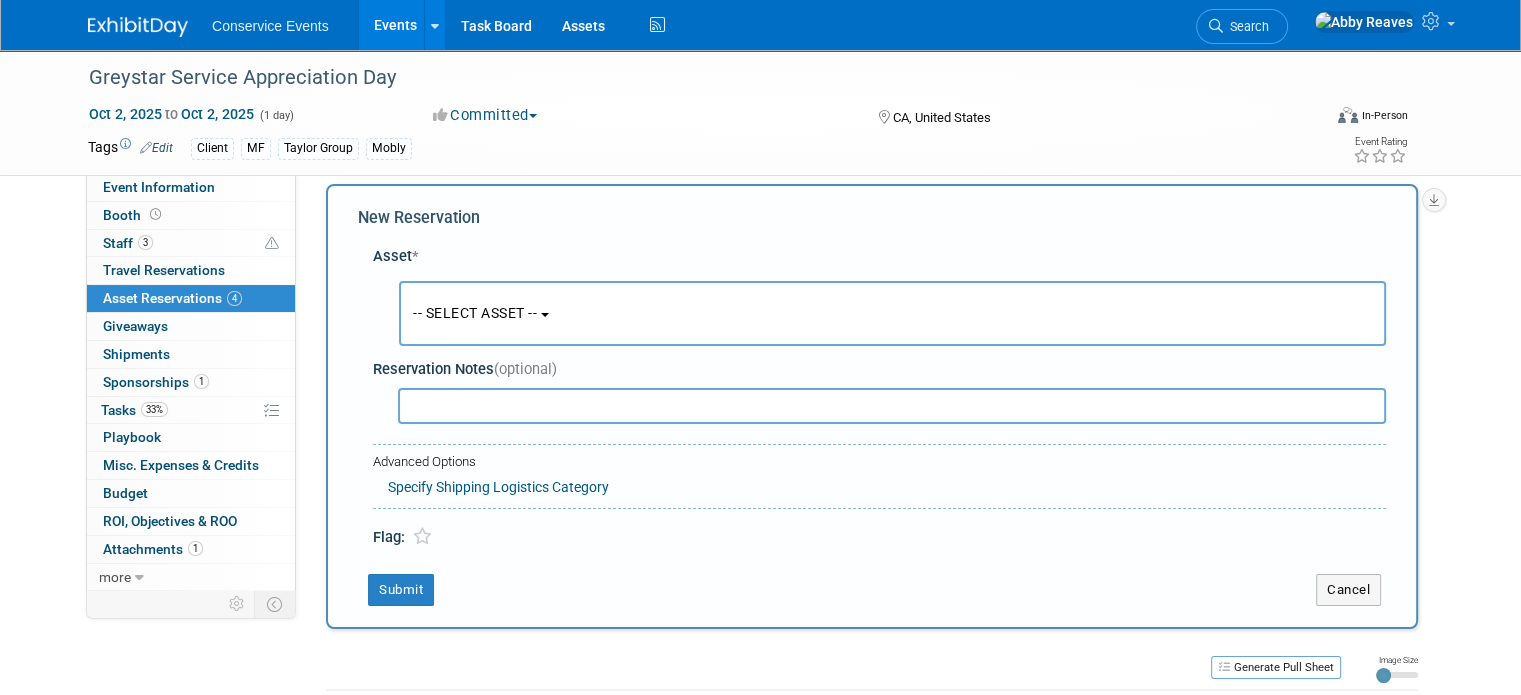 scroll, scrollTop: 18, scrollLeft: 0, axis: vertical 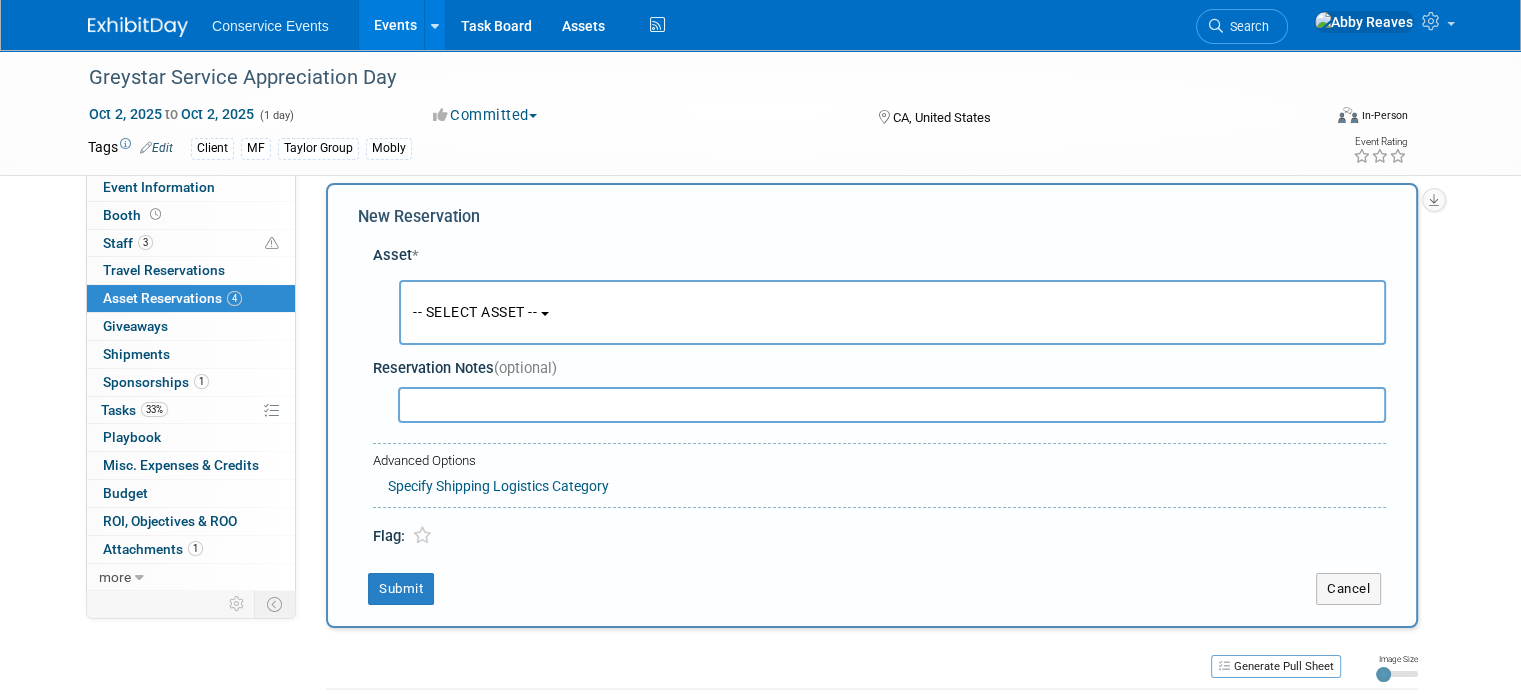 click on "-- SELECT ASSET --" at bounding box center (892, 312) 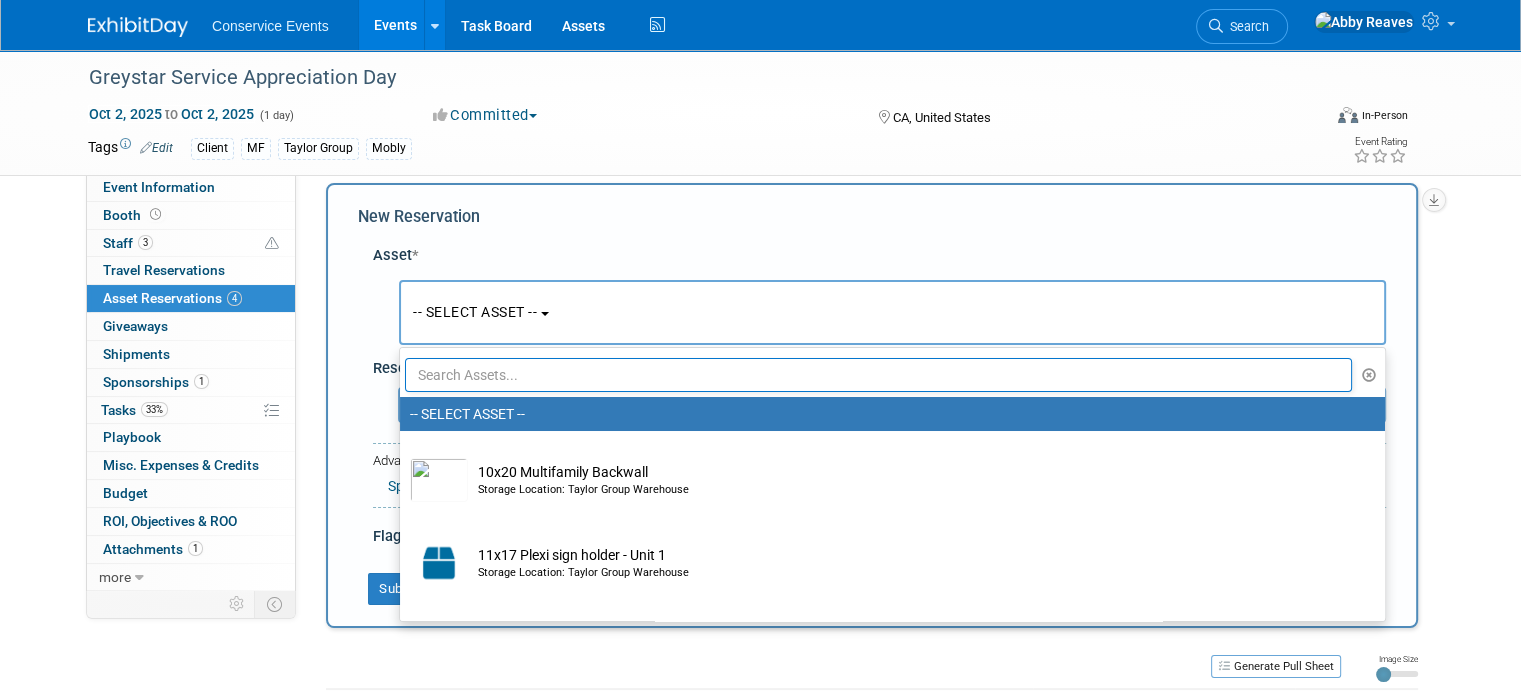 click at bounding box center [878, 375] 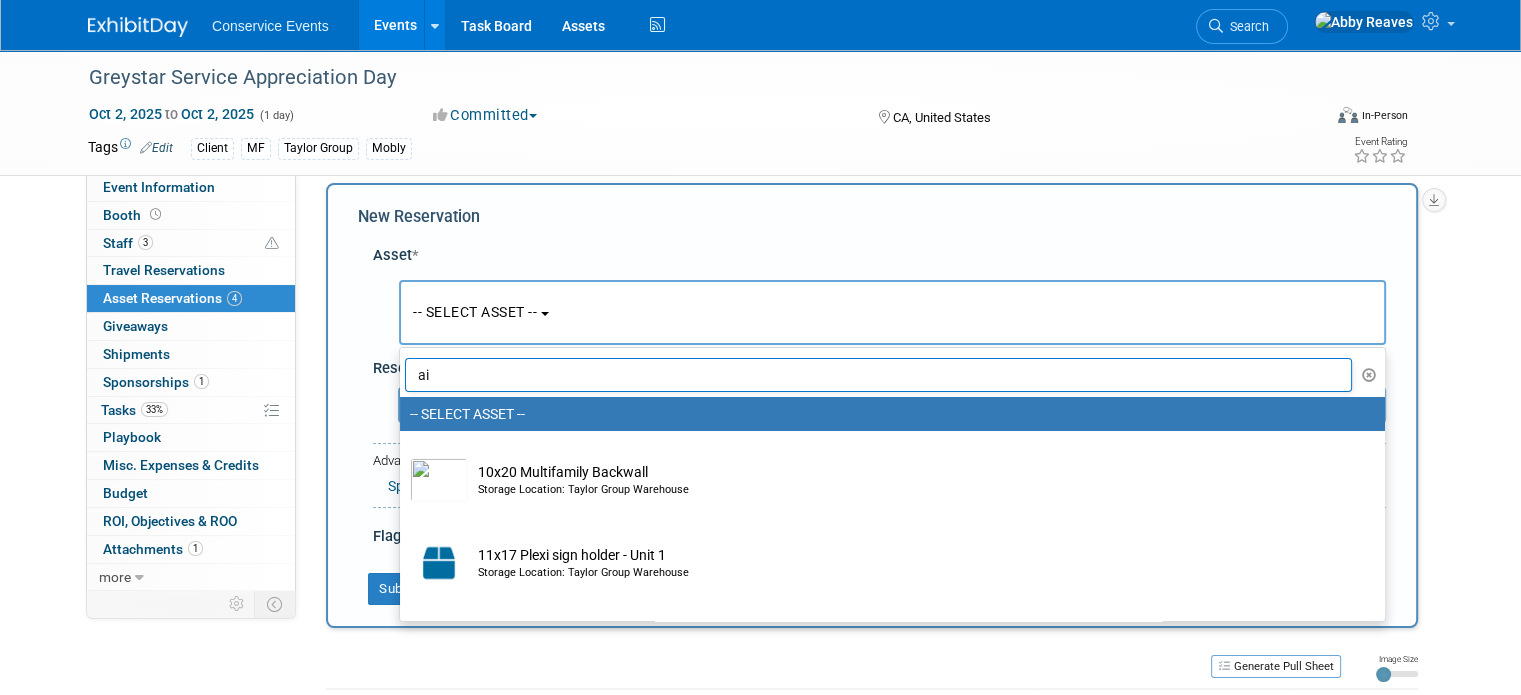 type on "a" 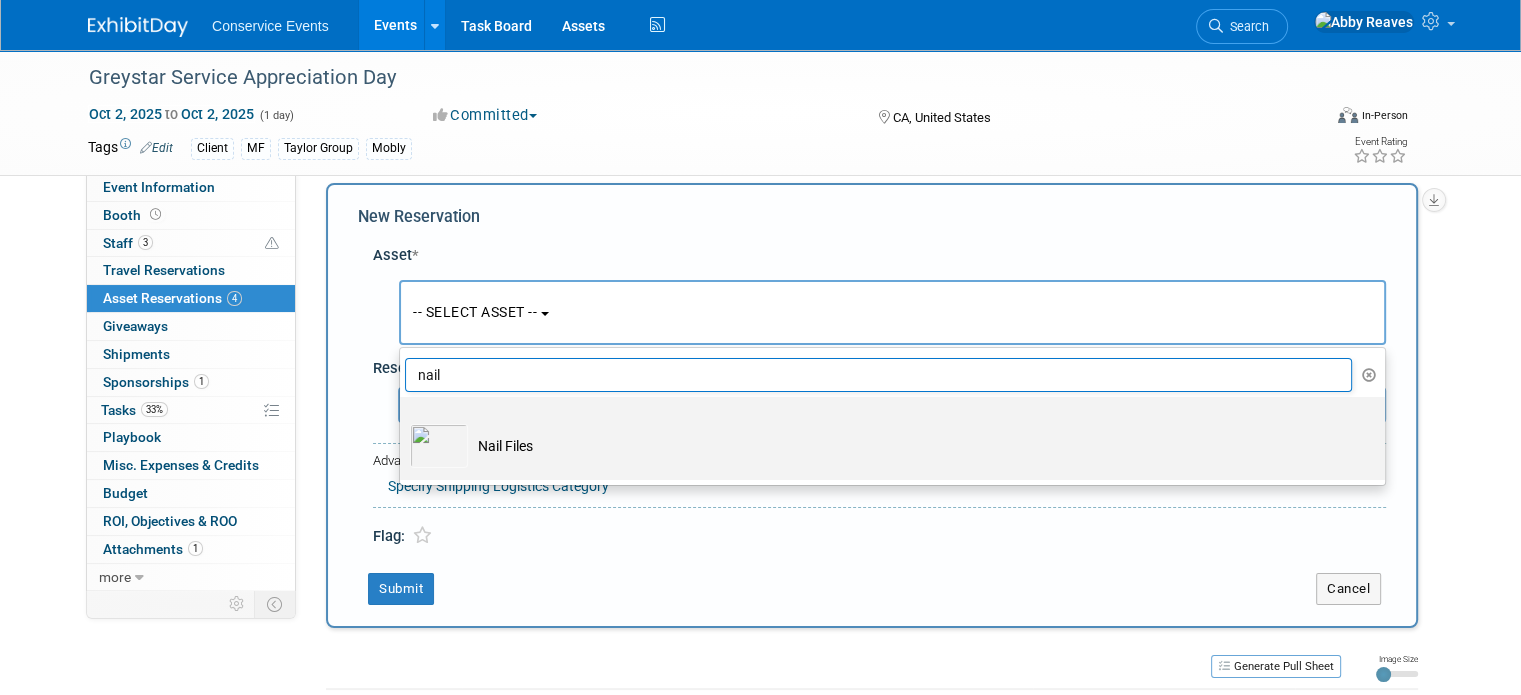 type on "nail" 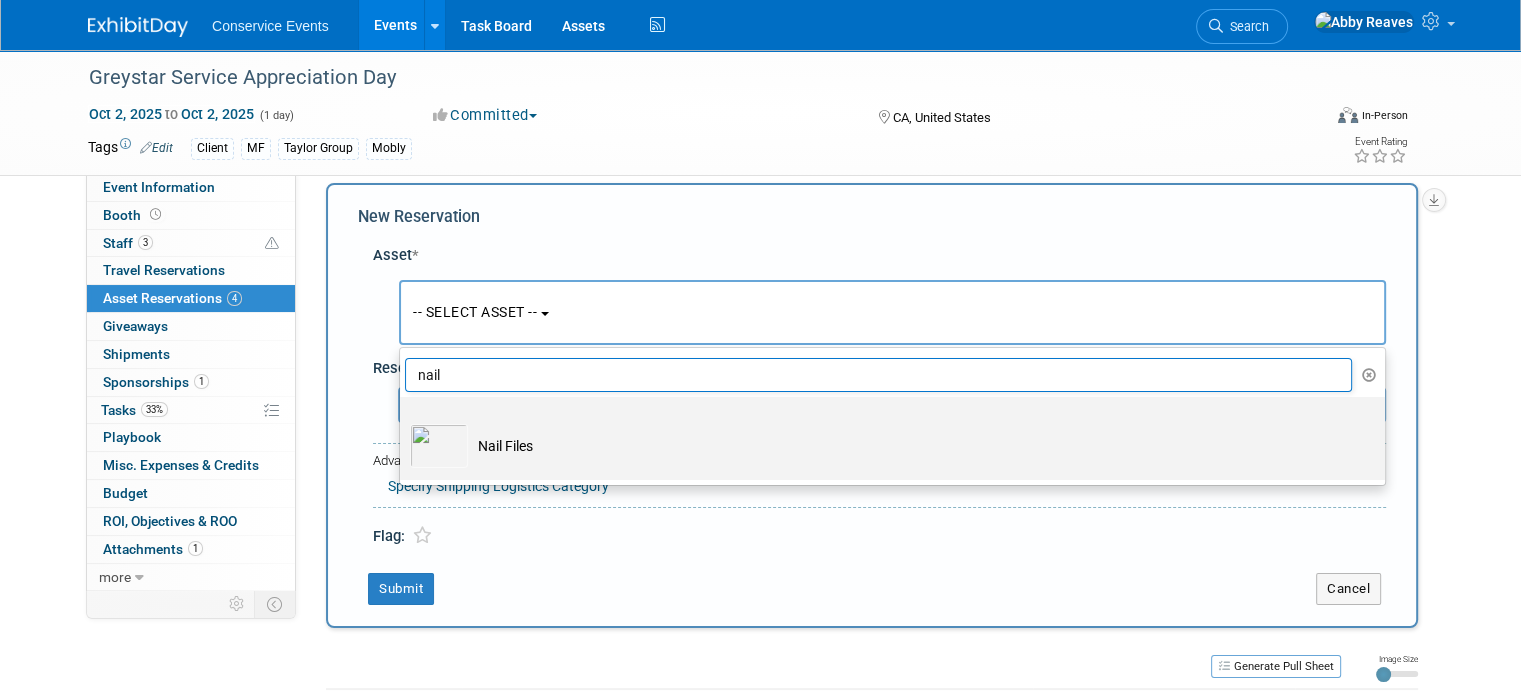 click at bounding box center [439, 446] 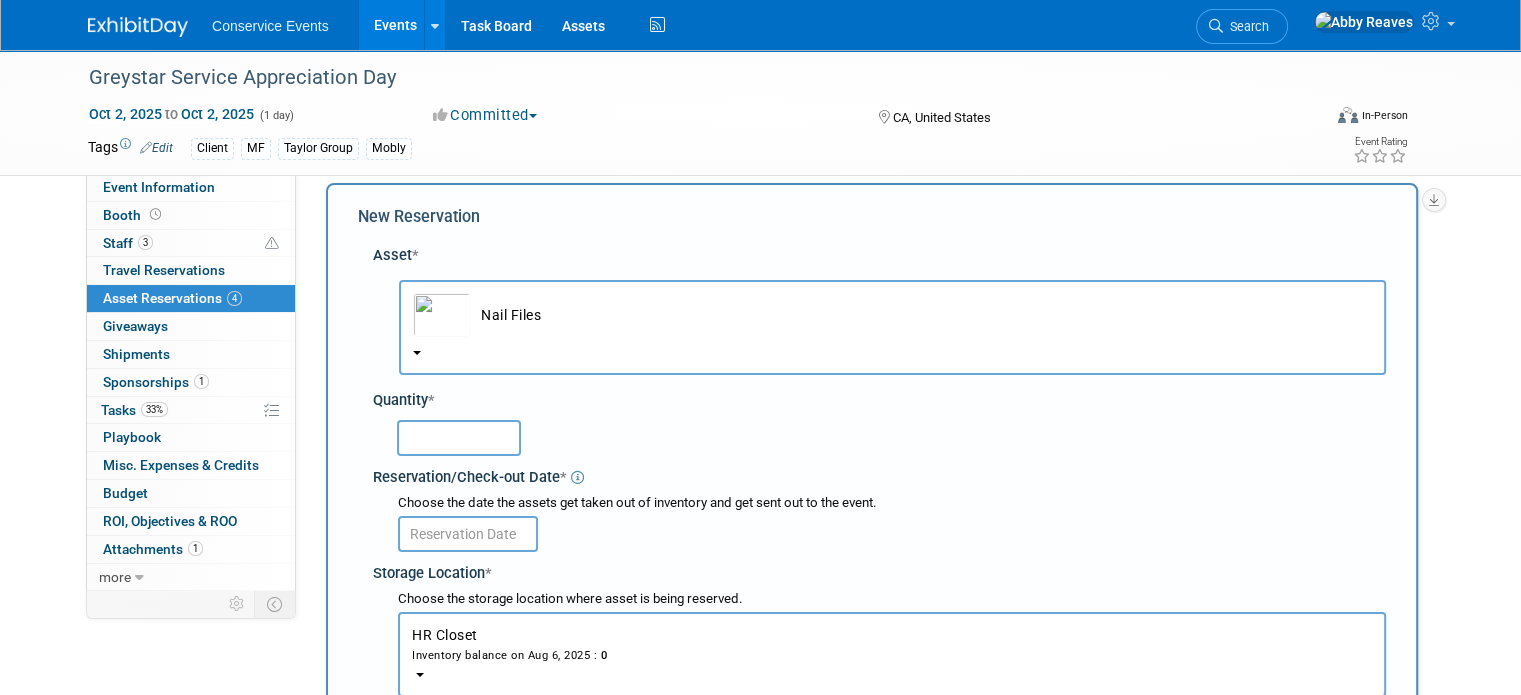 click at bounding box center (459, 438) 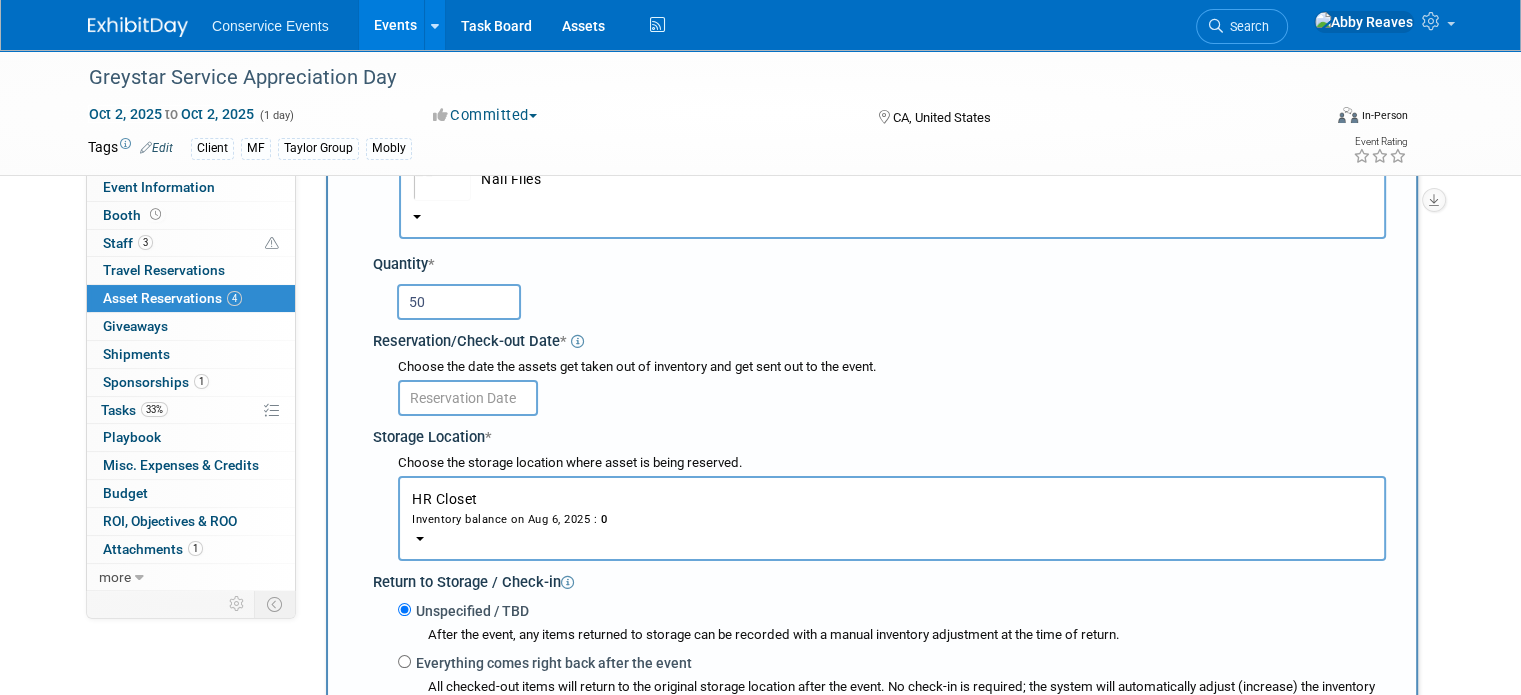 scroll, scrollTop: 158, scrollLeft: 0, axis: vertical 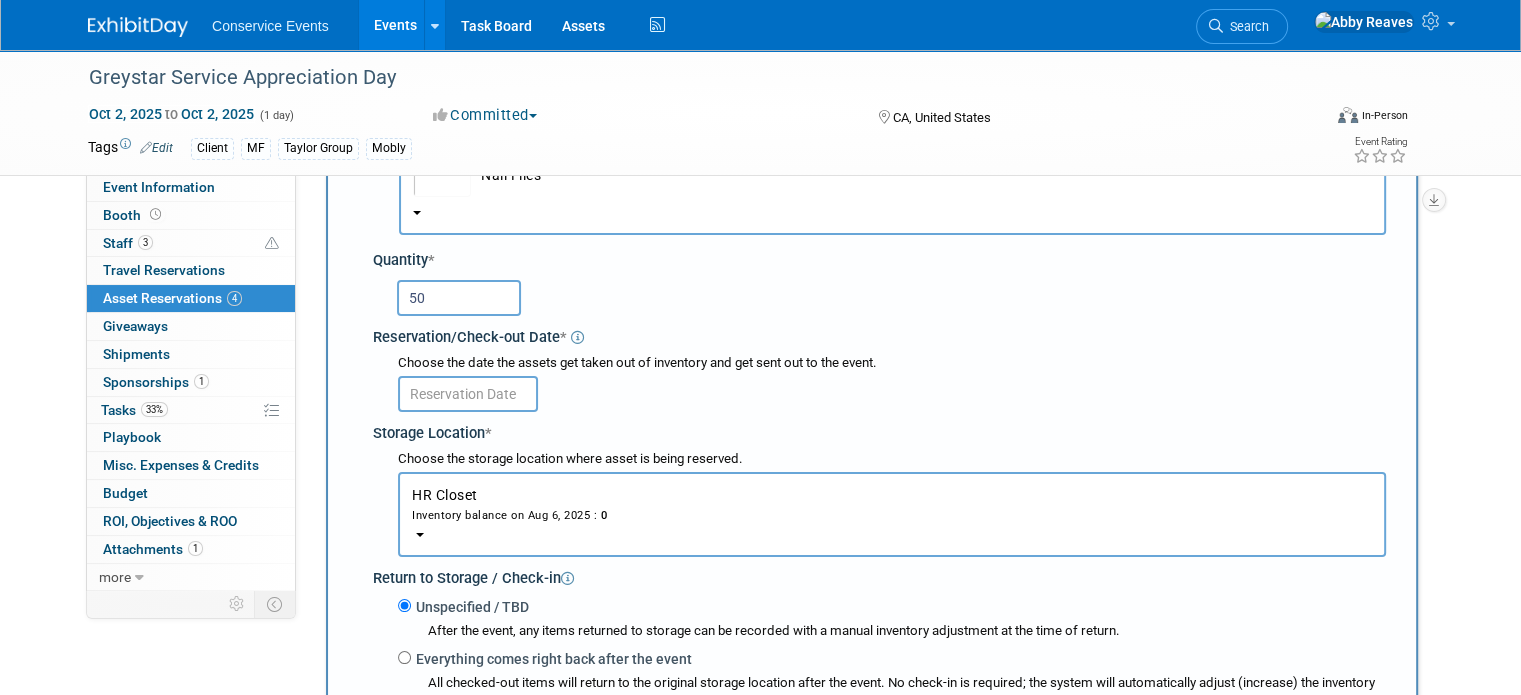 type on "50" 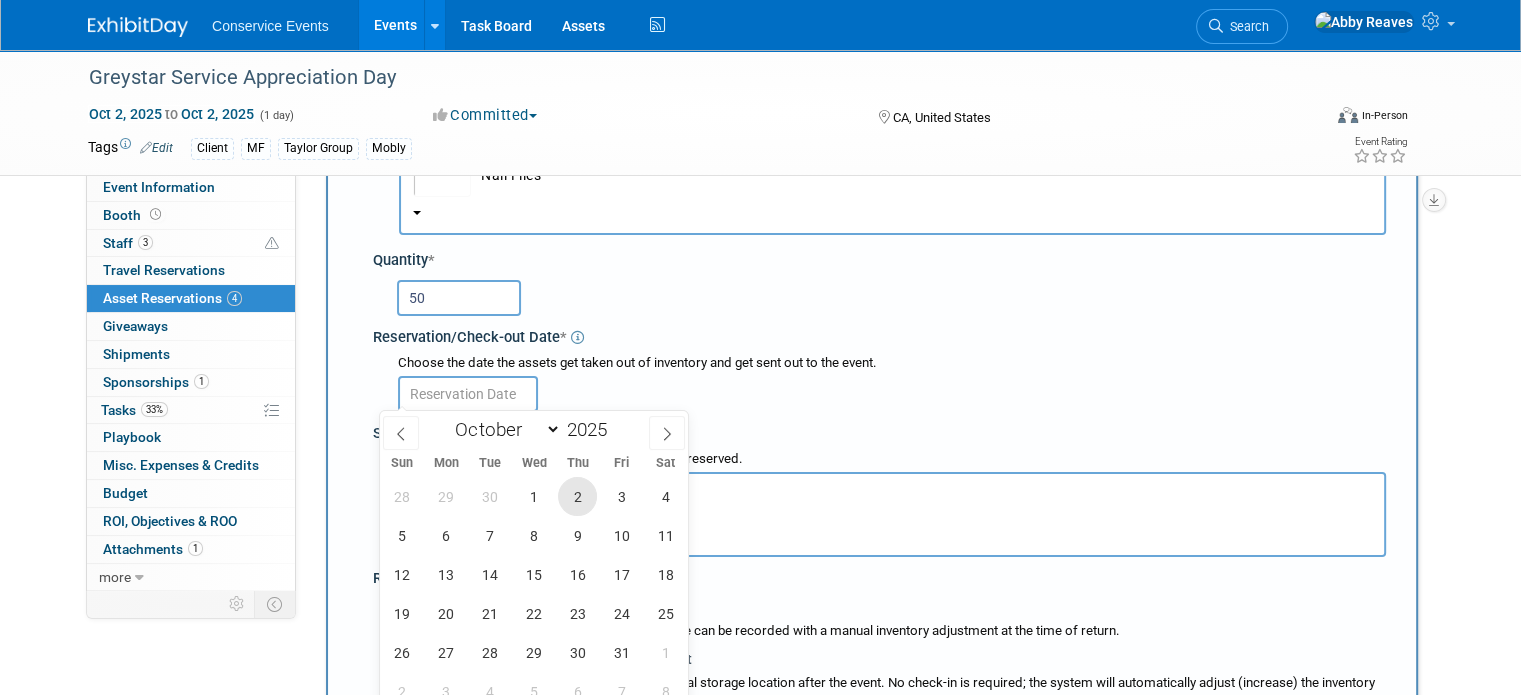 click on "2" at bounding box center (577, 496) 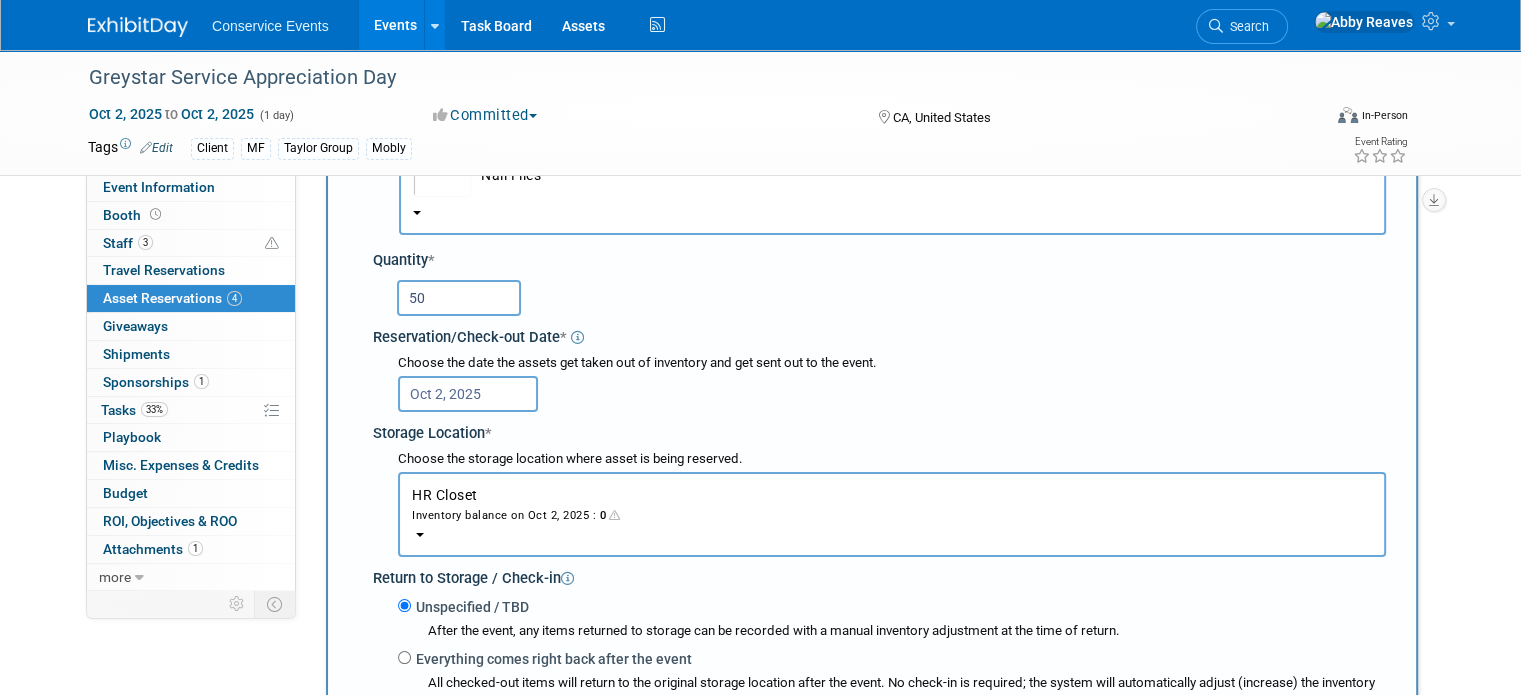 click on "Inventory balance on Oct 2, 2025 :  0" at bounding box center [892, 514] 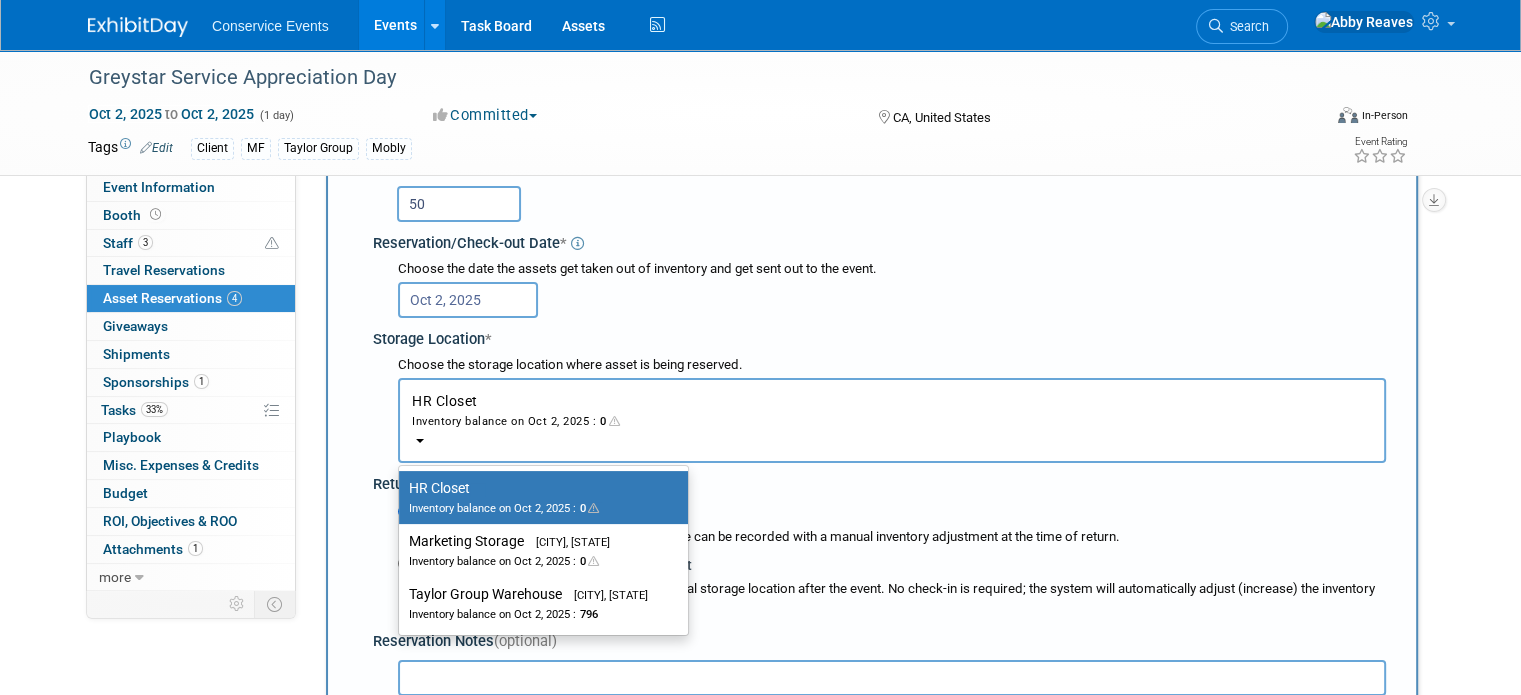 scroll, scrollTop: 263, scrollLeft: 0, axis: vertical 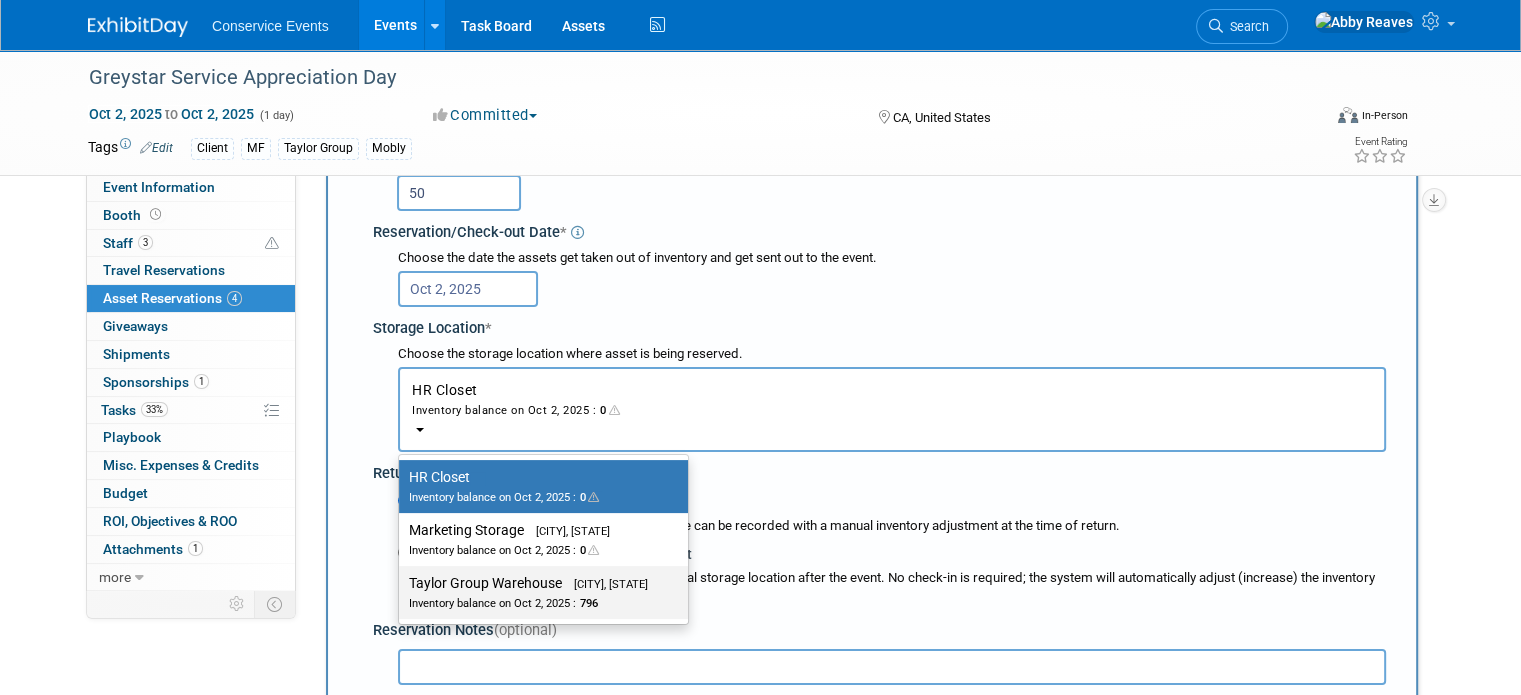 click on "Taylor Group Warehouse  Brooklyn, OH Inventory balance on Oct 2, 2025 :  796" at bounding box center [538, 592] 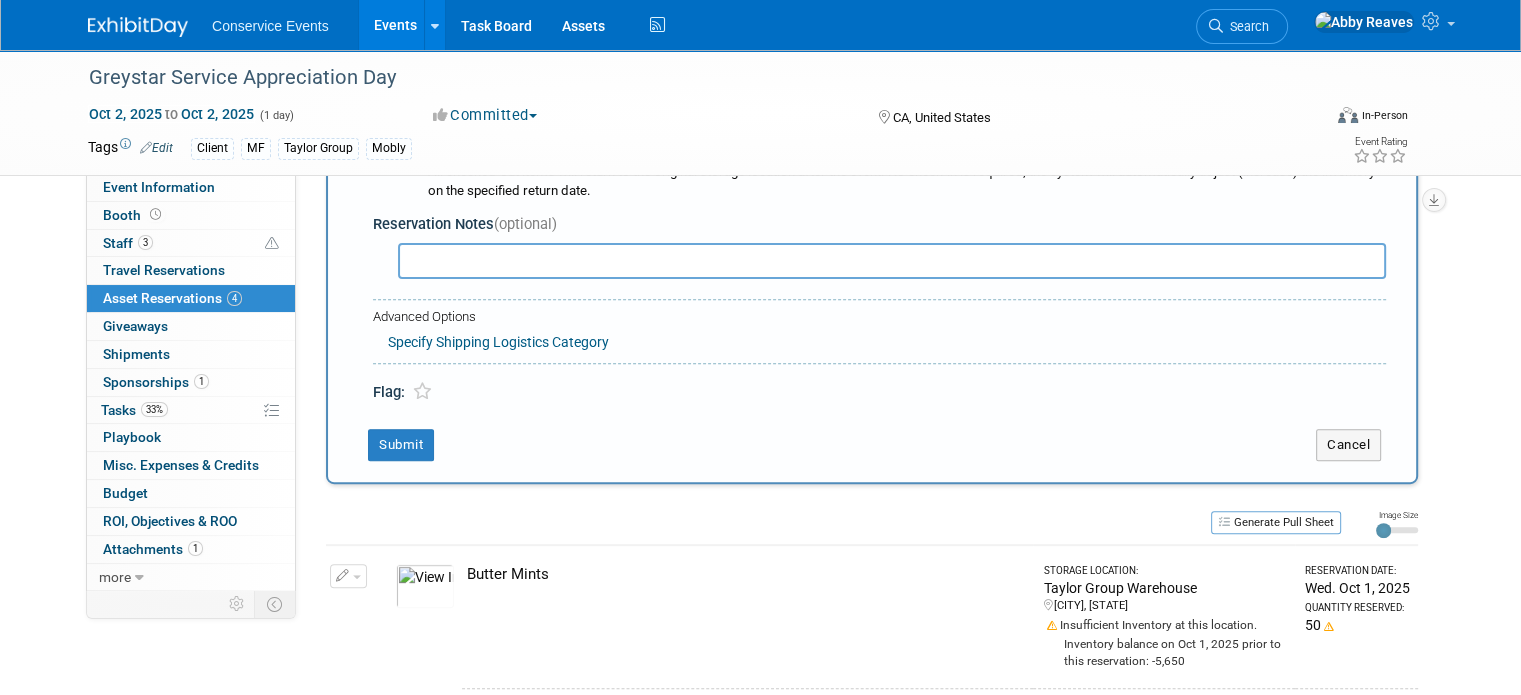 scroll, scrollTop: 380, scrollLeft: 0, axis: vertical 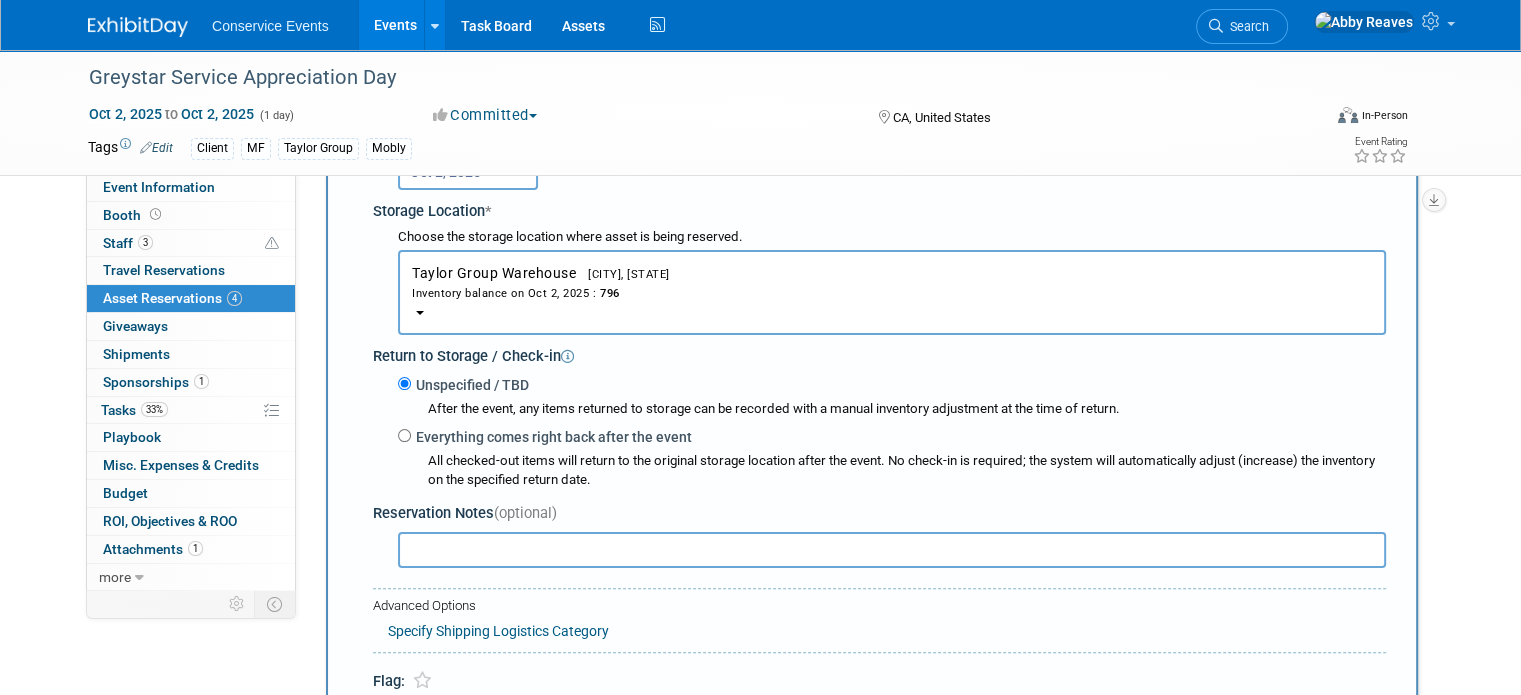click on "Inventory balance on Oct 2, 2025 :  796" at bounding box center (892, 292) 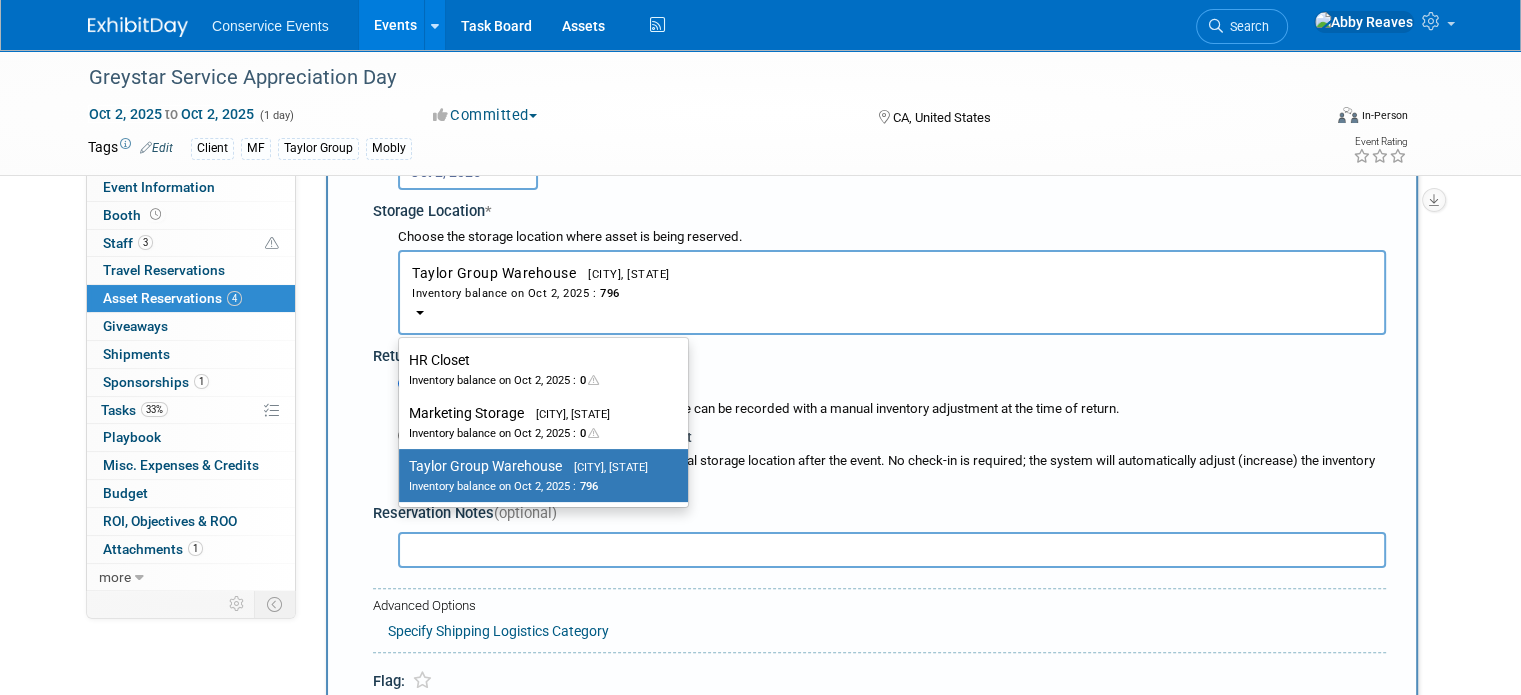 click on "Choose the storage location where asset is being reserved." at bounding box center (892, 237) 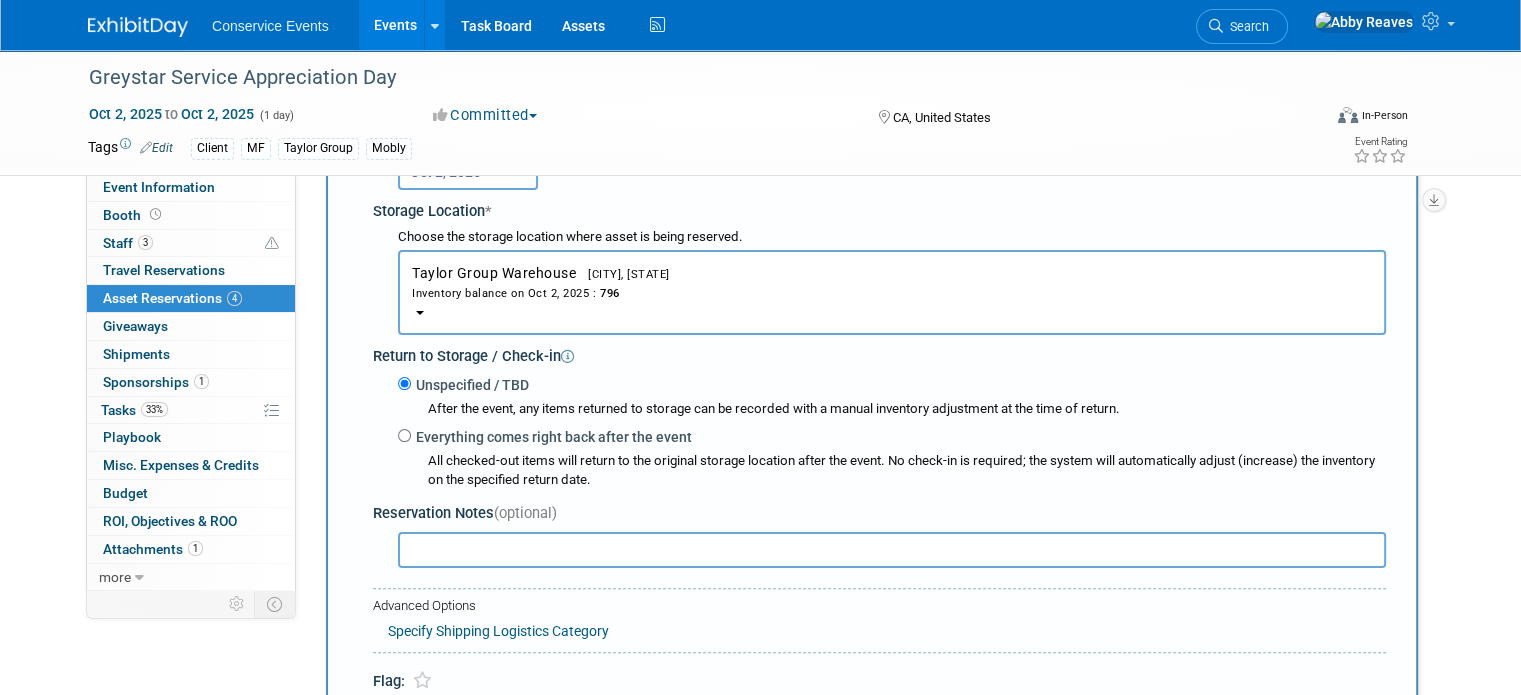 scroll, scrollTop: 319, scrollLeft: 0, axis: vertical 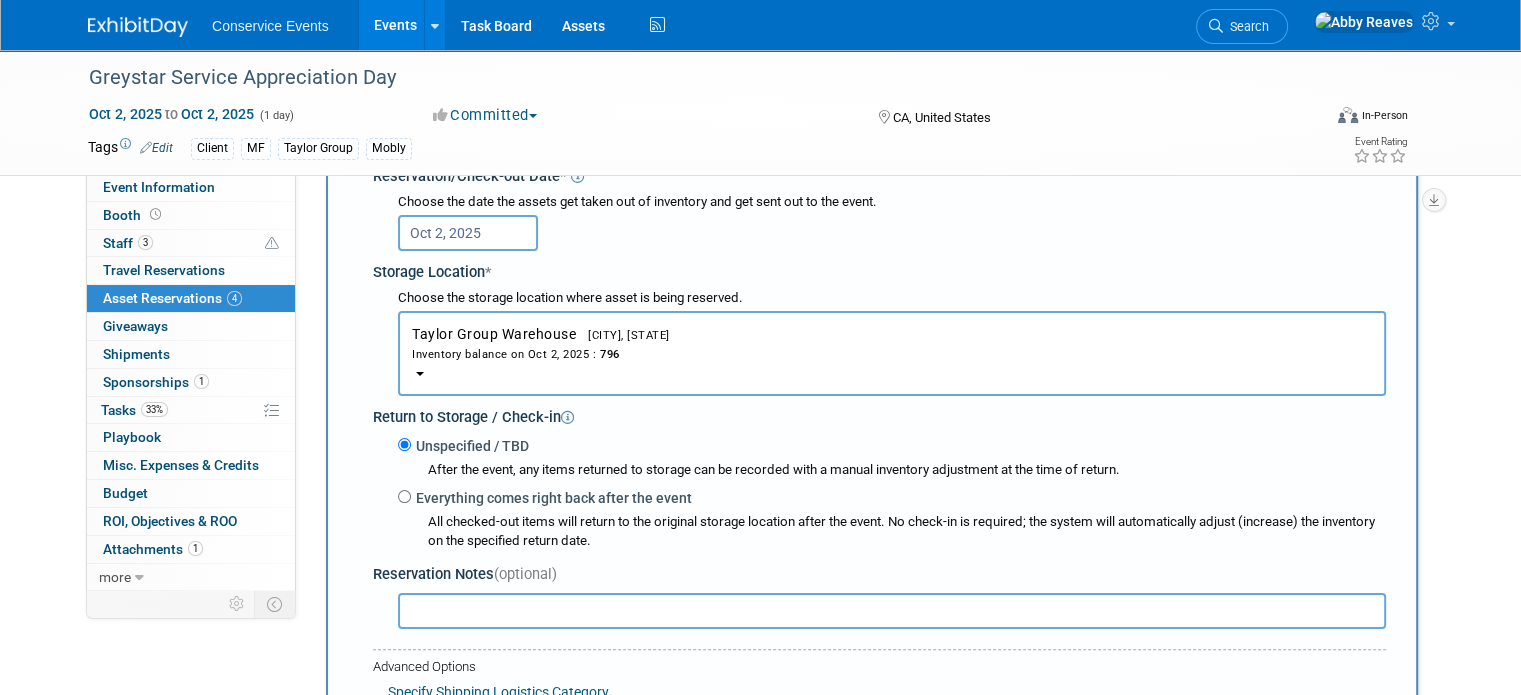 click on "Oct 2, 2025" at bounding box center (468, 233) 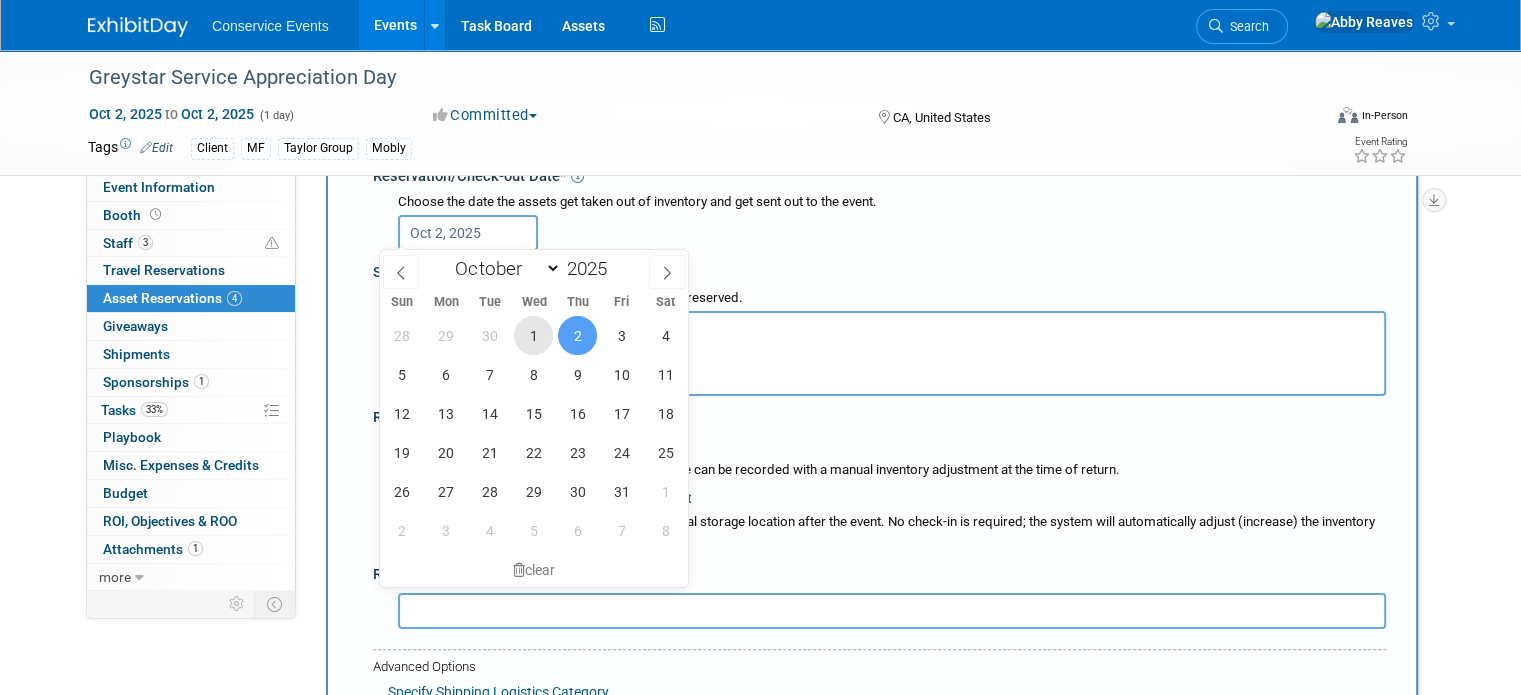 click on "1" at bounding box center [533, 335] 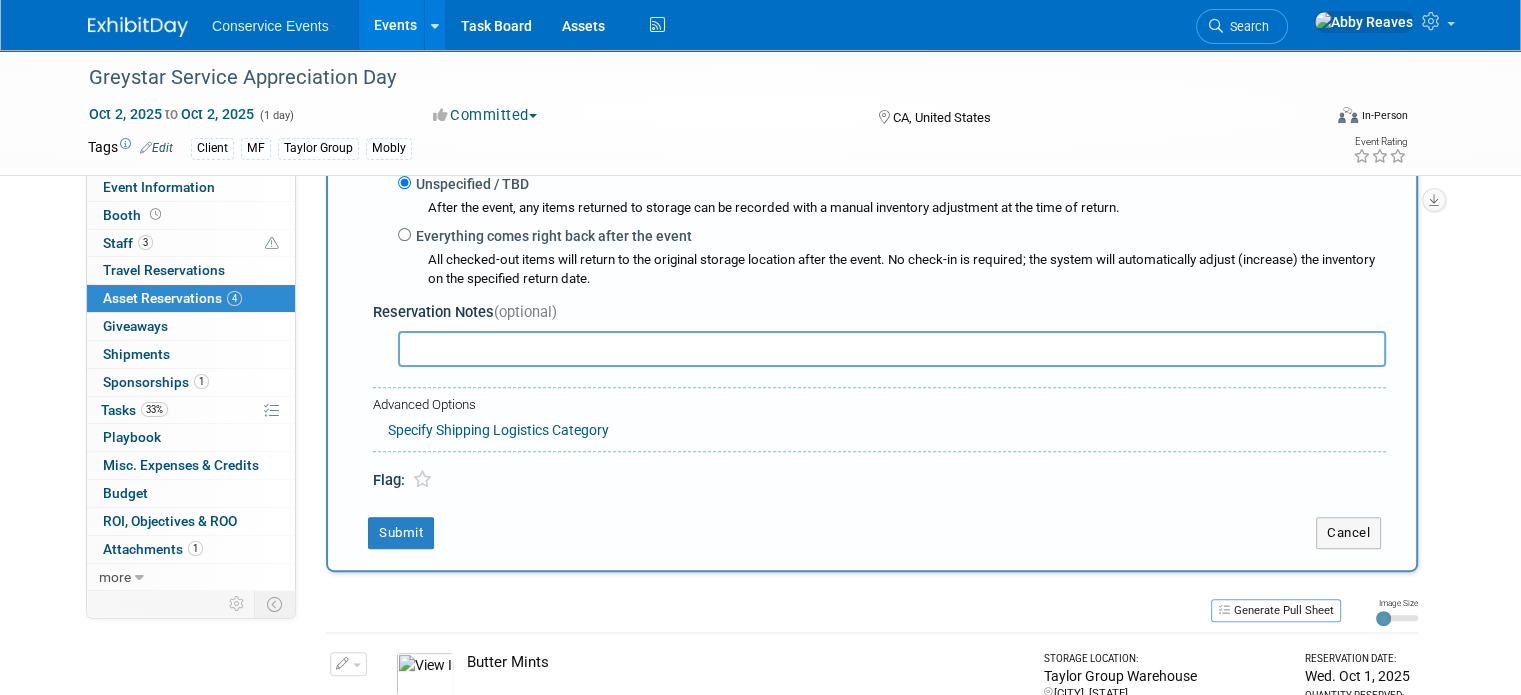 scroll, scrollTop: 579, scrollLeft: 0, axis: vertical 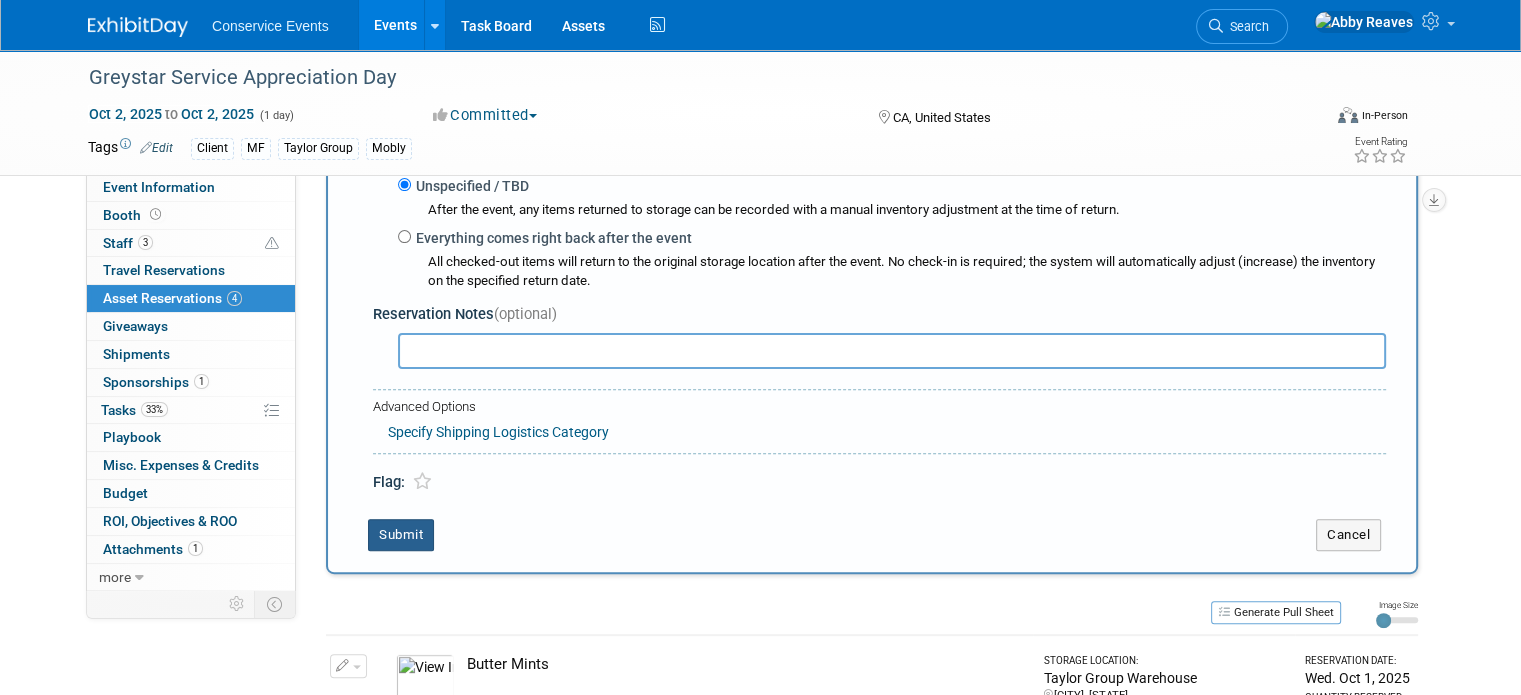 click on "Submit" at bounding box center (401, 535) 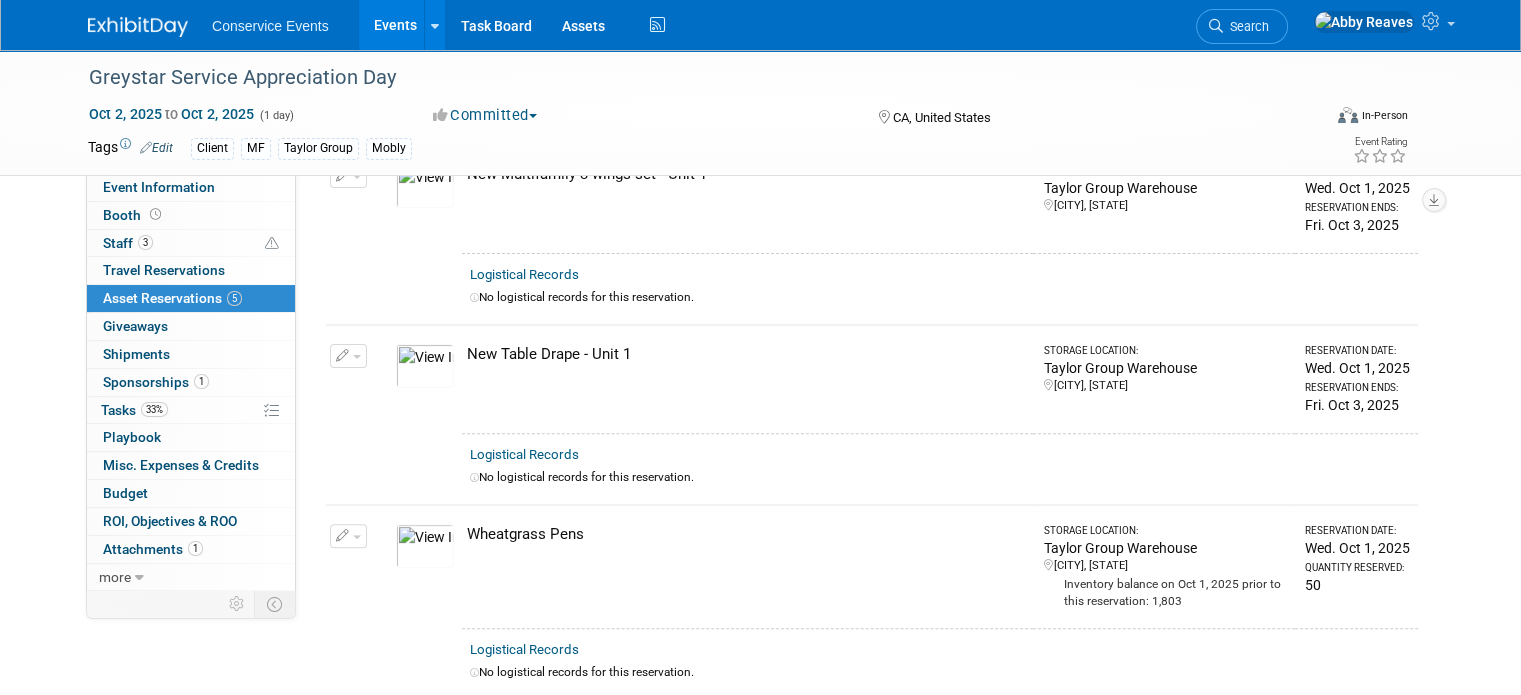 scroll, scrollTop: 0, scrollLeft: 0, axis: both 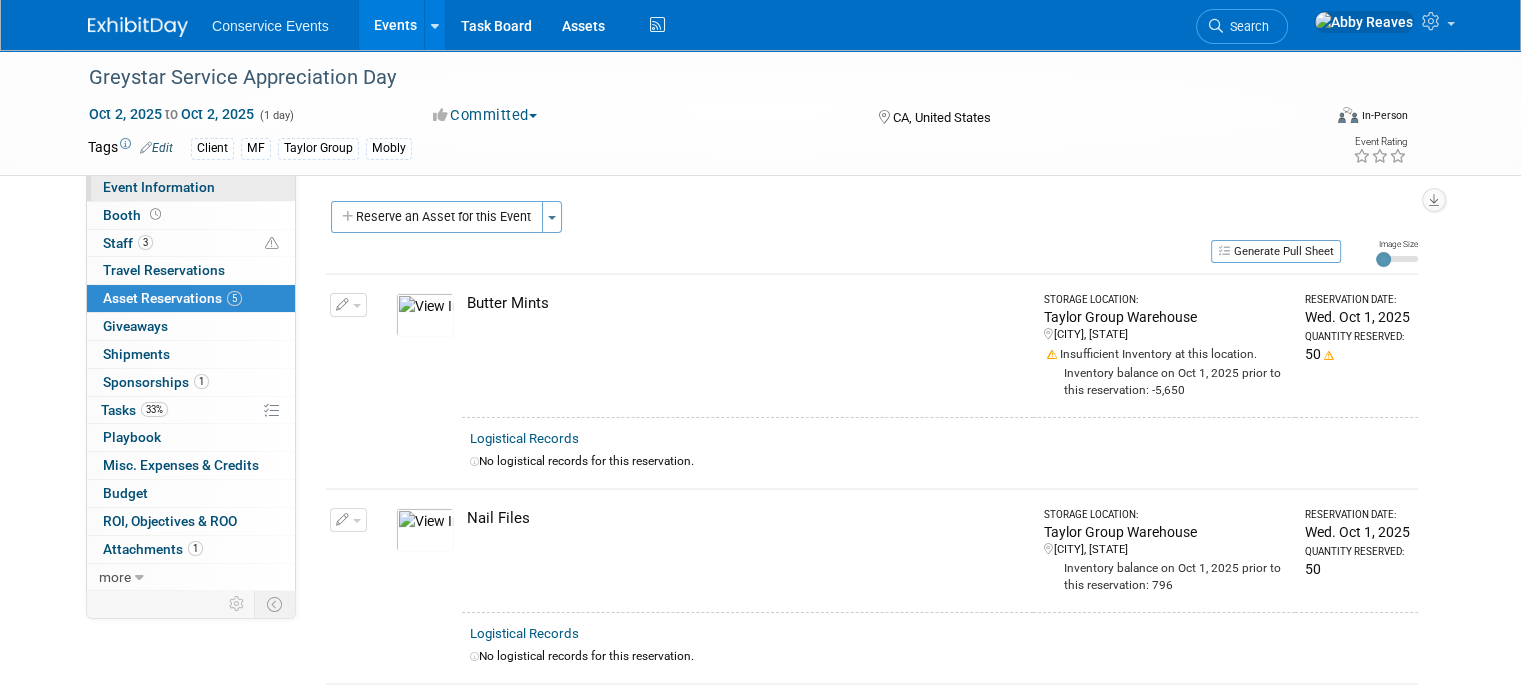 click on "Event Information" at bounding box center (191, 187) 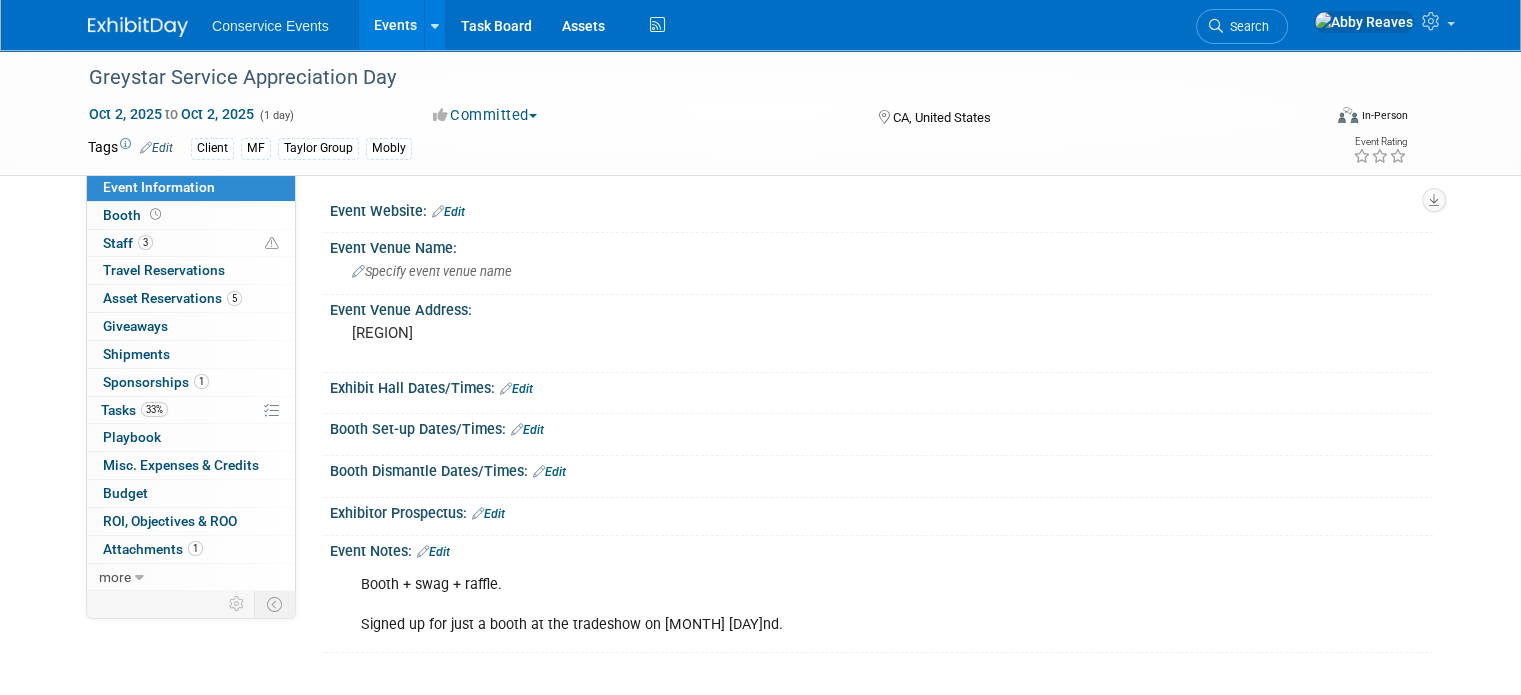 click on "Edit" at bounding box center (433, 552) 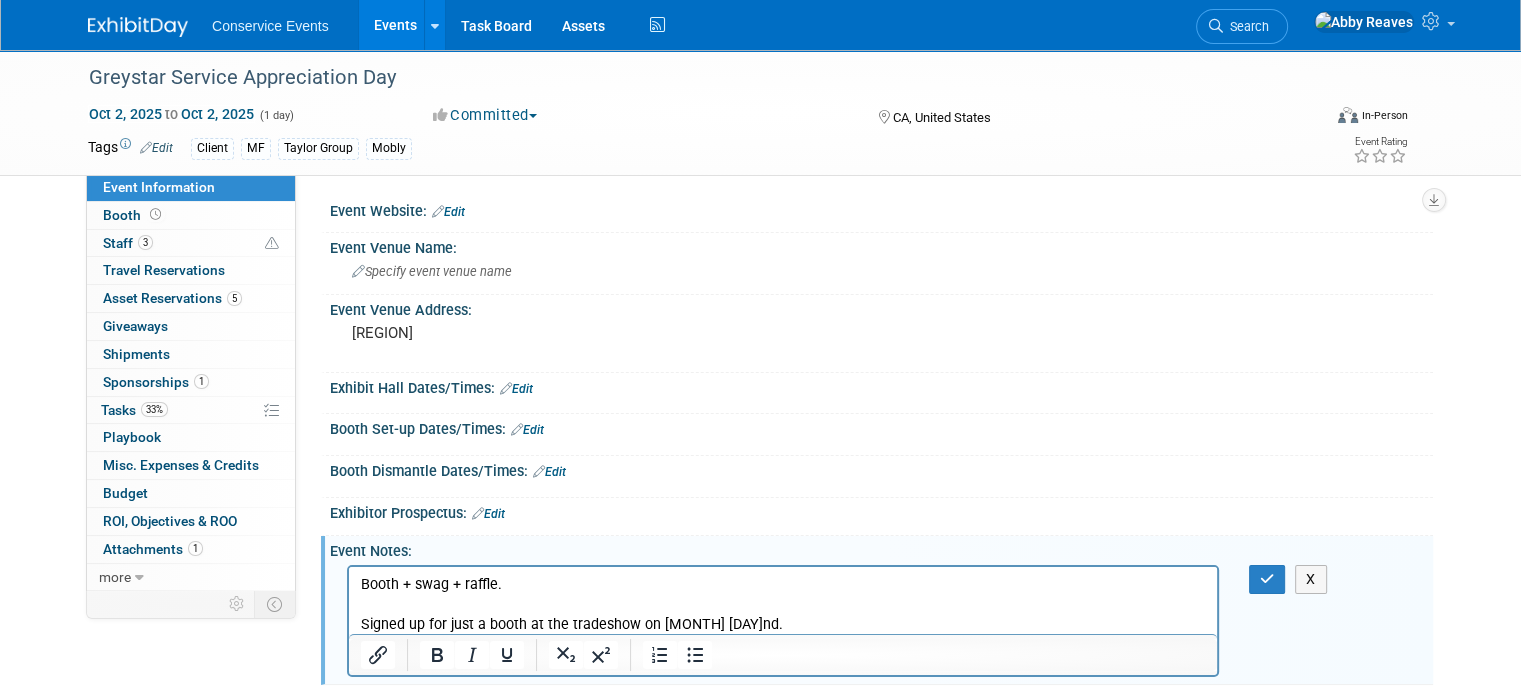 scroll, scrollTop: 0, scrollLeft: 0, axis: both 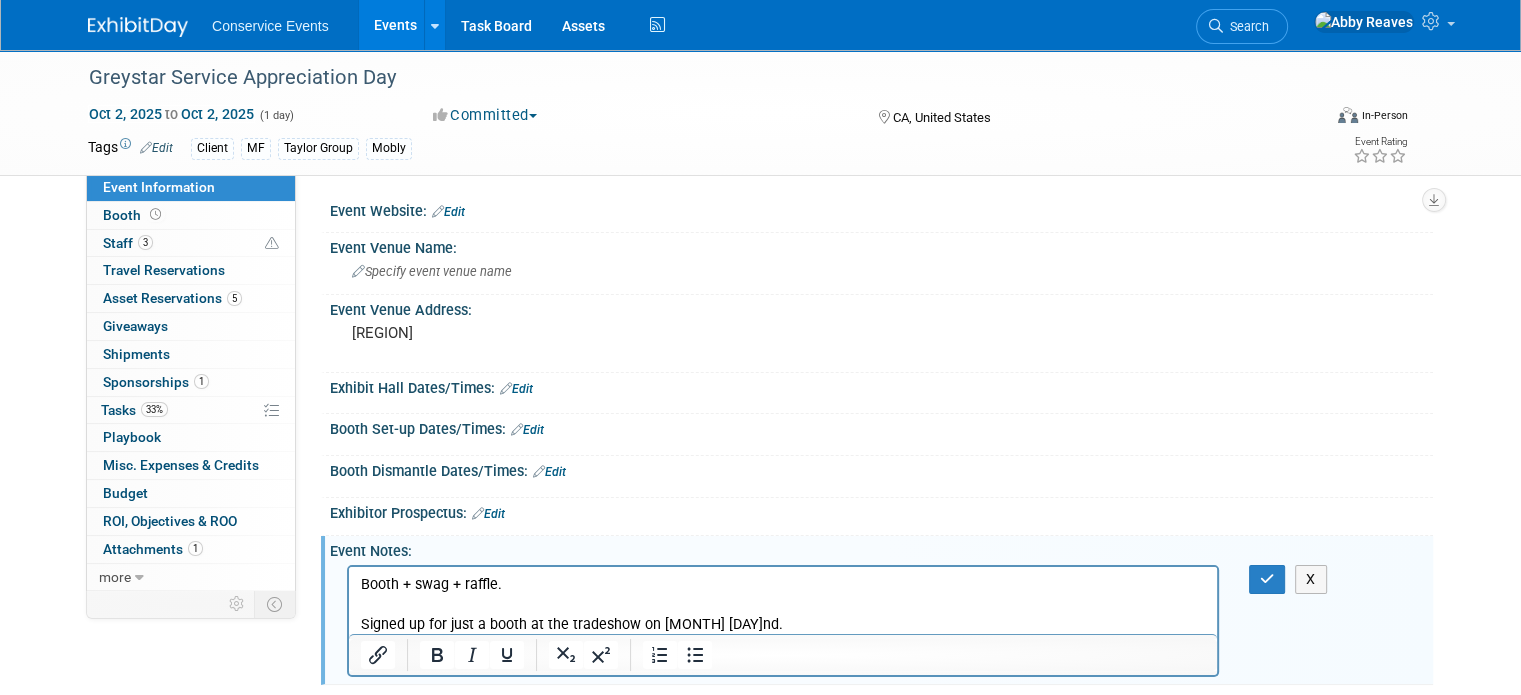 click on "Booth + swag + raffle.  Signed up for just a booth at the tradeshow on October 2nd." at bounding box center (783, 604) 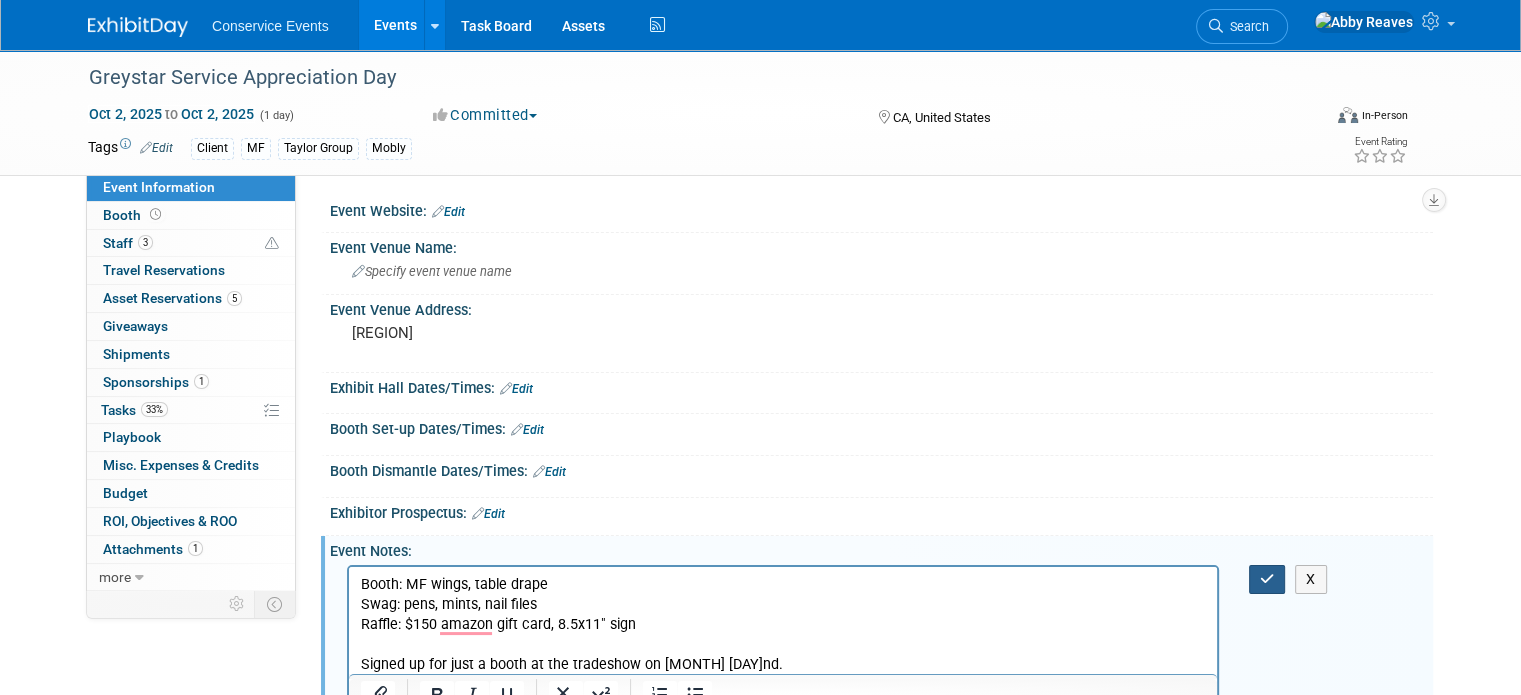 click at bounding box center [1267, 579] 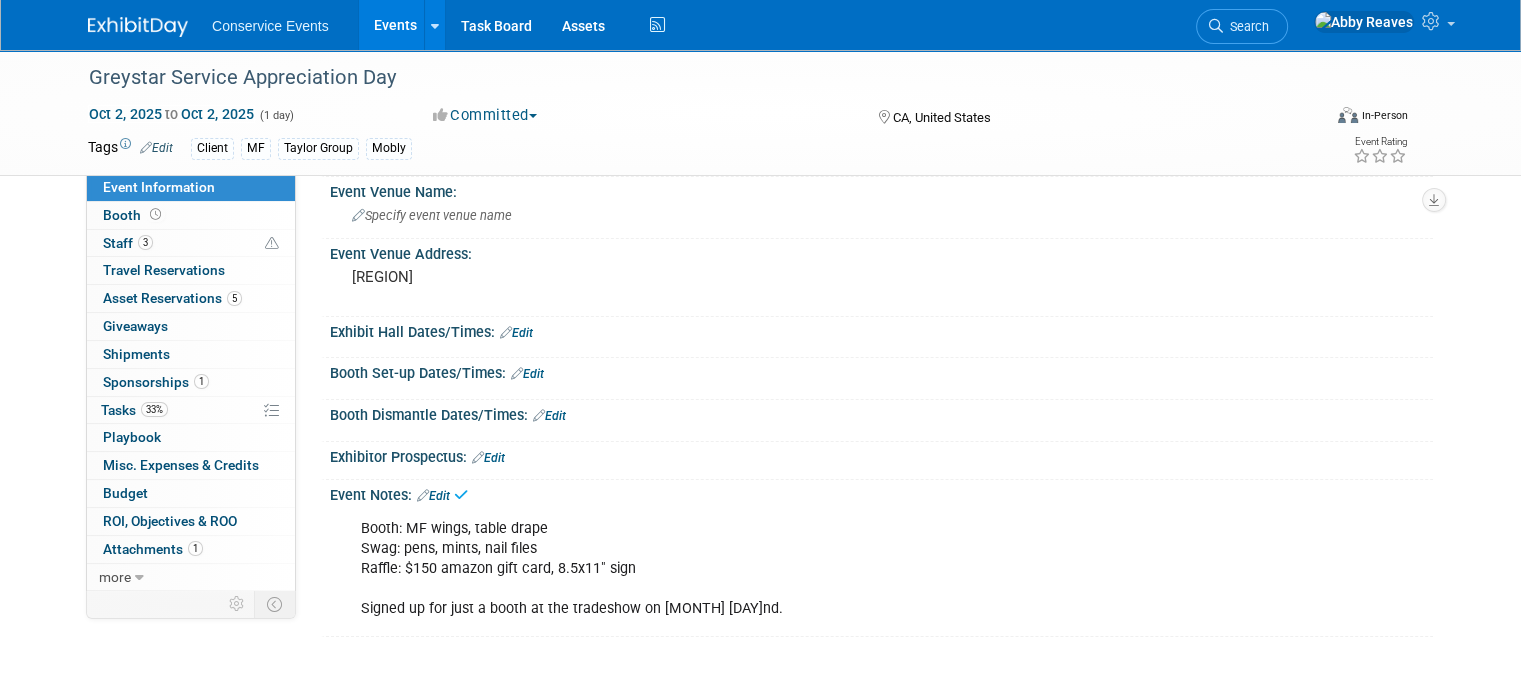 scroll, scrollTop: 56, scrollLeft: 0, axis: vertical 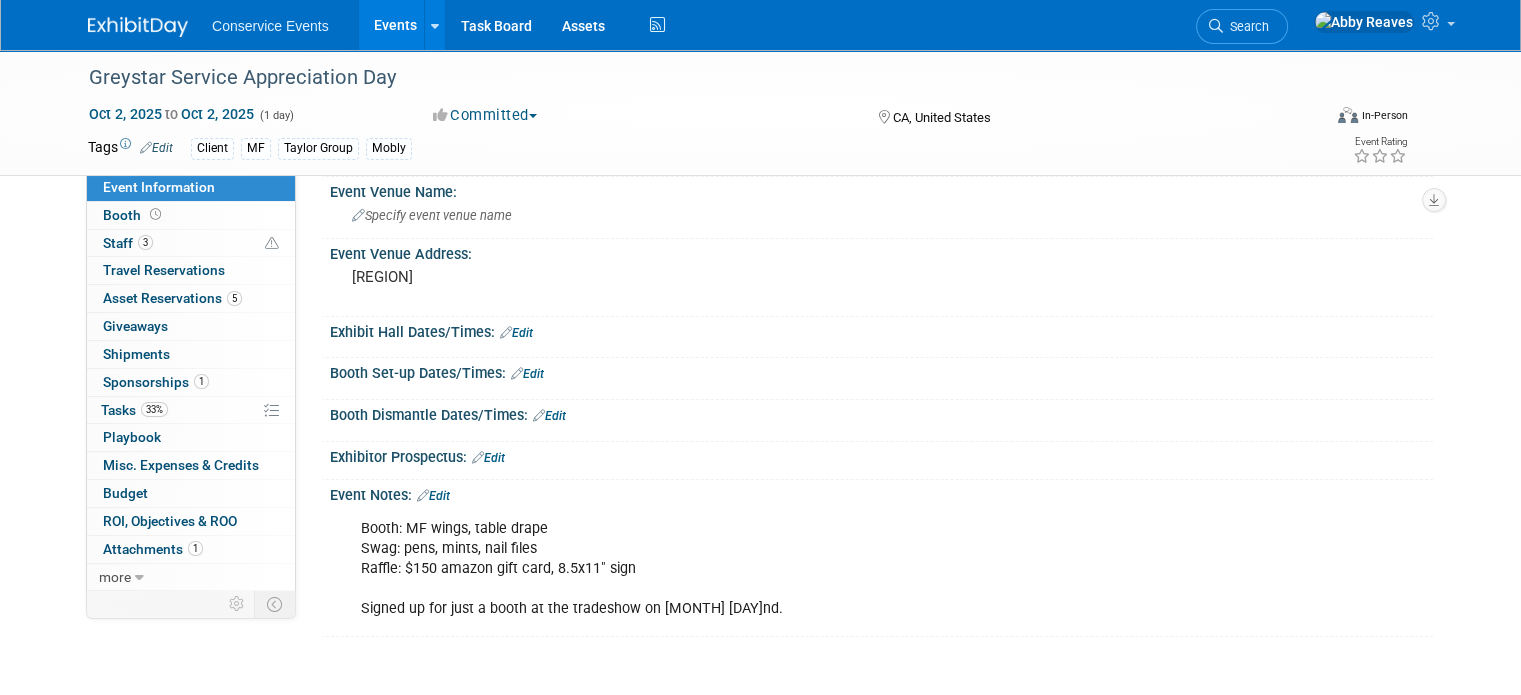 click on "Edit" at bounding box center (433, 496) 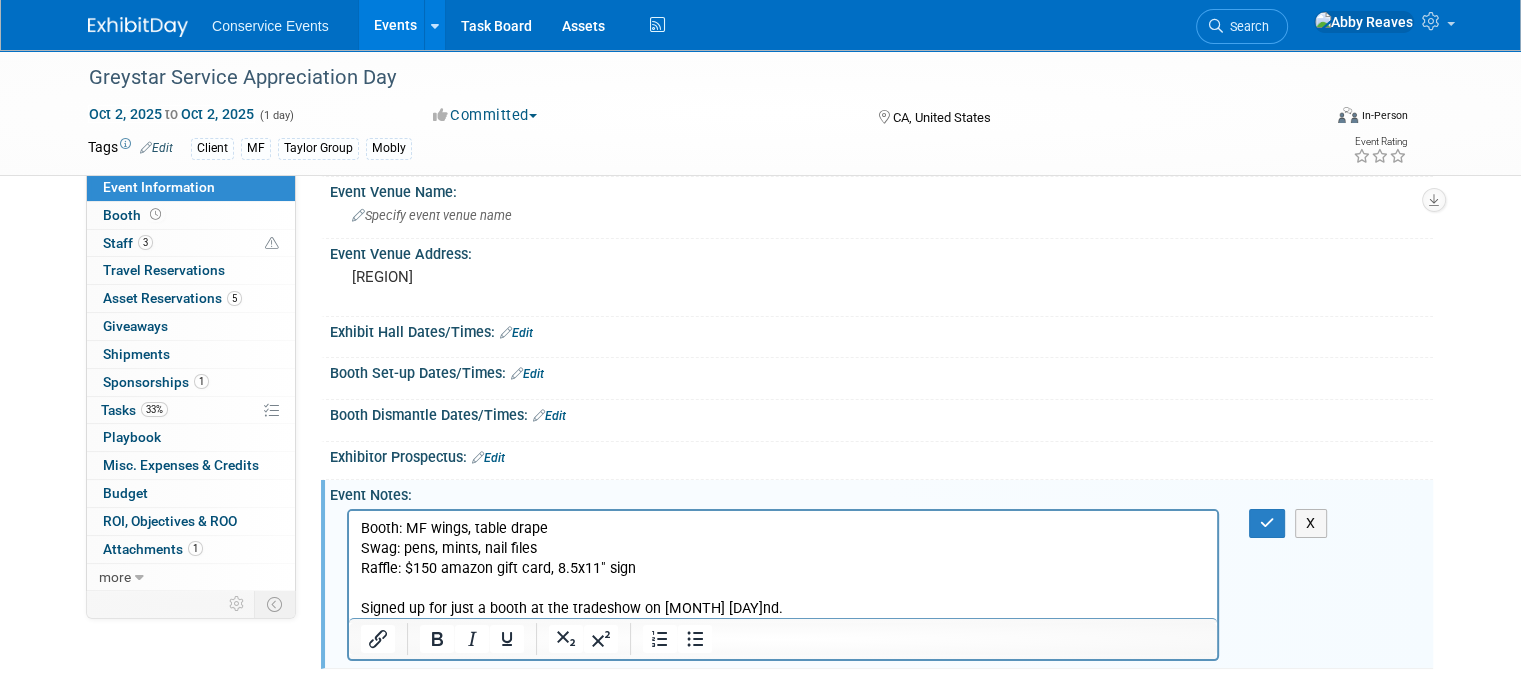 scroll, scrollTop: 80, scrollLeft: 0, axis: vertical 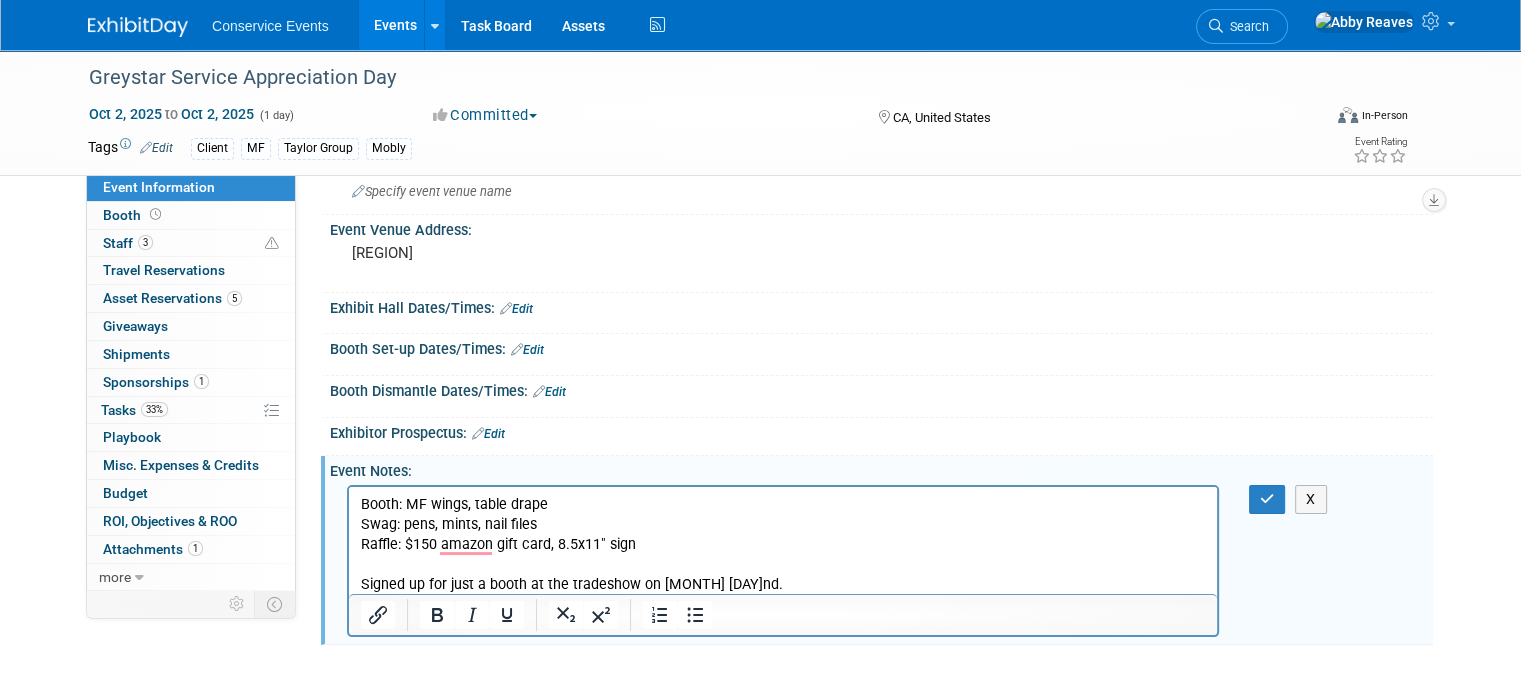 click on "Booth: MF wings, table drape Swag: pens, mints, nail files Raffle: $150 amazon gift card, 8.5x11" sign Signed up for just a booth at the tradeshow on October 2nd." at bounding box center [783, 544] 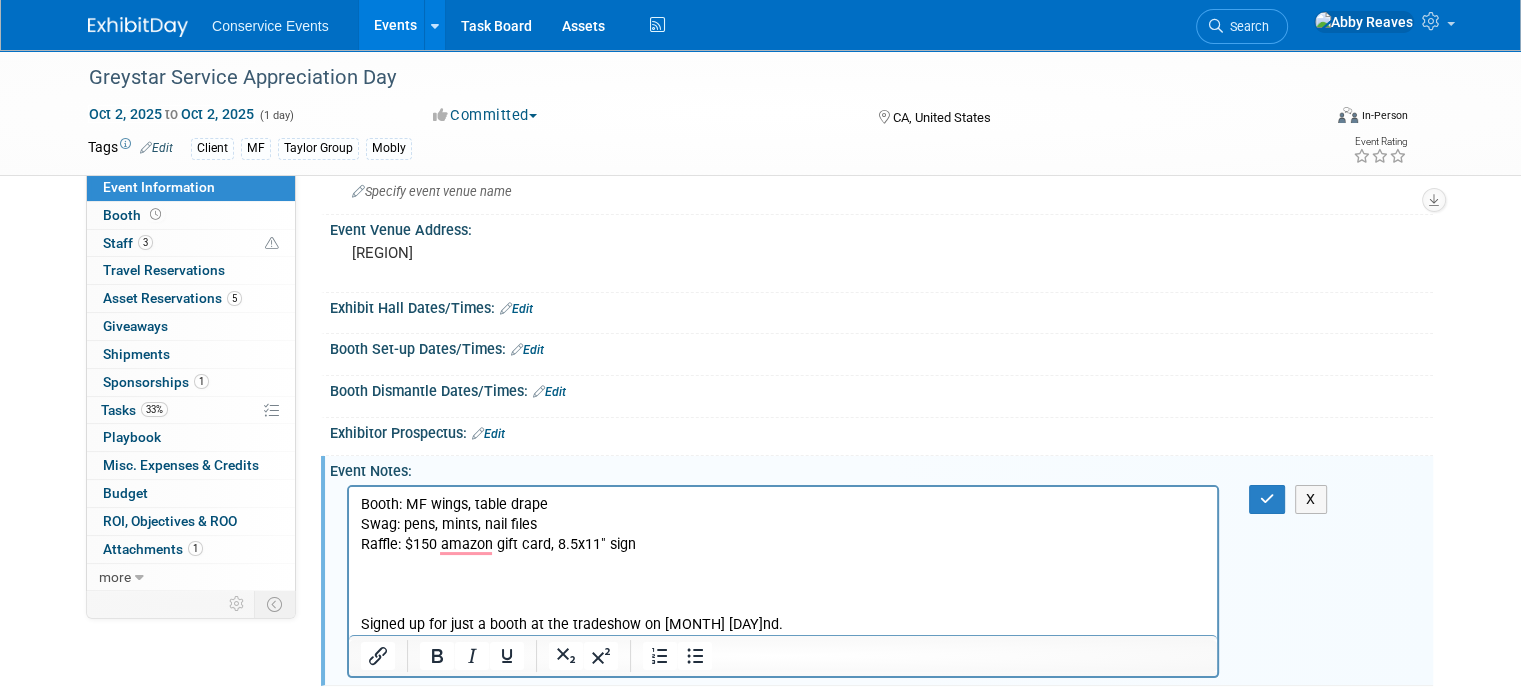 type 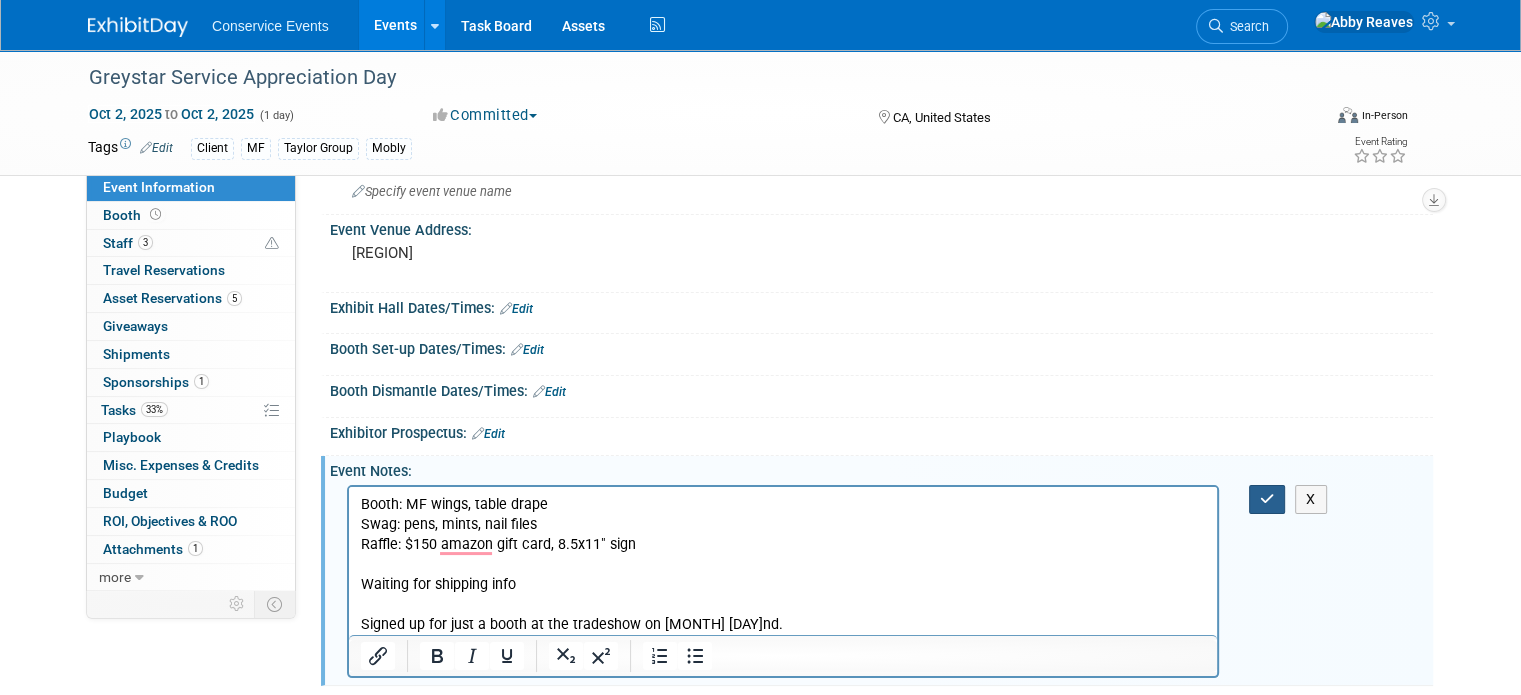 click at bounding box center [1267, 499] 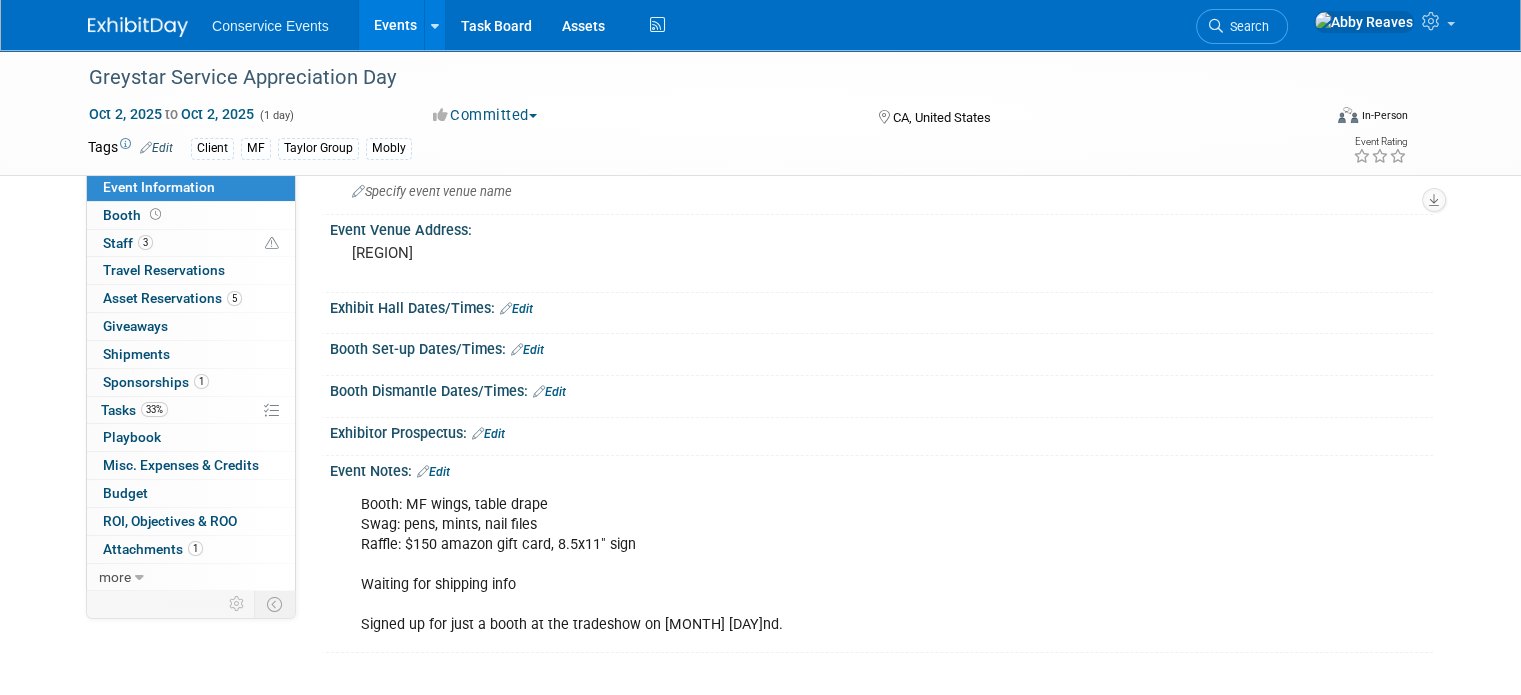 scroll, scrollTop: 0, scrollLeft: 0, axis: both 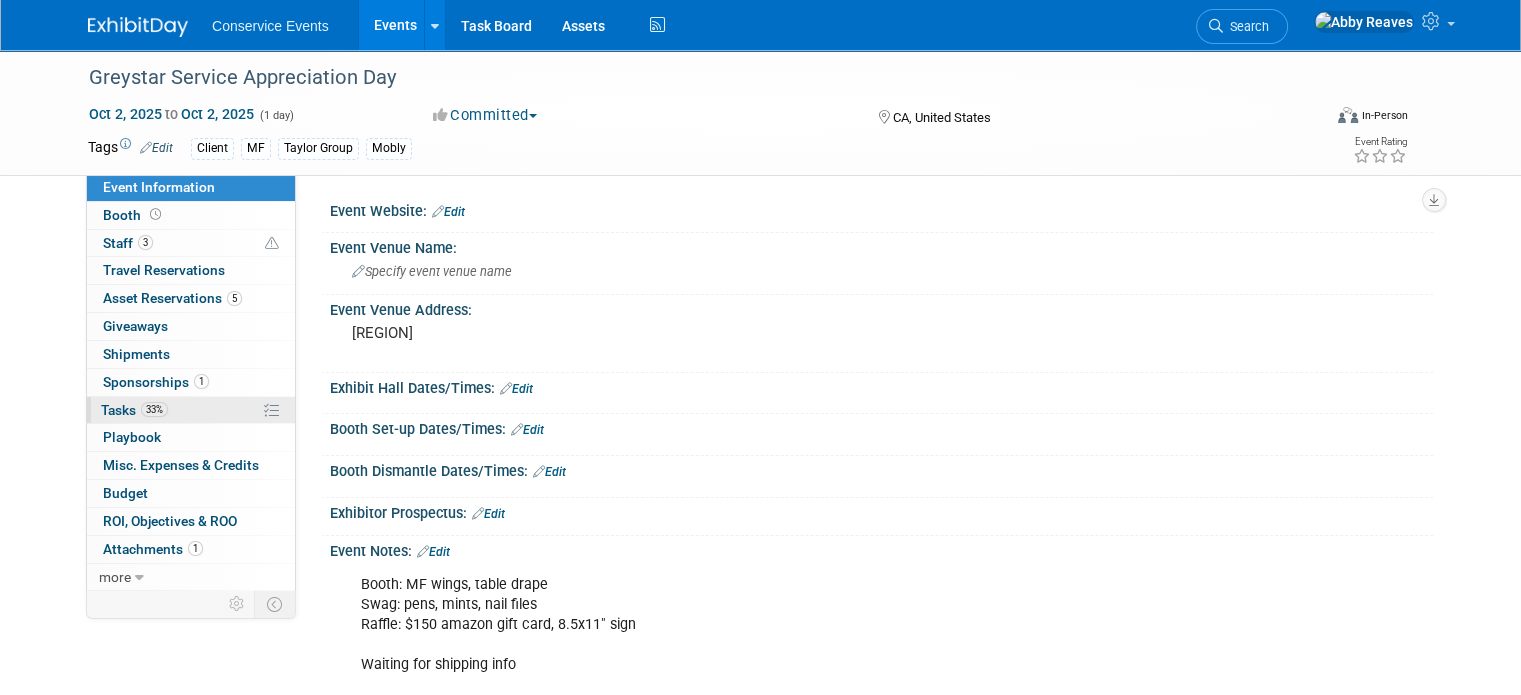click on "33%
Tasks 33%" at bounding box center (191, 410) 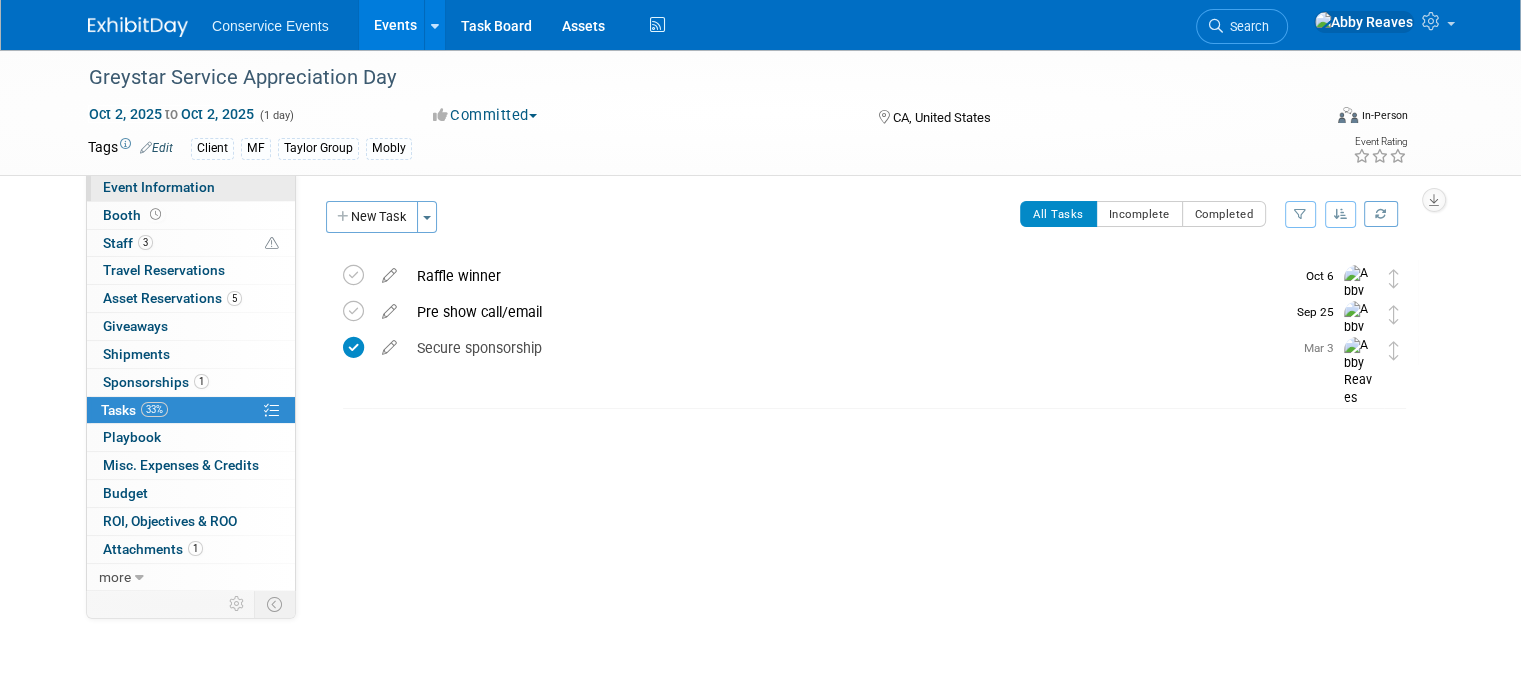 click on "Event Information" at bounding box center (191, 187) 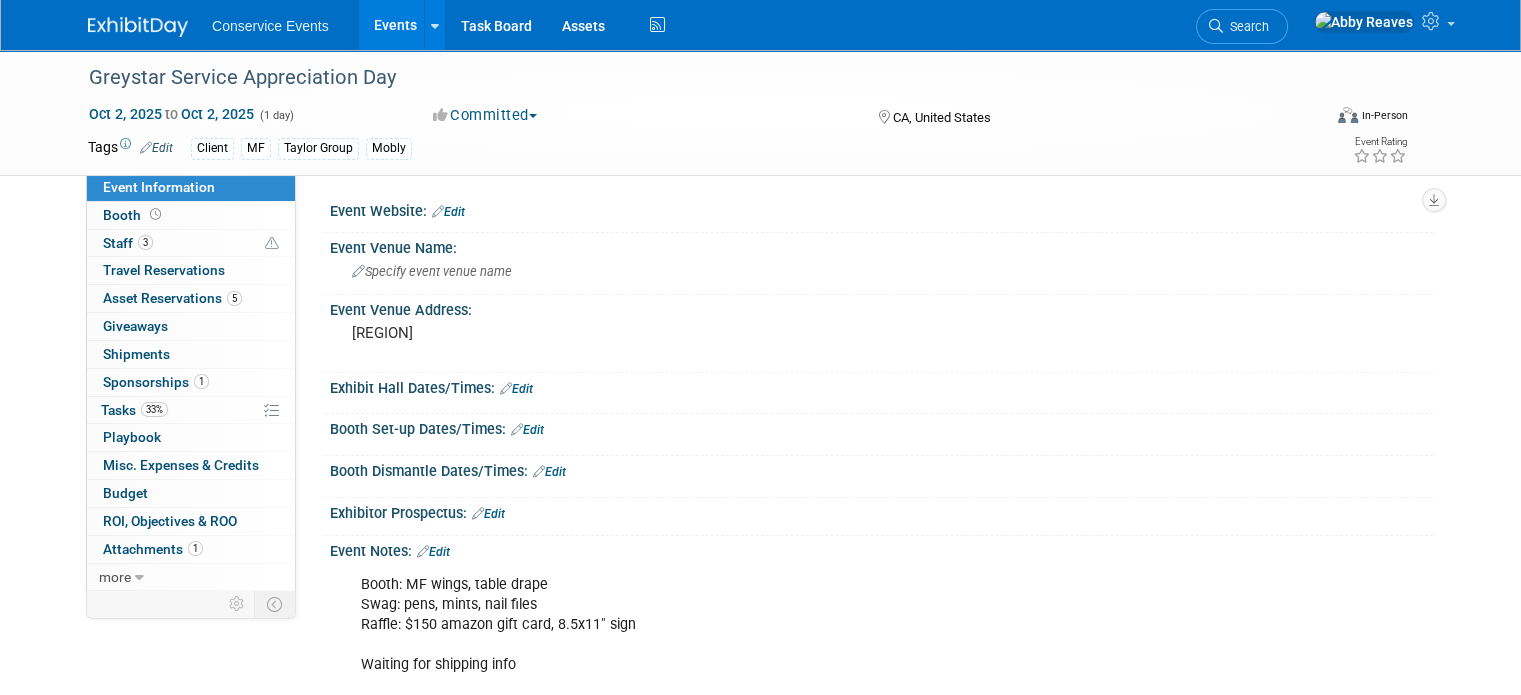 click on "Events" at bounding box center [395, 25] 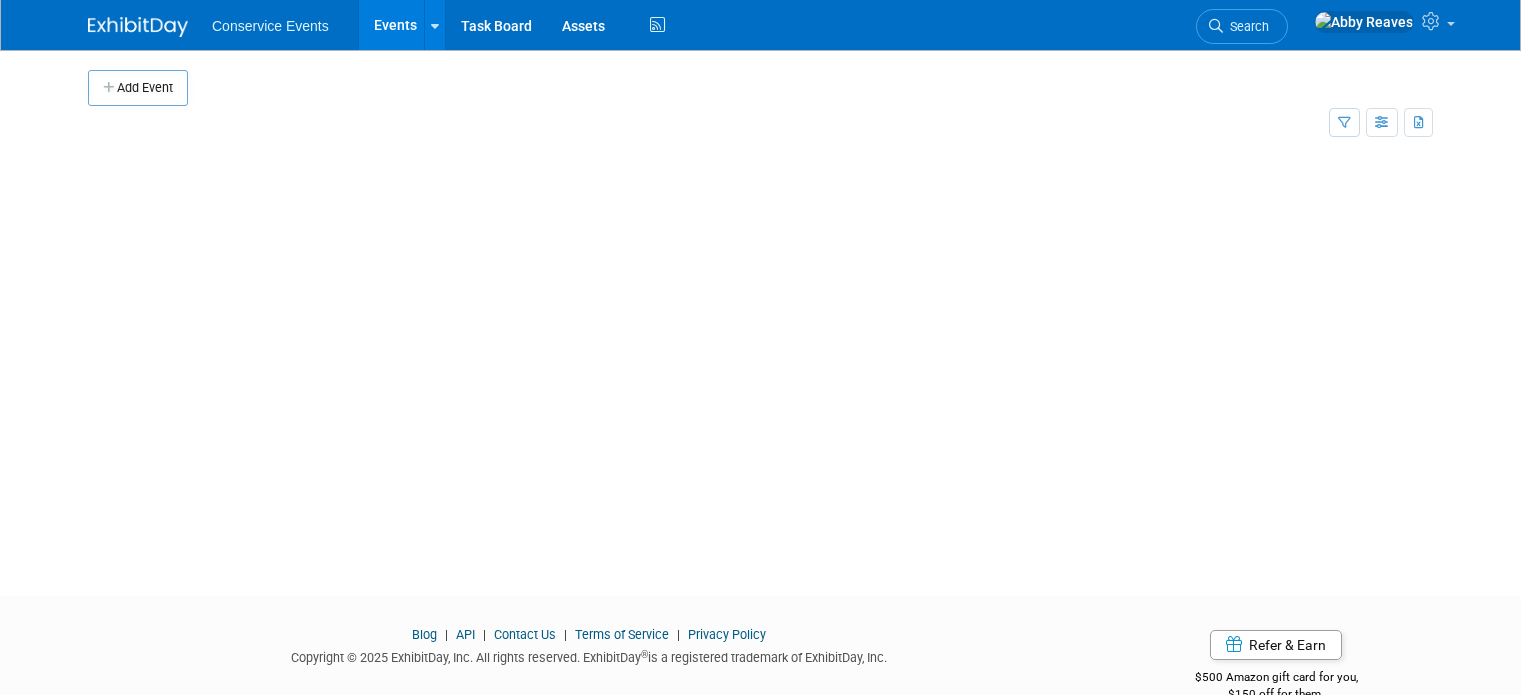 scroll, scrollTop: 0, scrollLeft: 0, axis: both 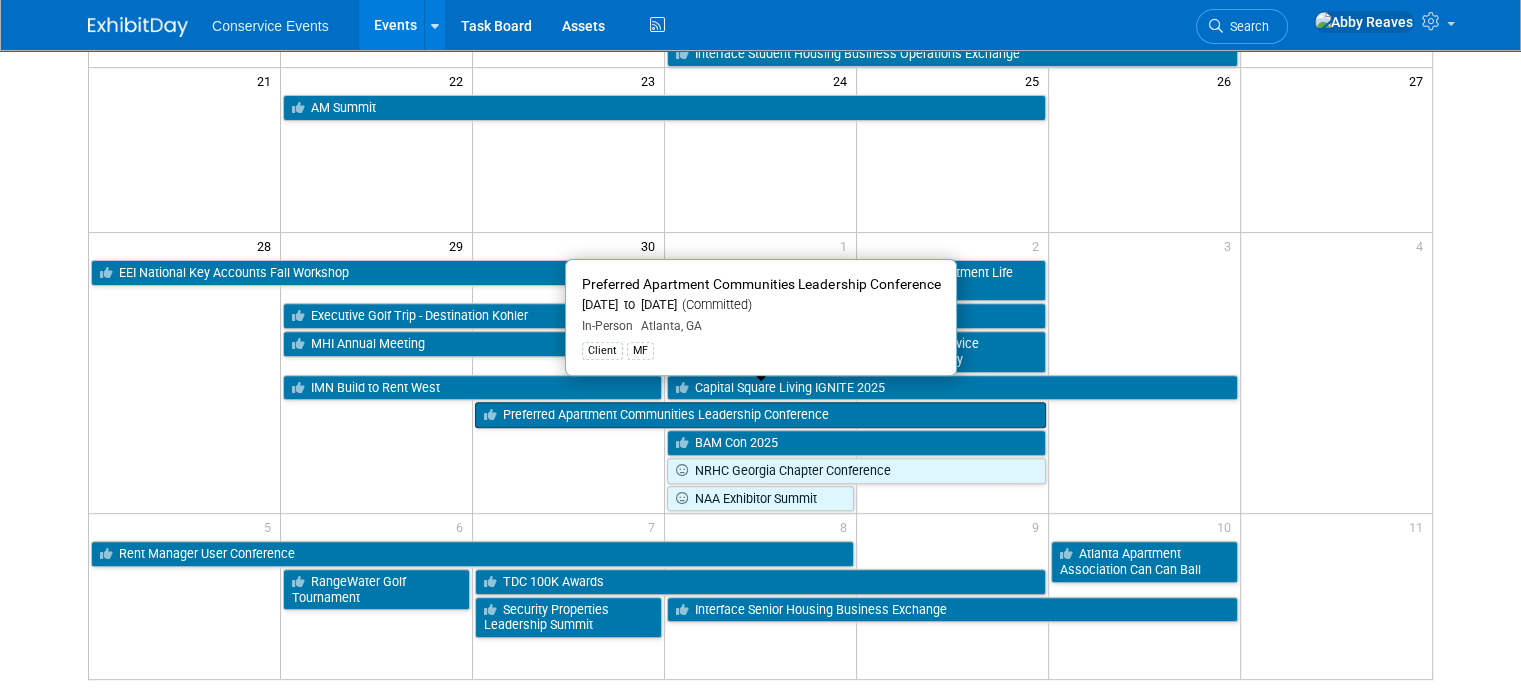 click on "Preferred Apartment Communities Leadership Conference" at bounding box center [760, 415] 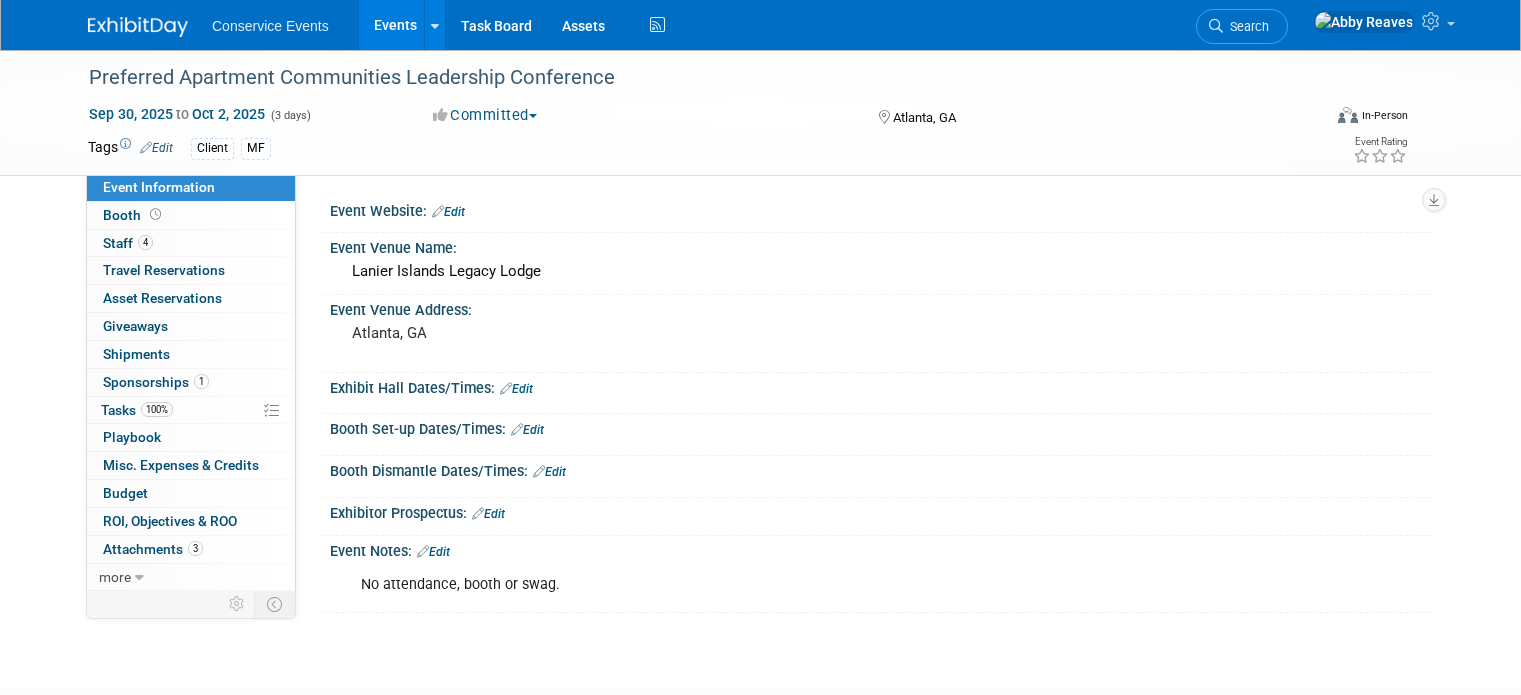 scroll, scrollTop: 0, scrollLeft: 0, axis: both 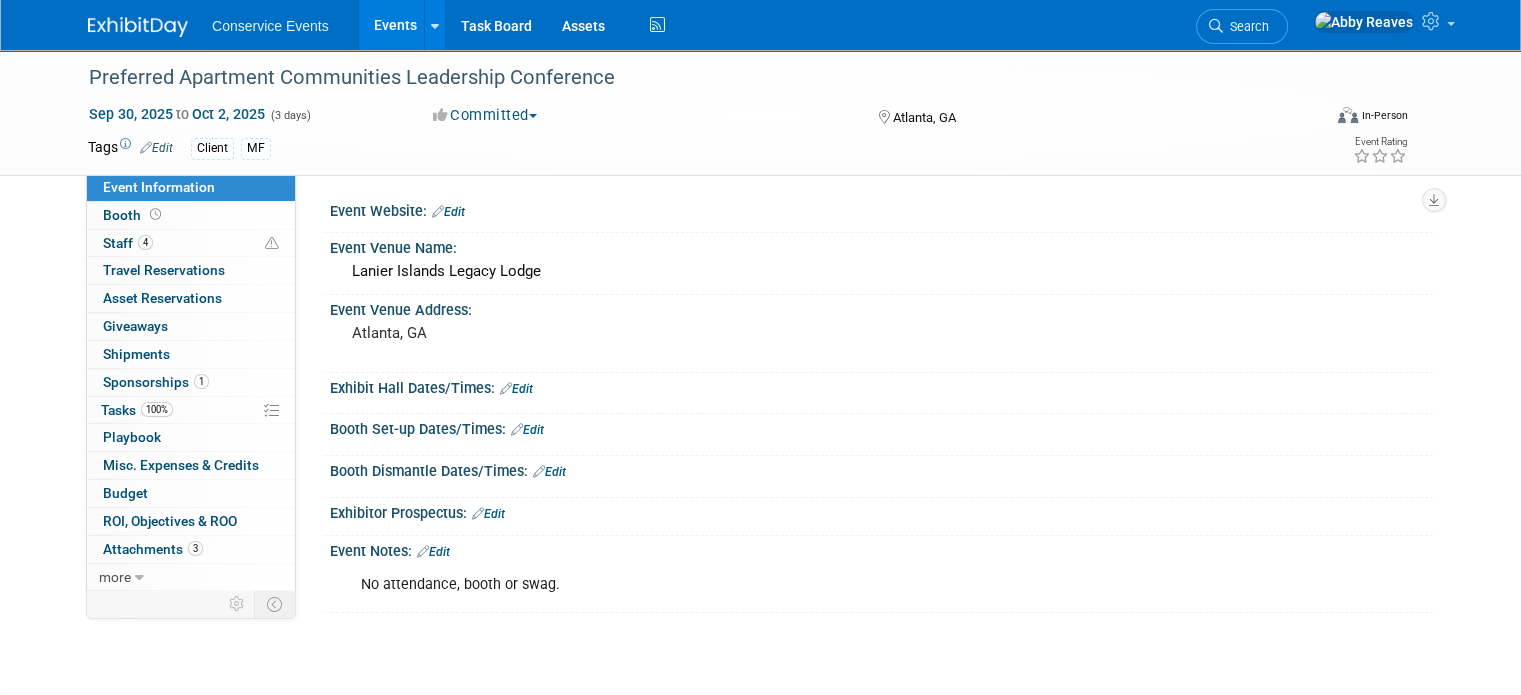 click on "Events" at bounding box center [395, 25] 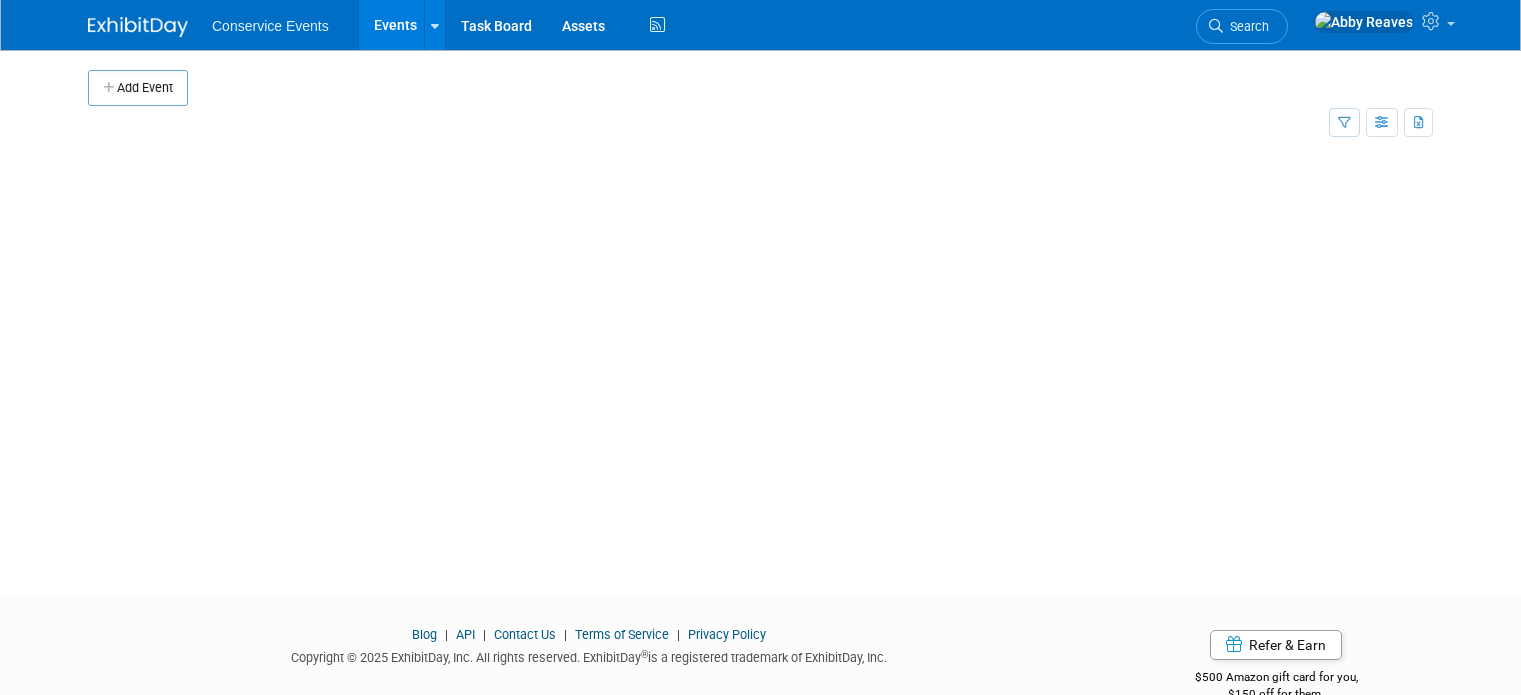 scroll, scrollTop: 0, scrollLeft: 0, axis: both 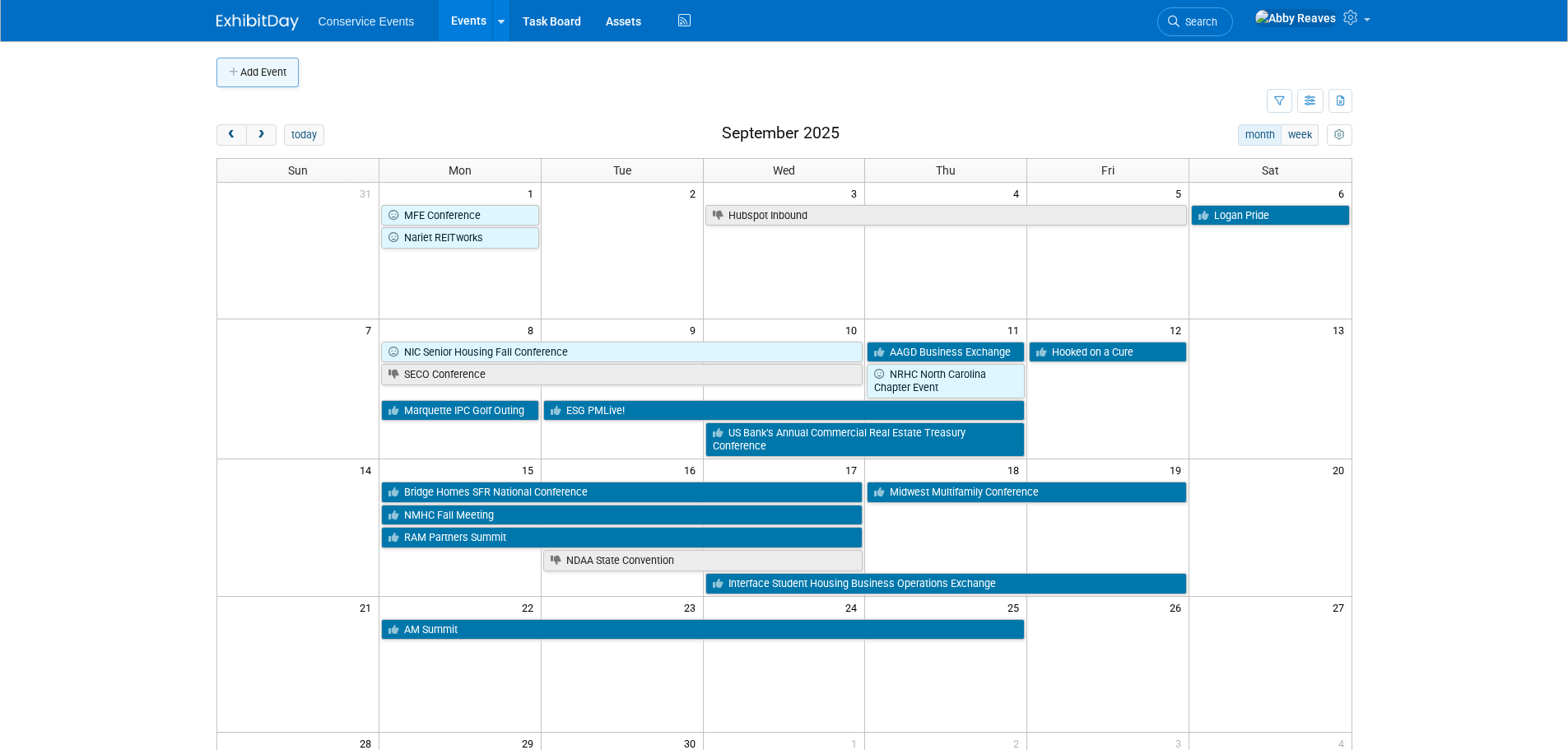 click on "Add Event" at bounding box center (258, 72) 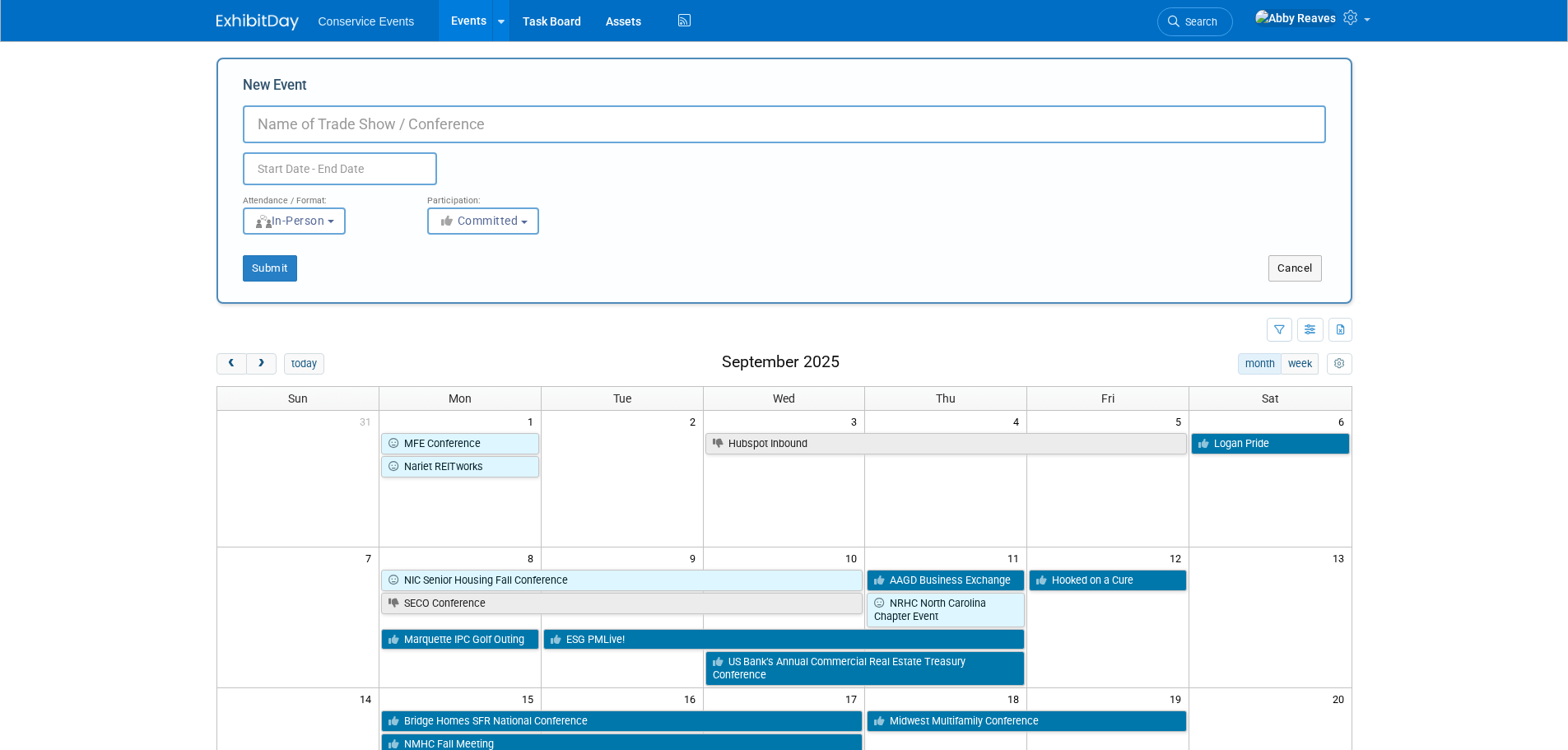 paste on "Monument Leadership Tour 2026" 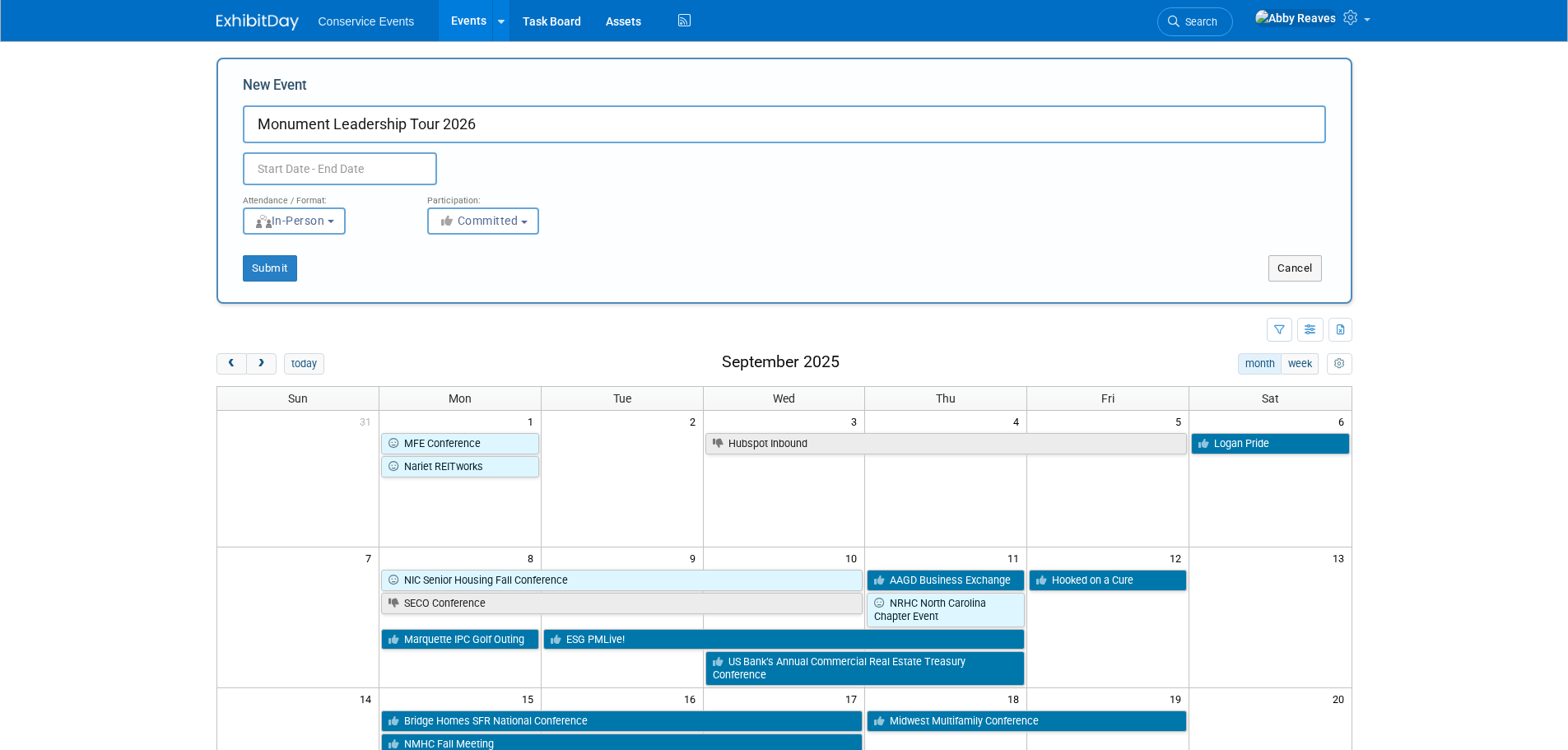 type on "Monument Leadership Tour 2026" 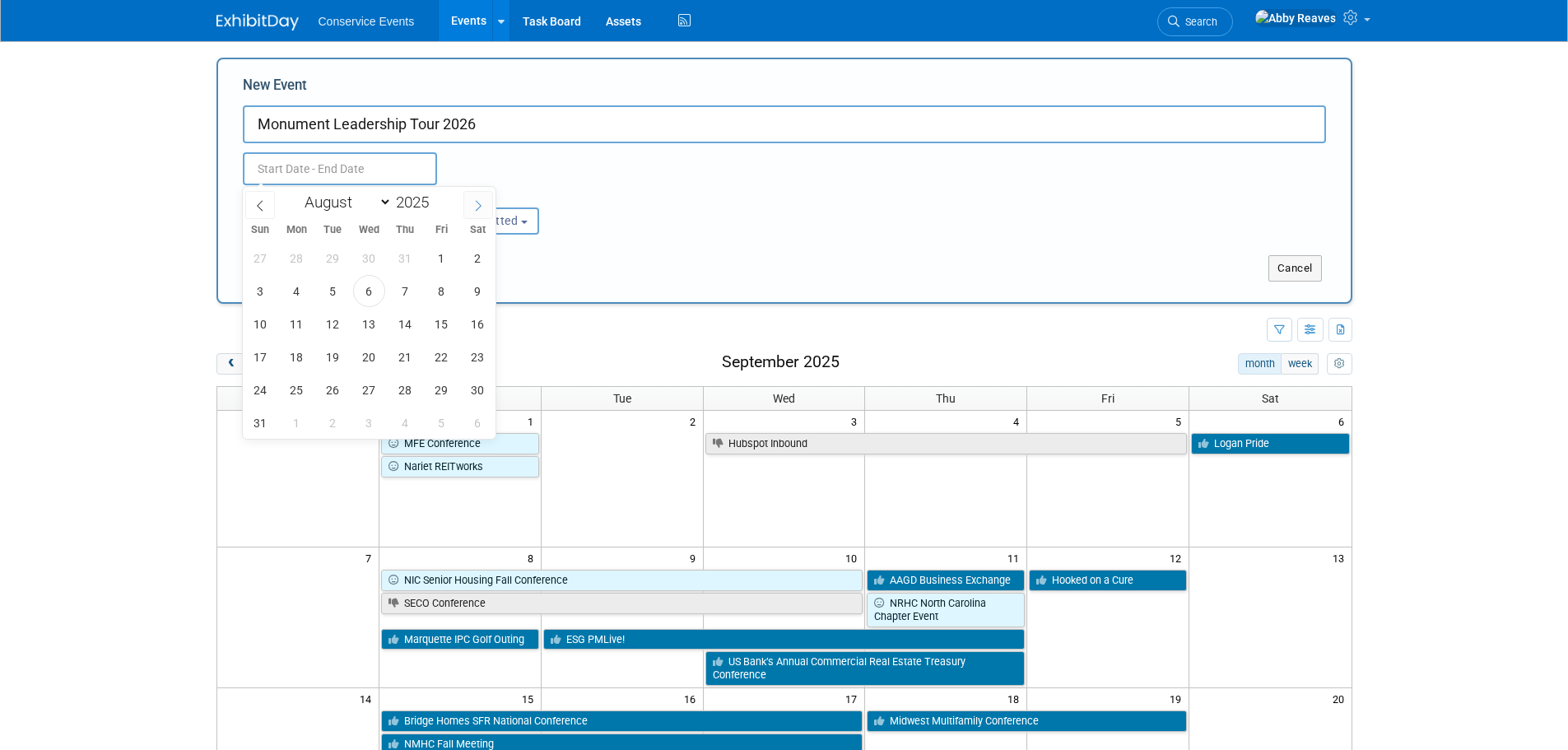 click at bounding box center [478, 205] 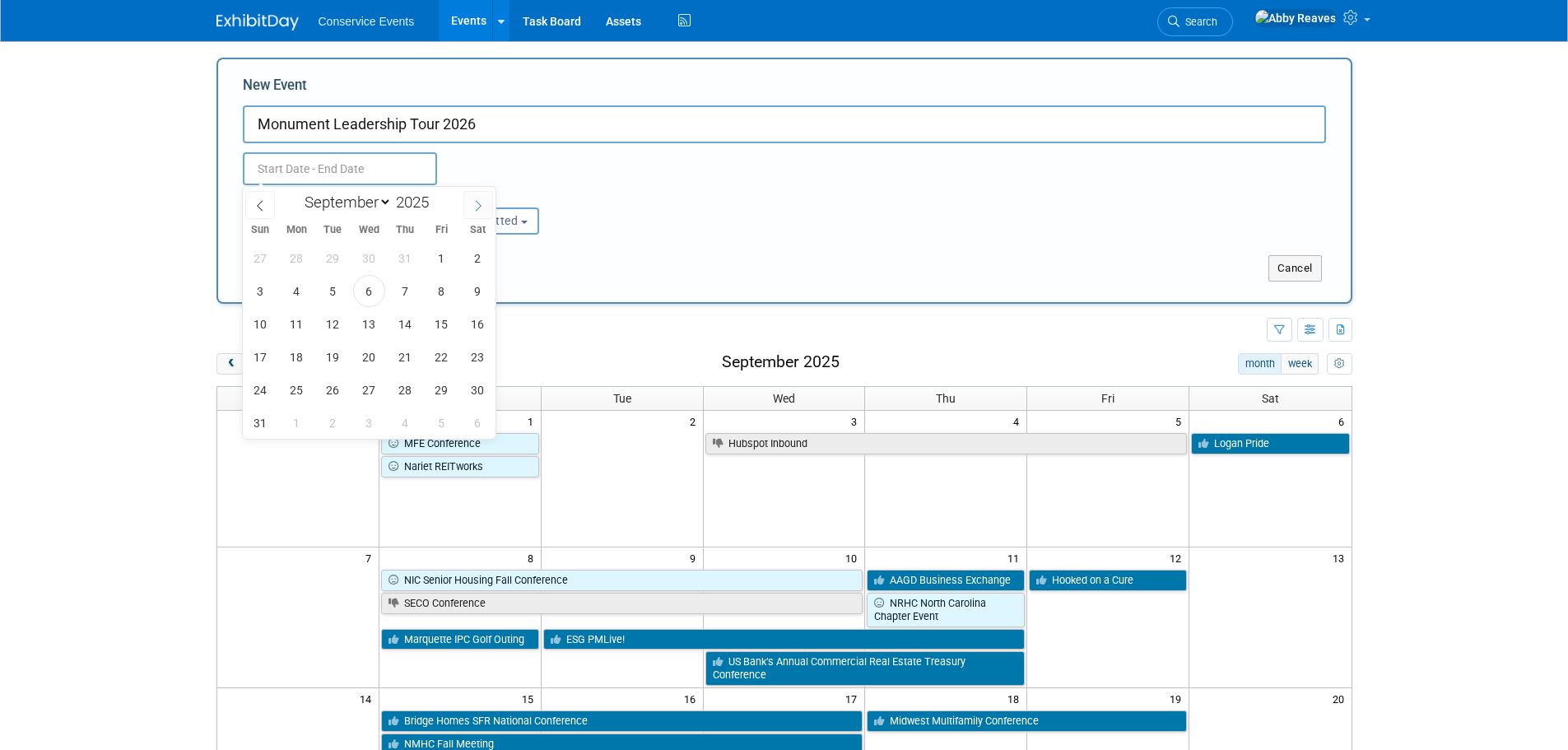 click at bounding box center (478, 205) 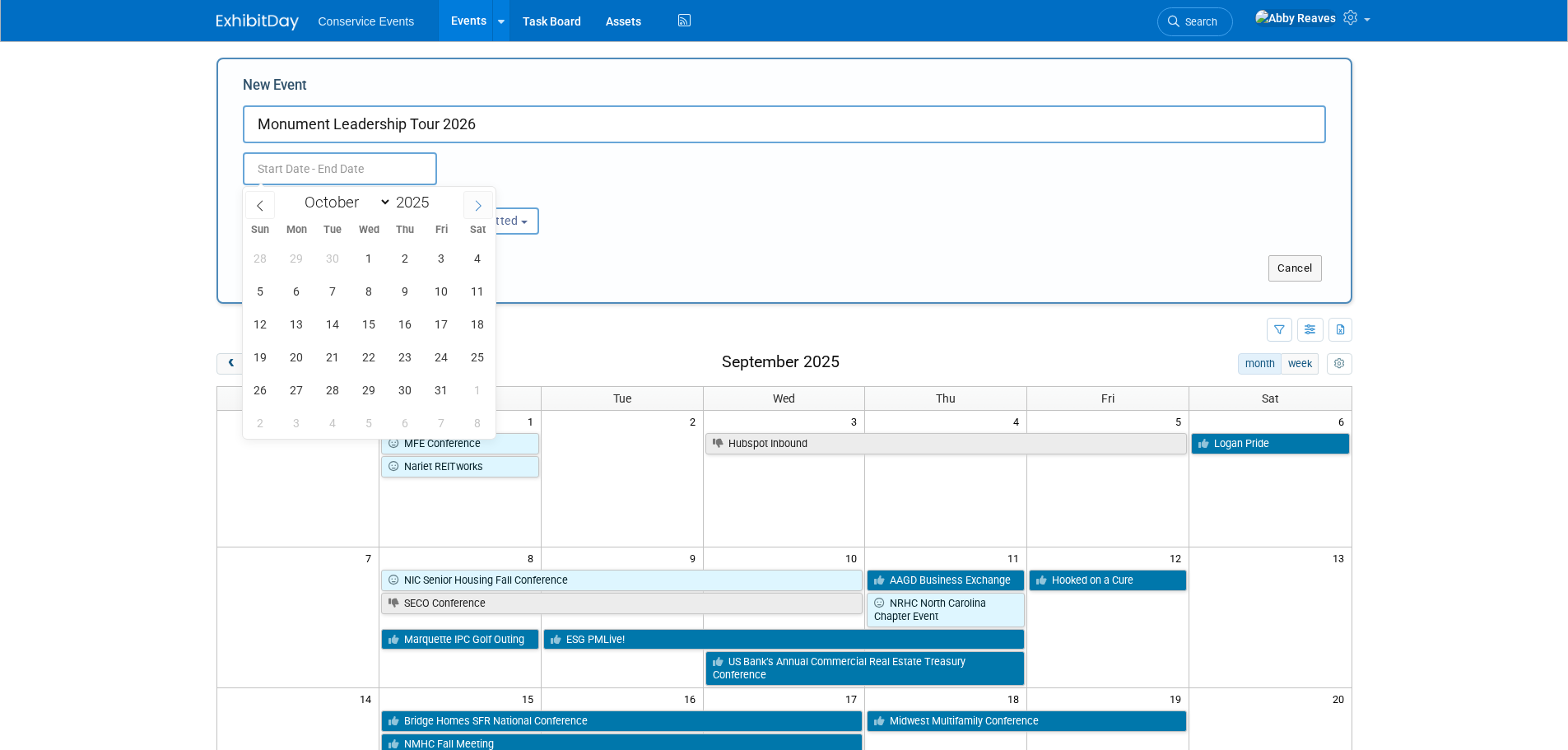 click at bounding box center [478, 205] 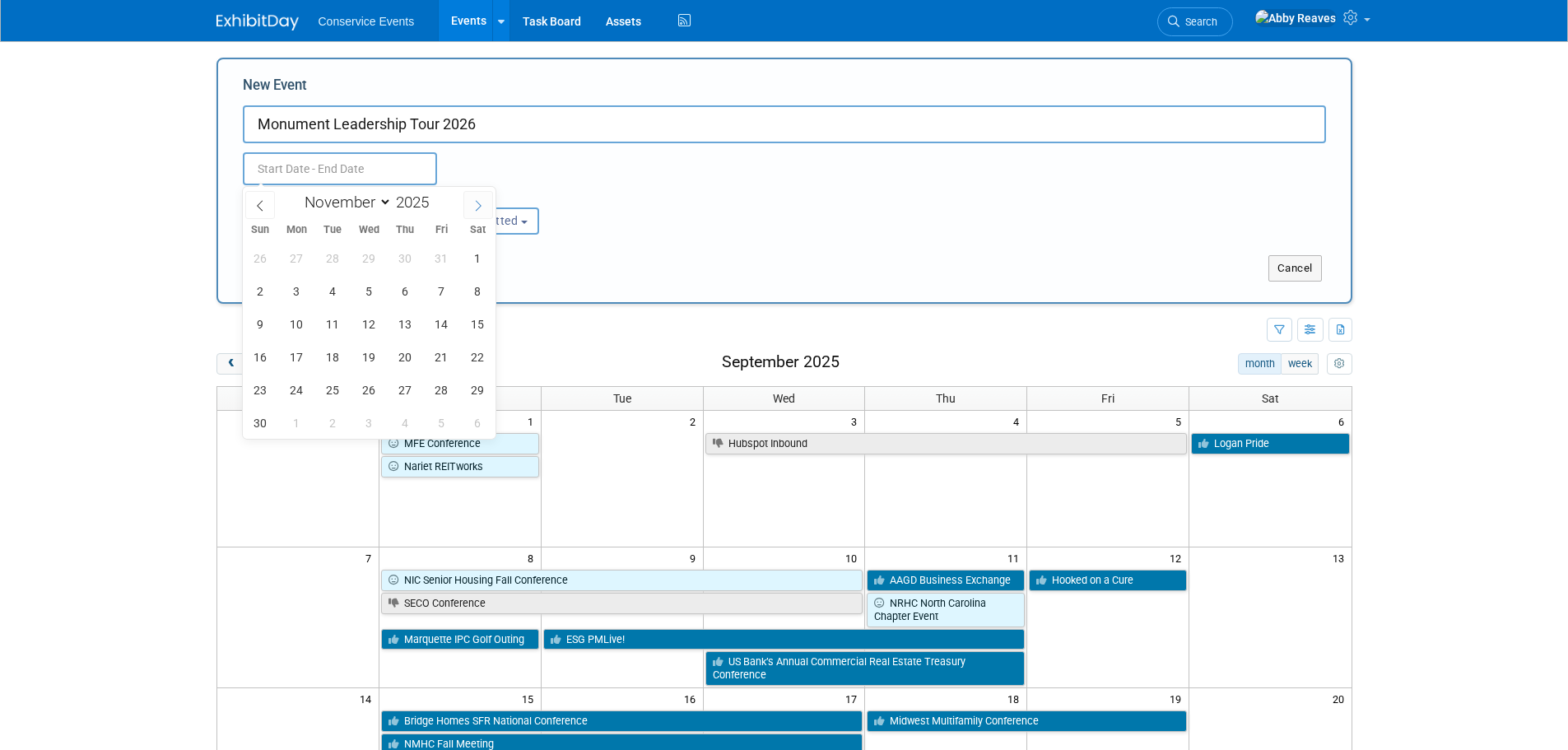 click at bounding box center (478, 205) 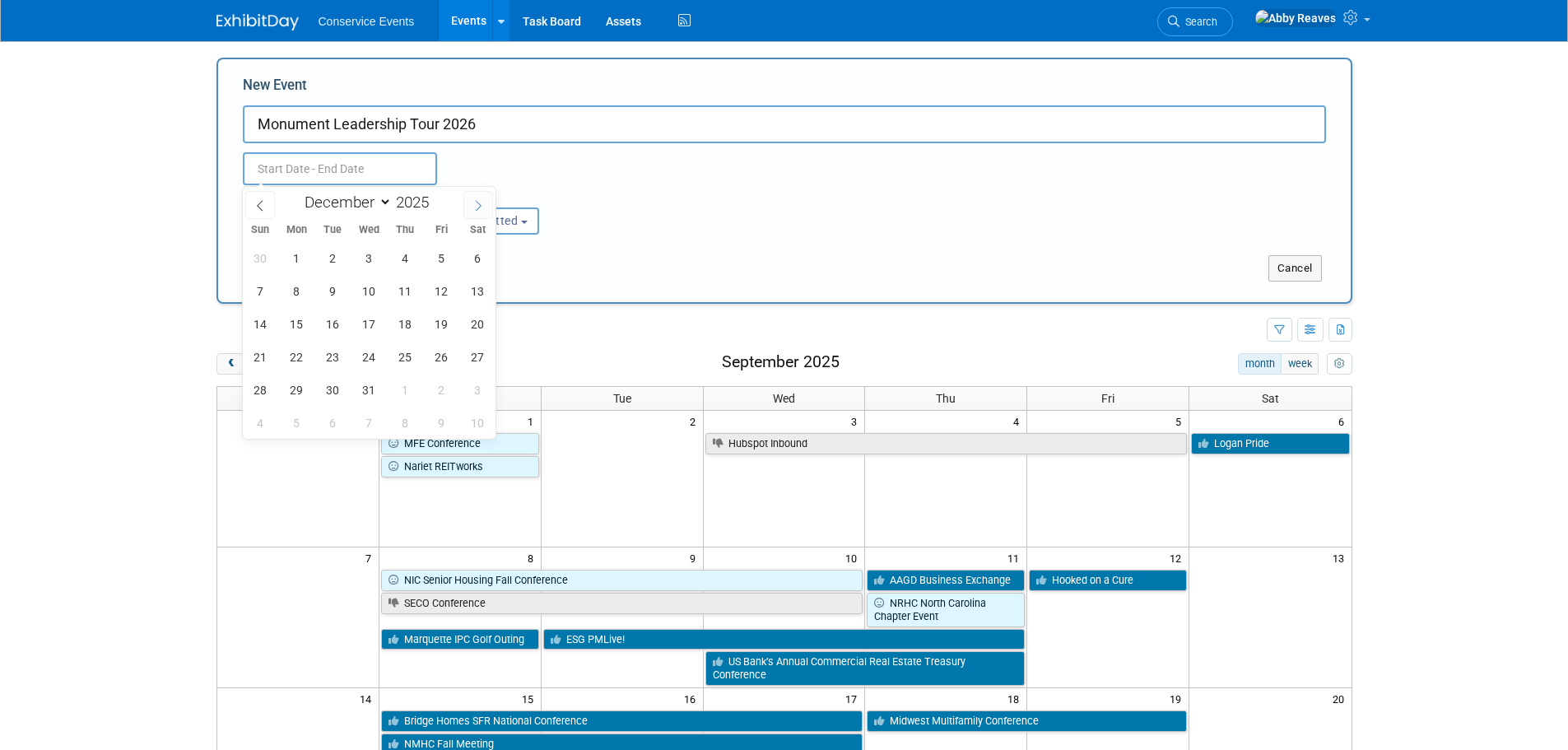 click at bounding box center [478, 205] 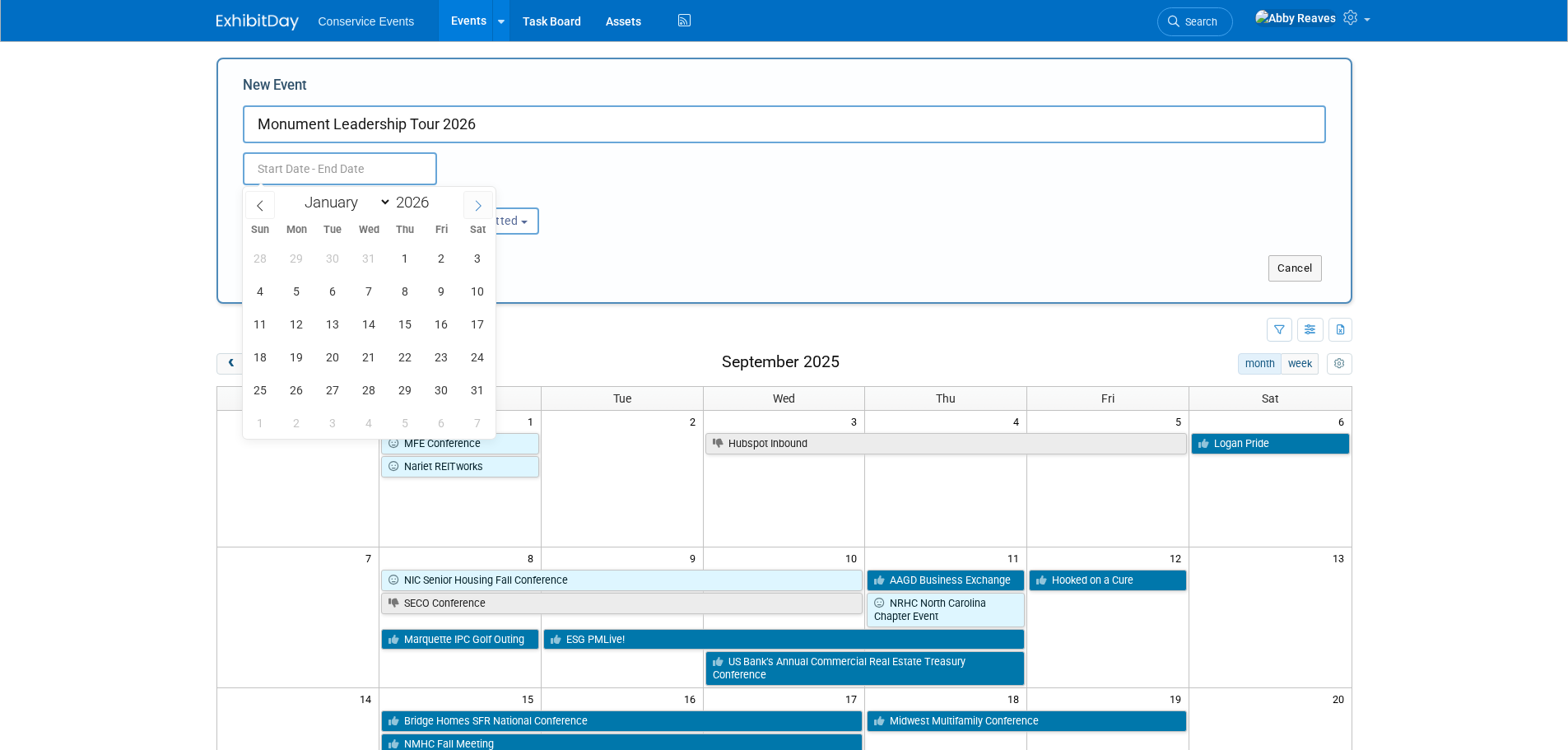 click at bounding box center (478, 205) 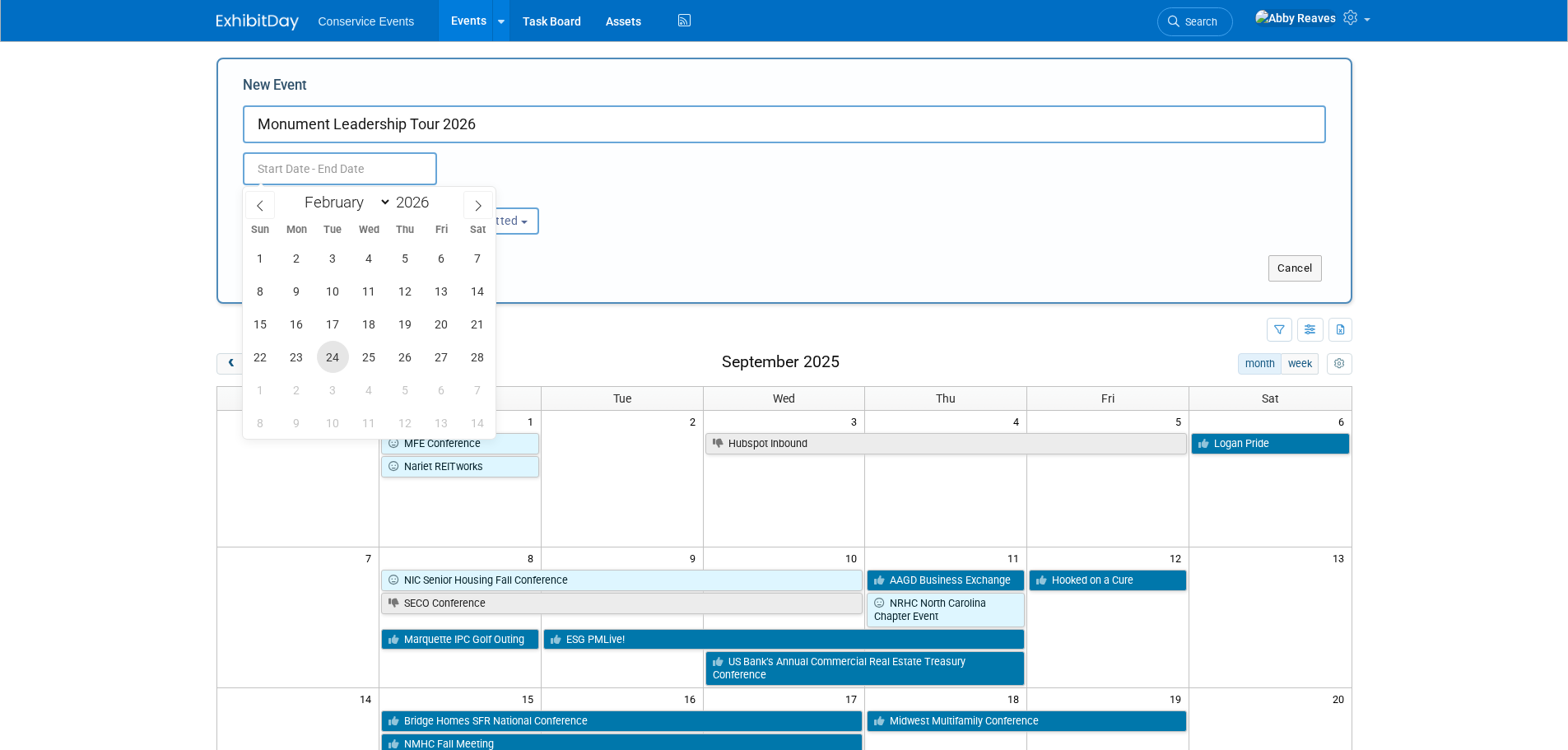 click on "24" at bounding box center [333, 356] 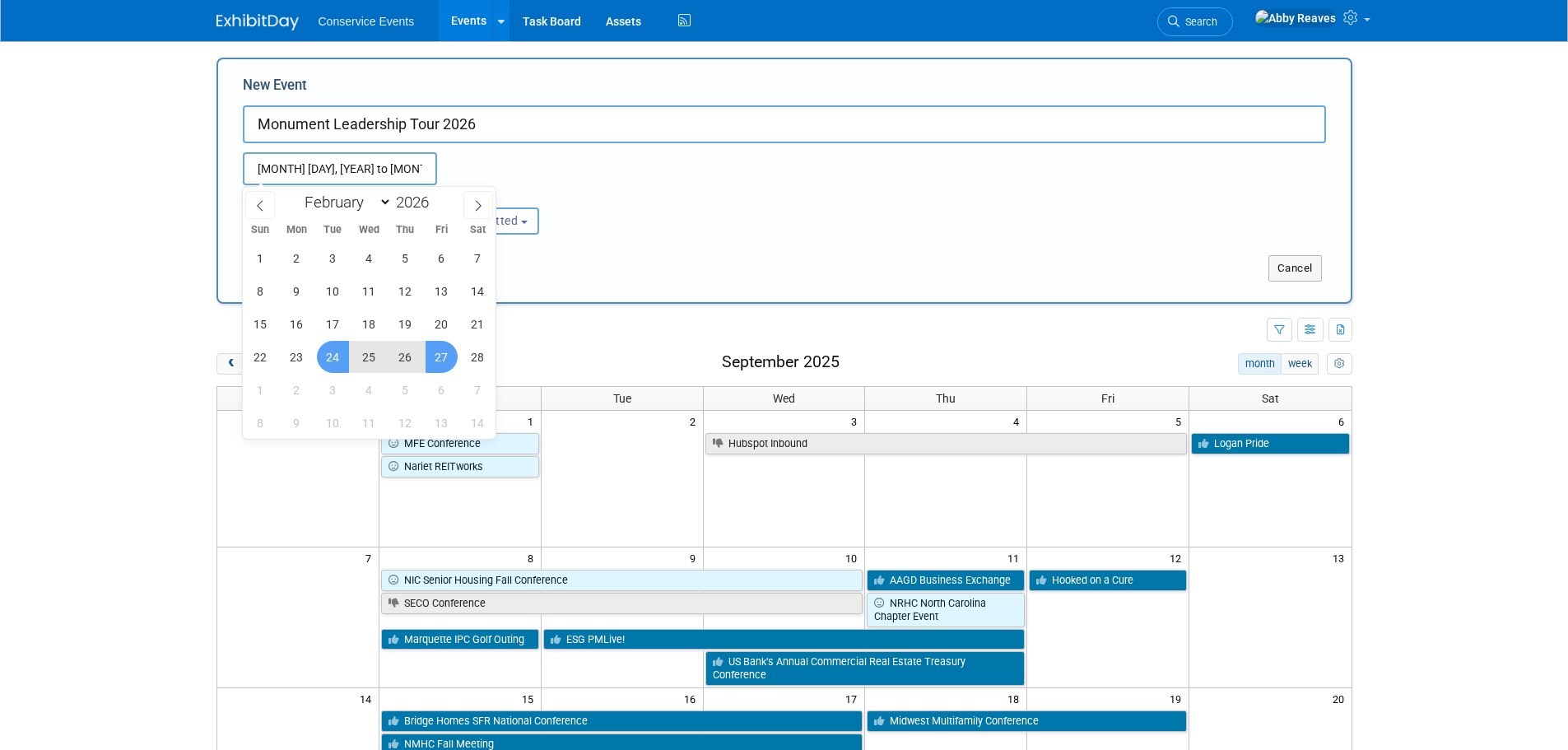 click on "27" at bounding box center [441, 356] 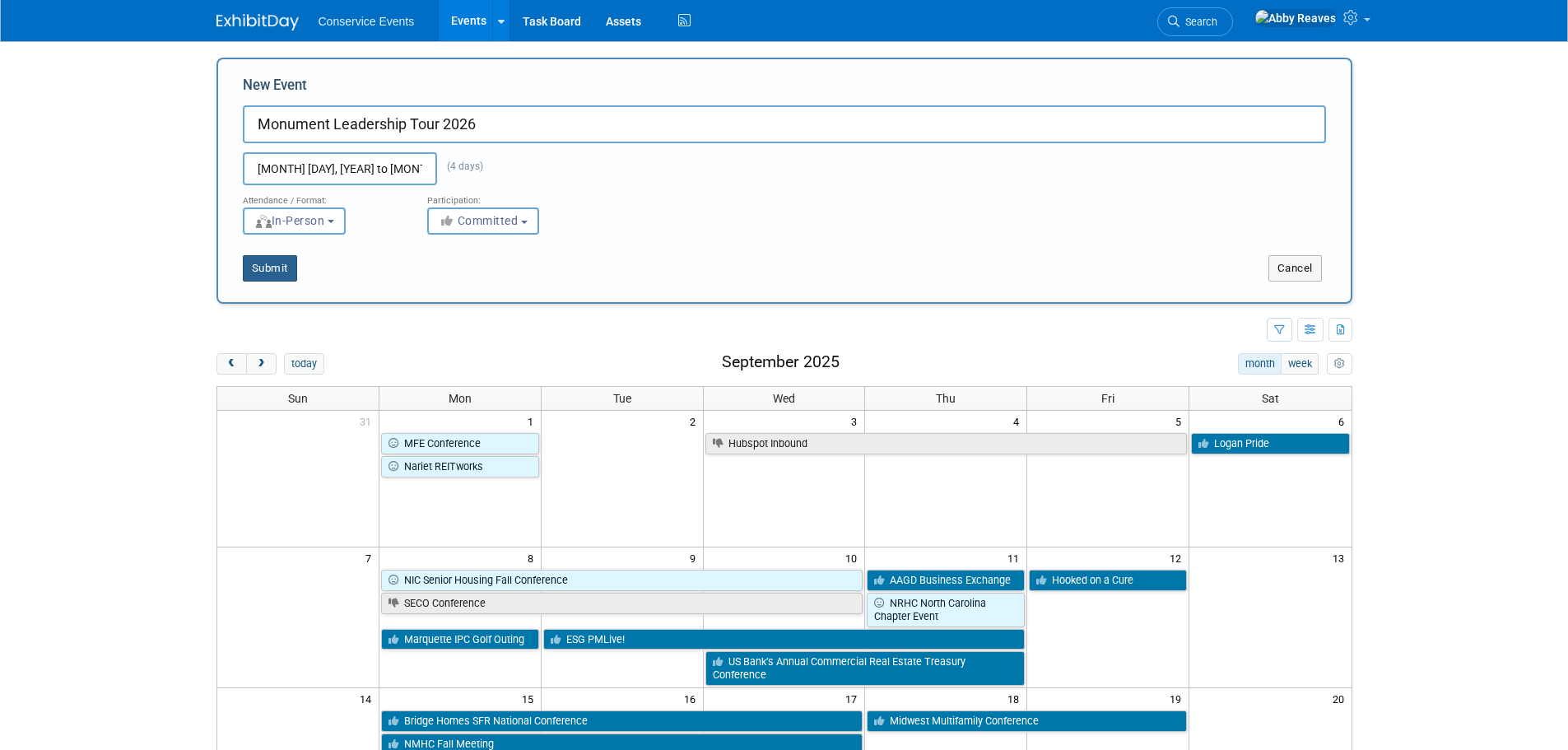 click on "Submit" at bounding box center (270, 268) 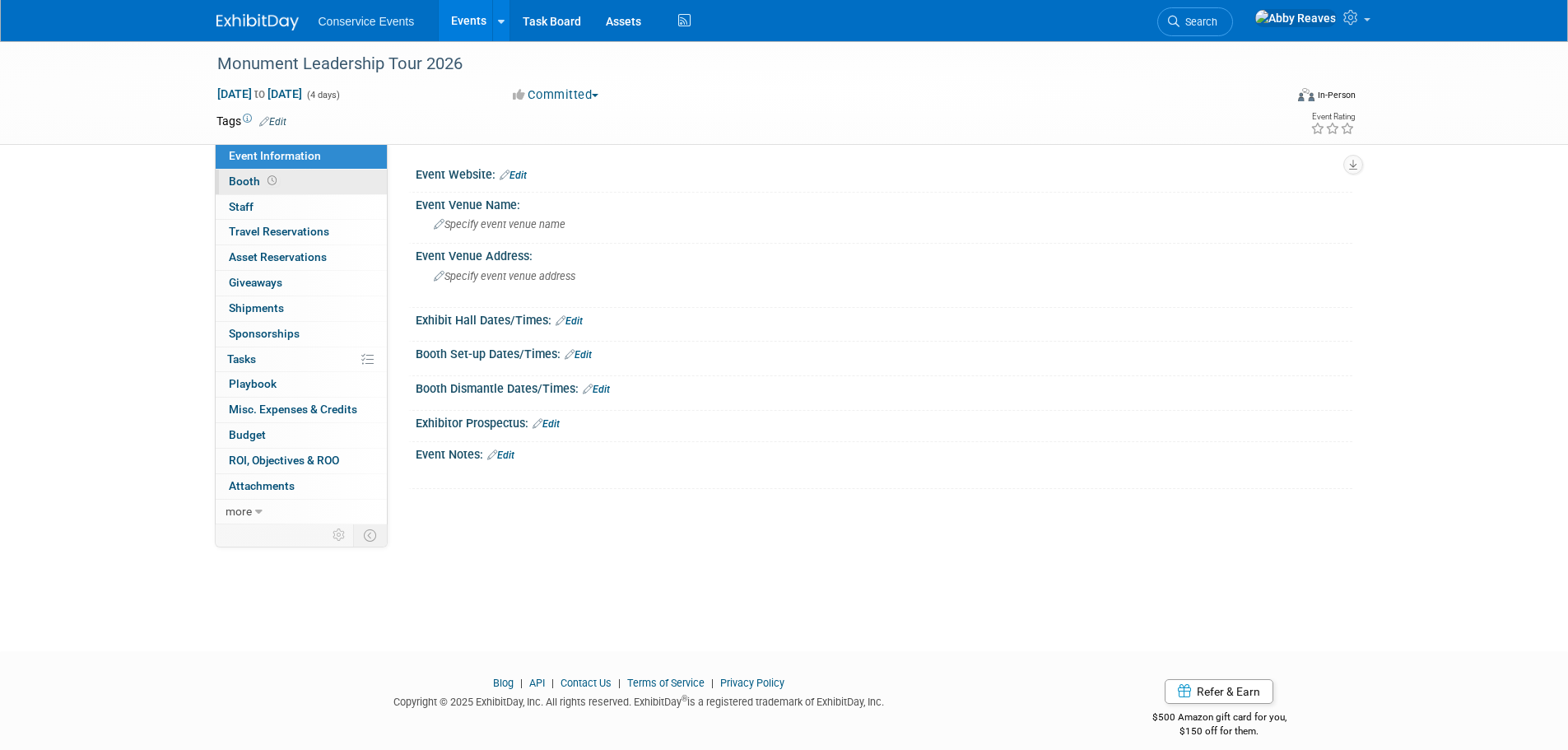 scroll, scrollTop: 0, scrollLeft: 0, axis: both 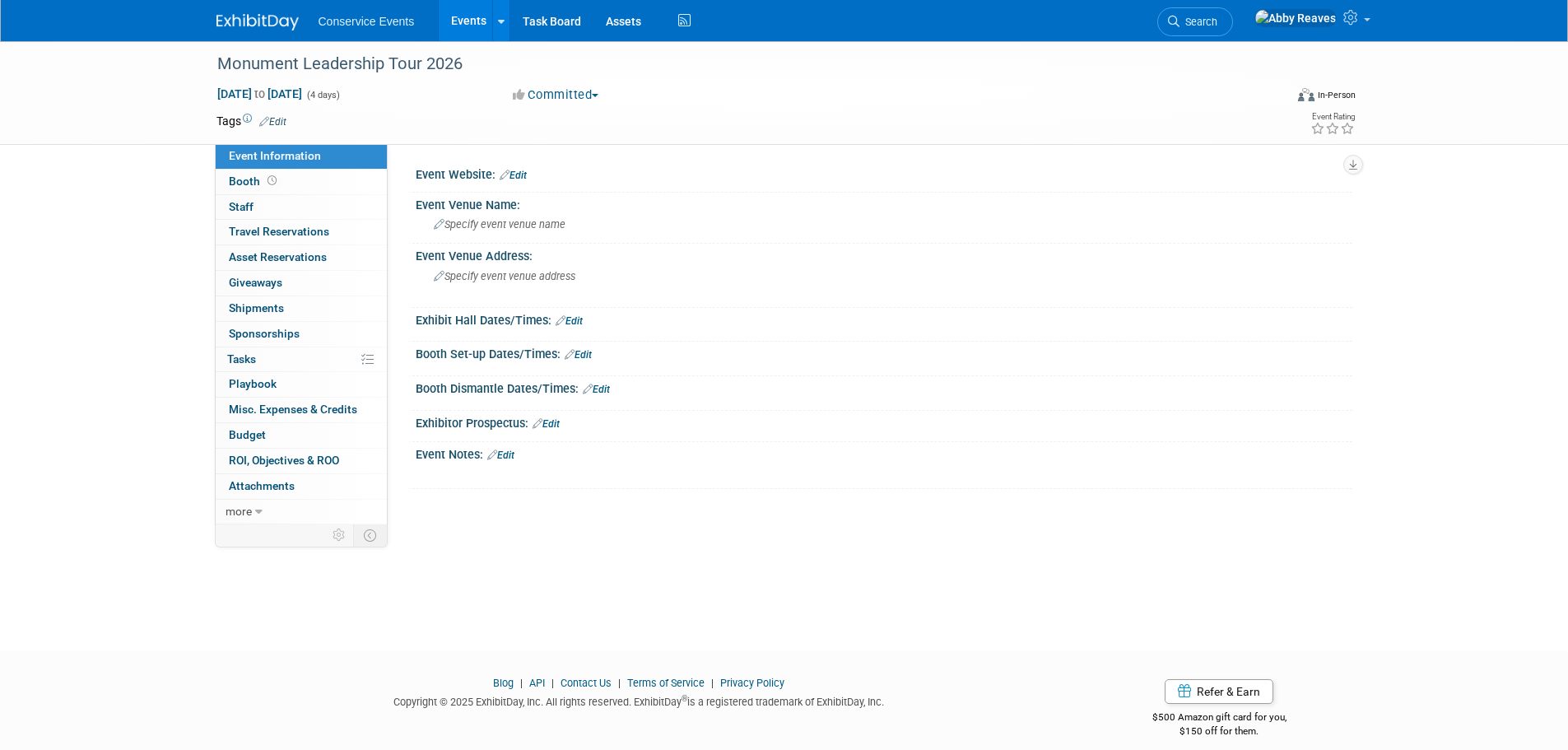 click on "Edit" at bounding box center [272, 122] 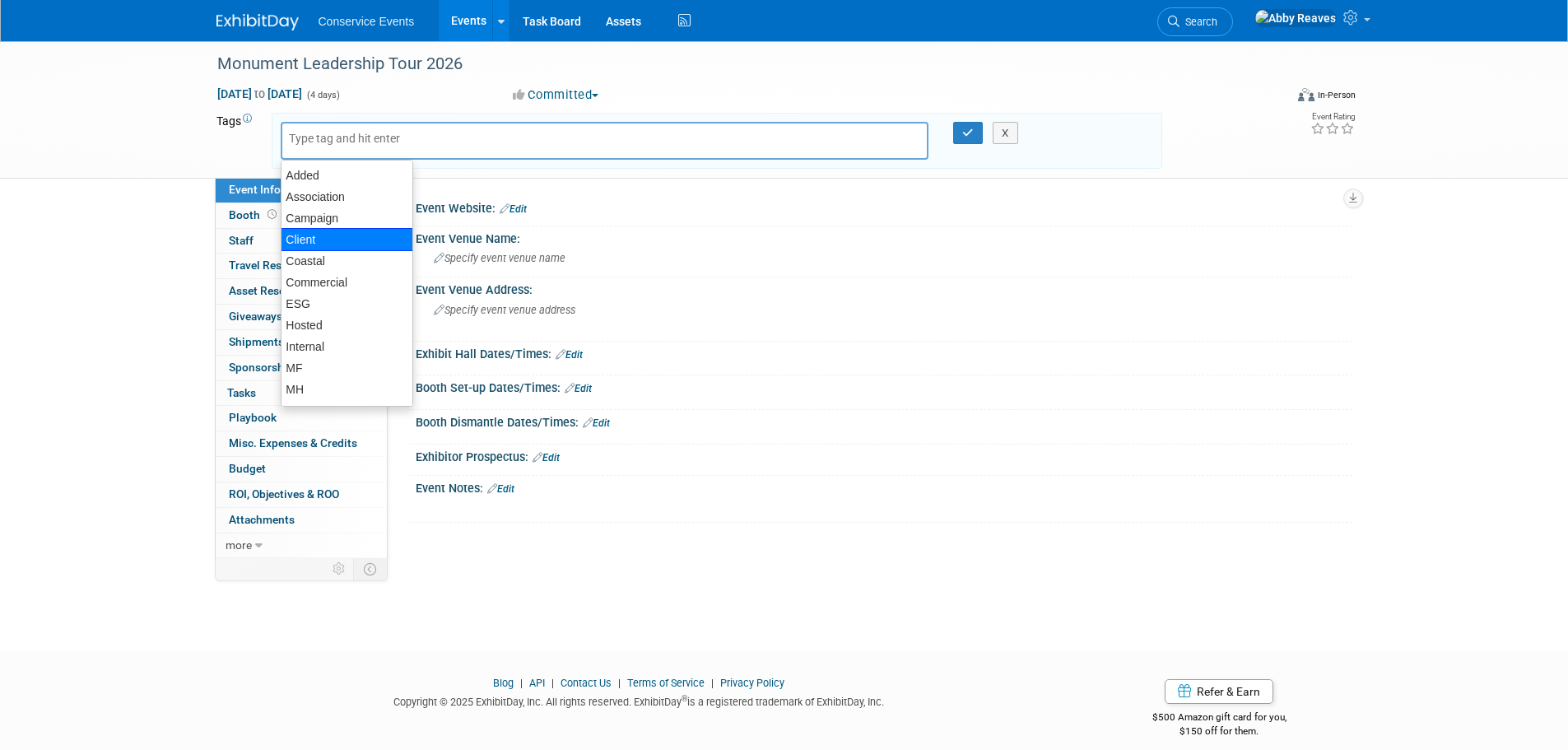 click on "Client" at bounding box center [347, 240] 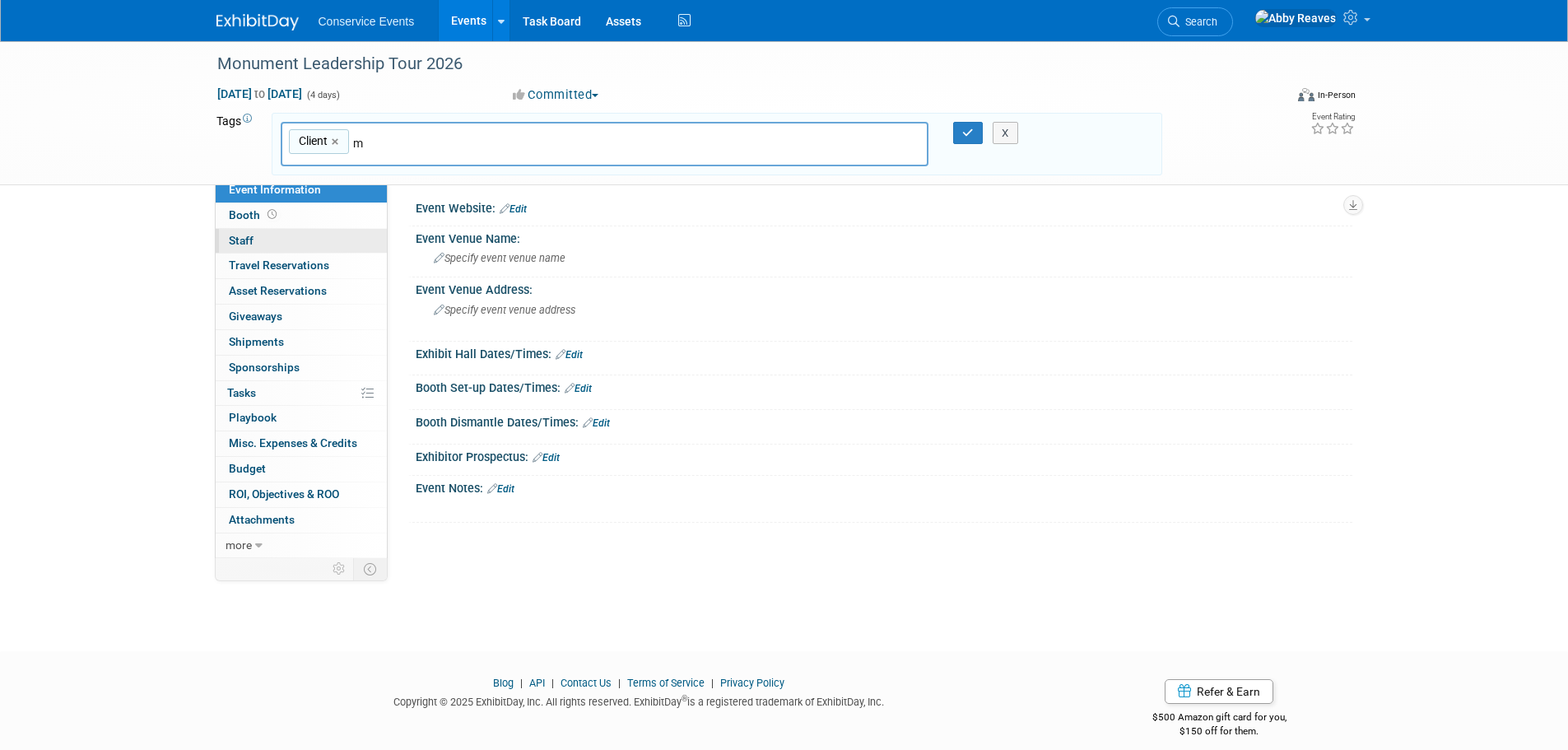 type on "mf" 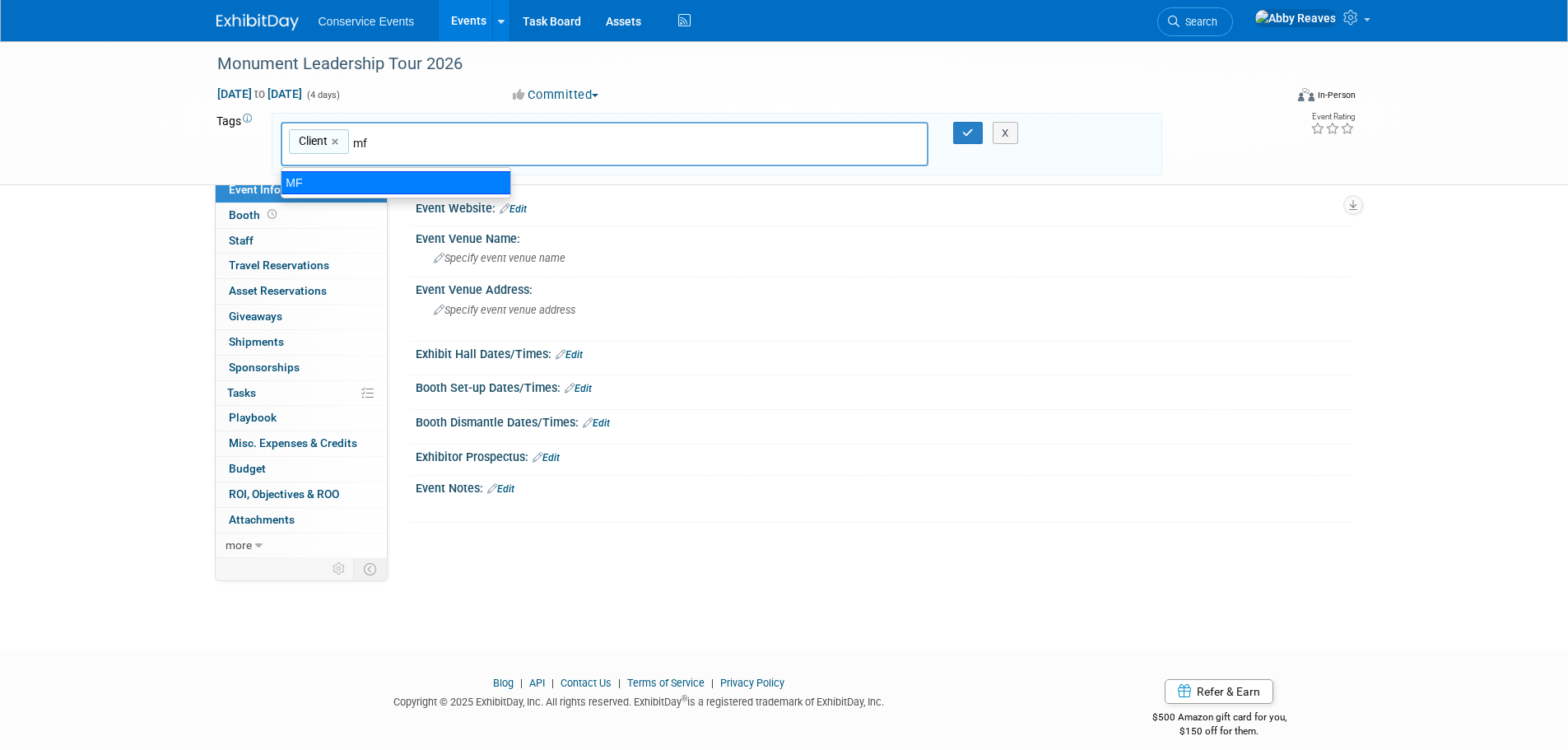 click on "MF" at bounding box center [396, 183] 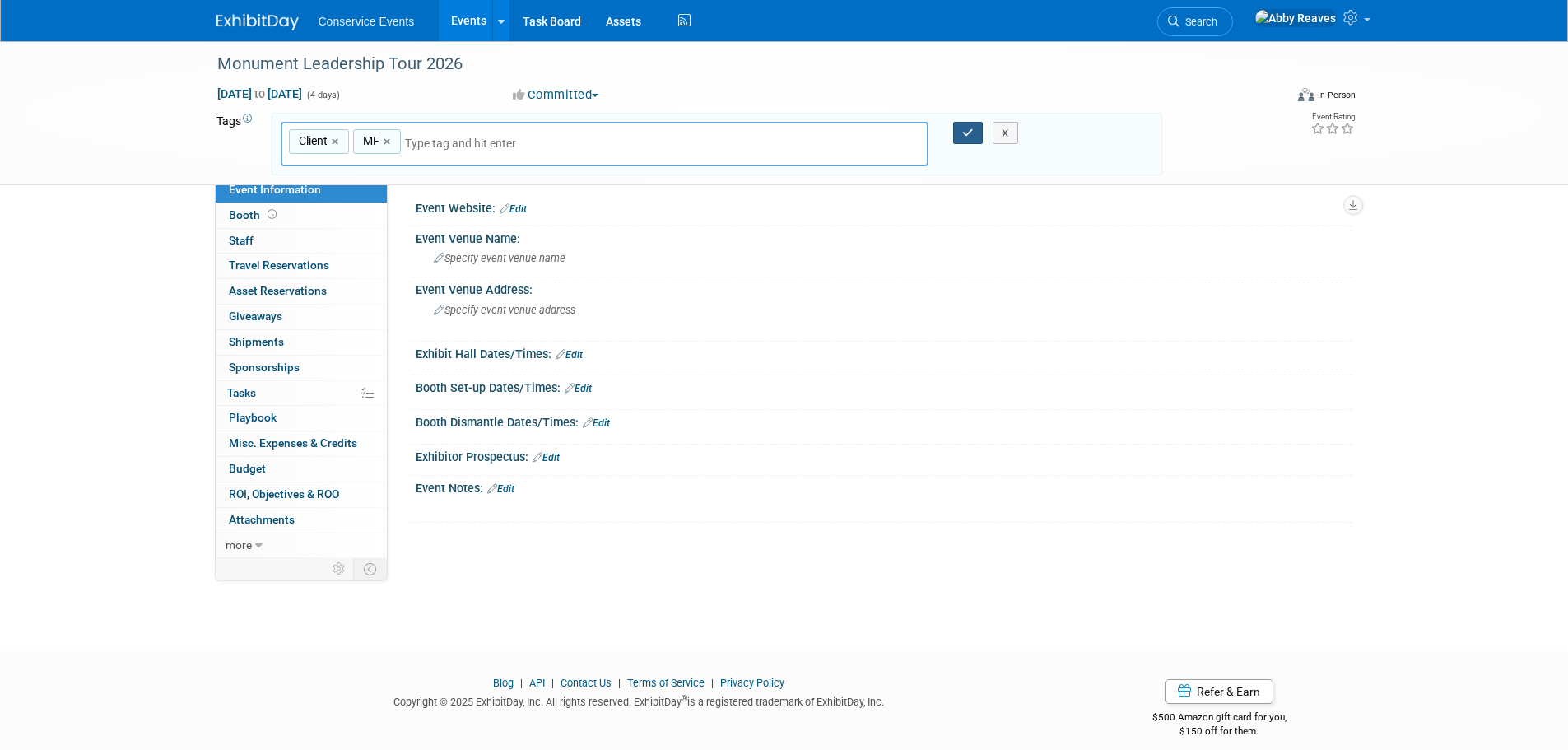 drag, startPoint x: 980, startPoint y: 133, endPoint x: 971, endPoint y: 133, distance: 9 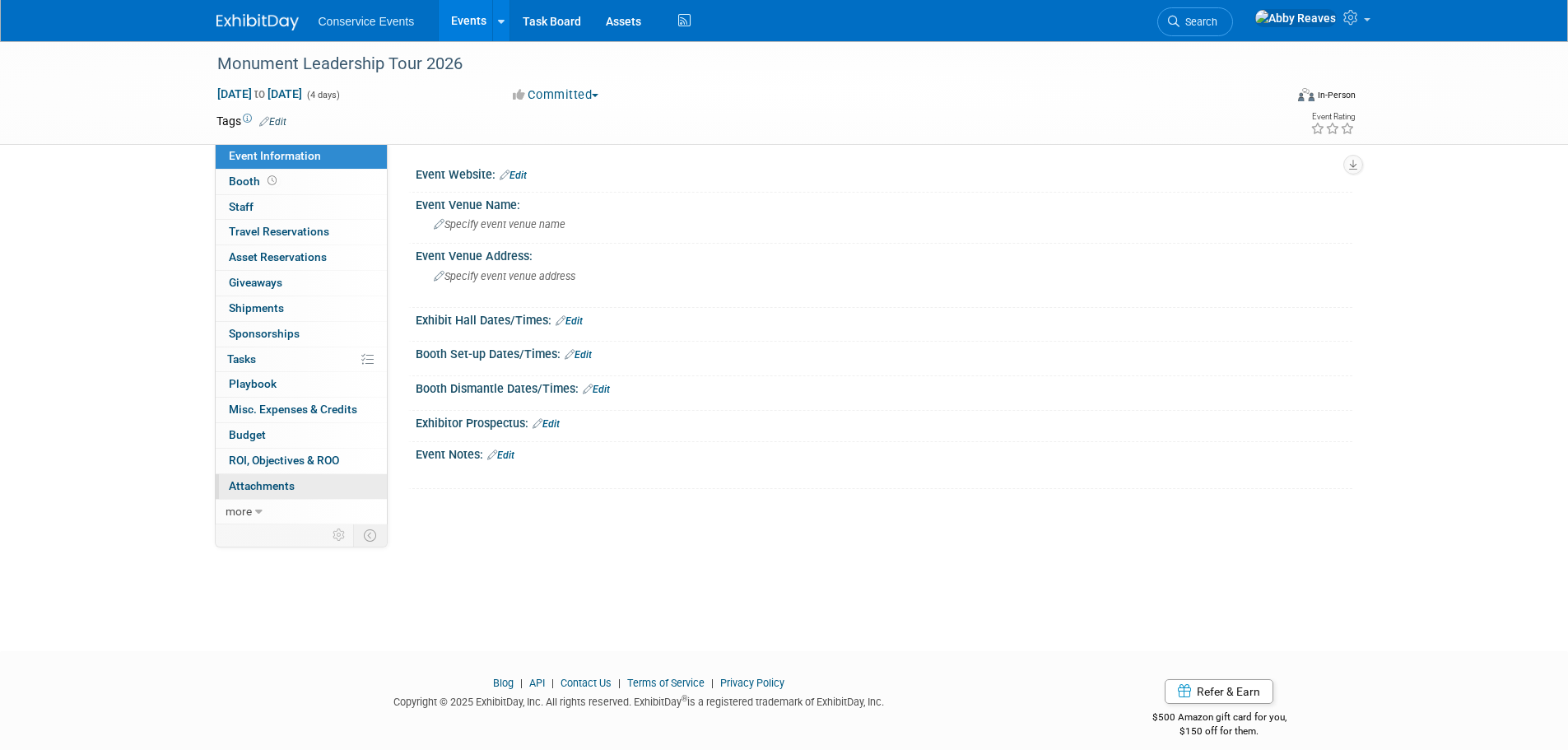 click on "0
Attachments 0" at bounding box center (301, 487) 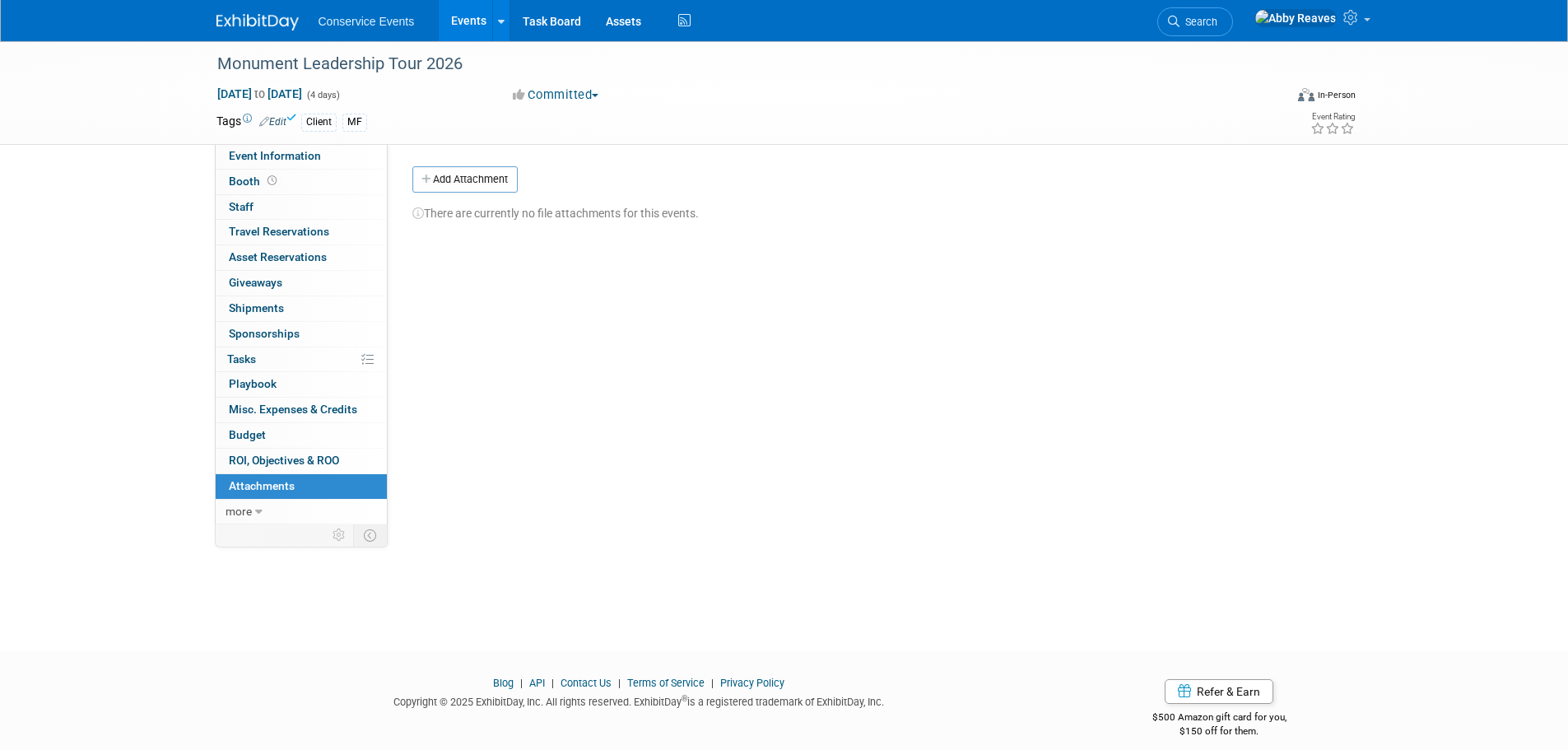 drag, startPoint x: 501, startPoint y: 170, endPoint x: 509, endPoint y: 177, distance: 10.6301458 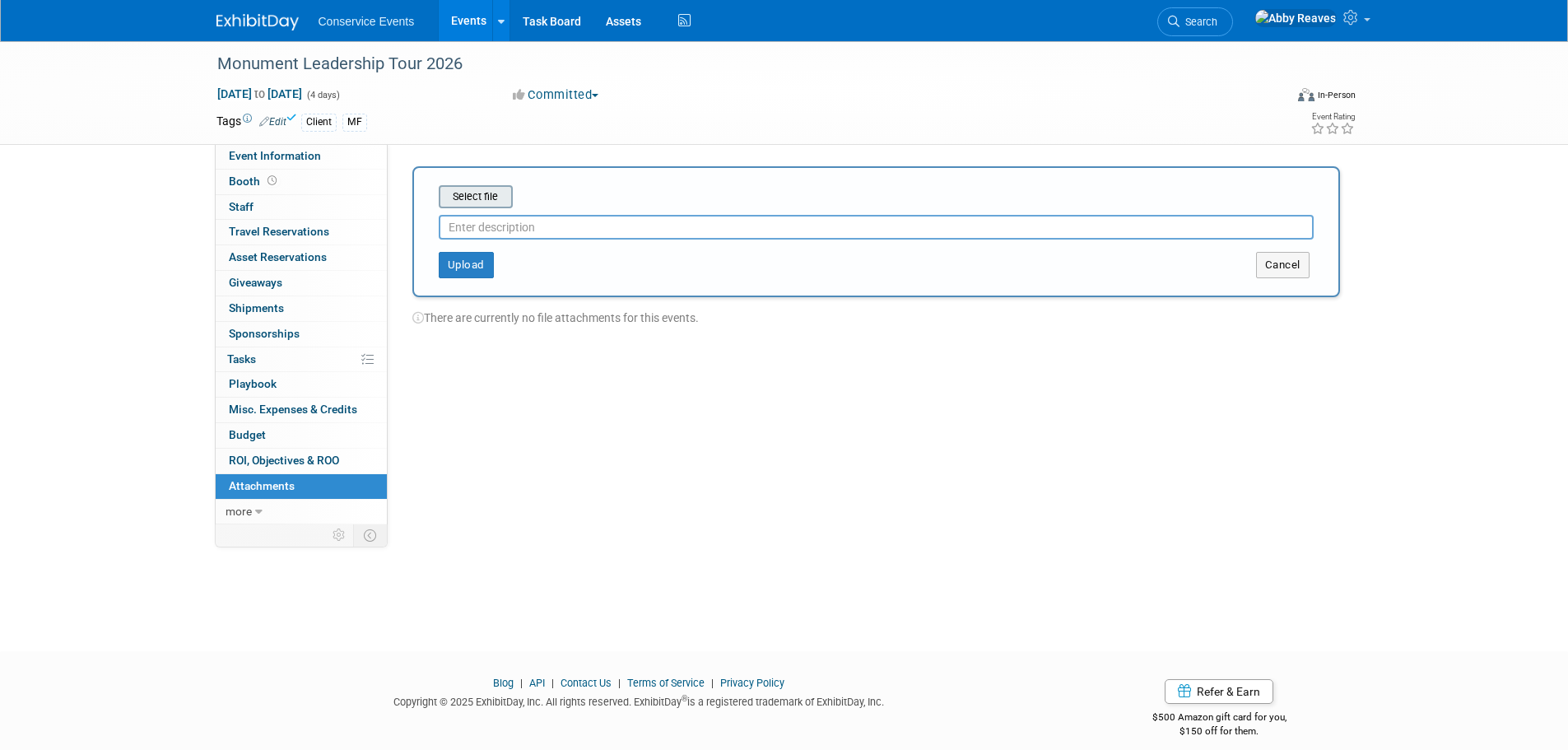 click at bounding box center (413, 197) 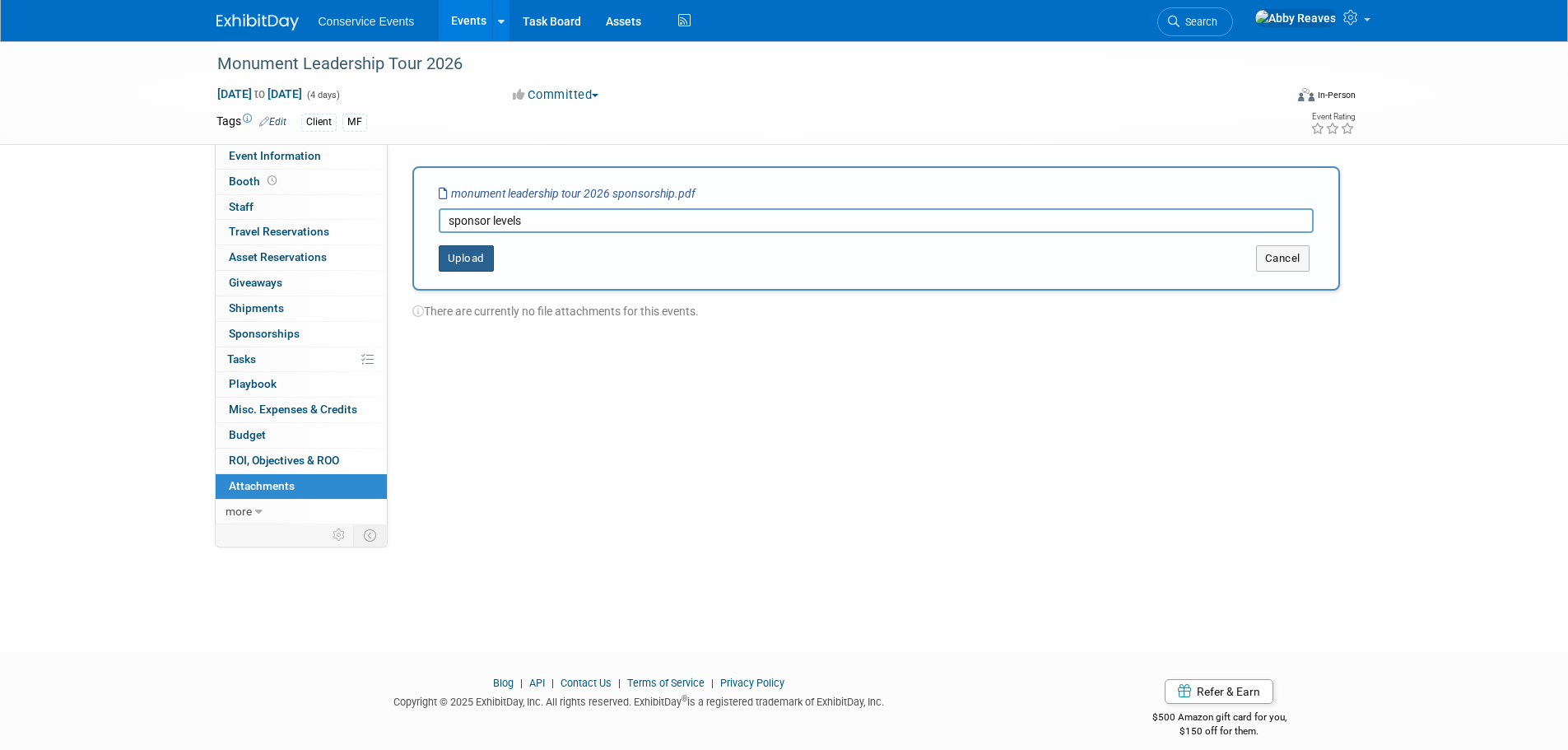 type on "sponsor levels" 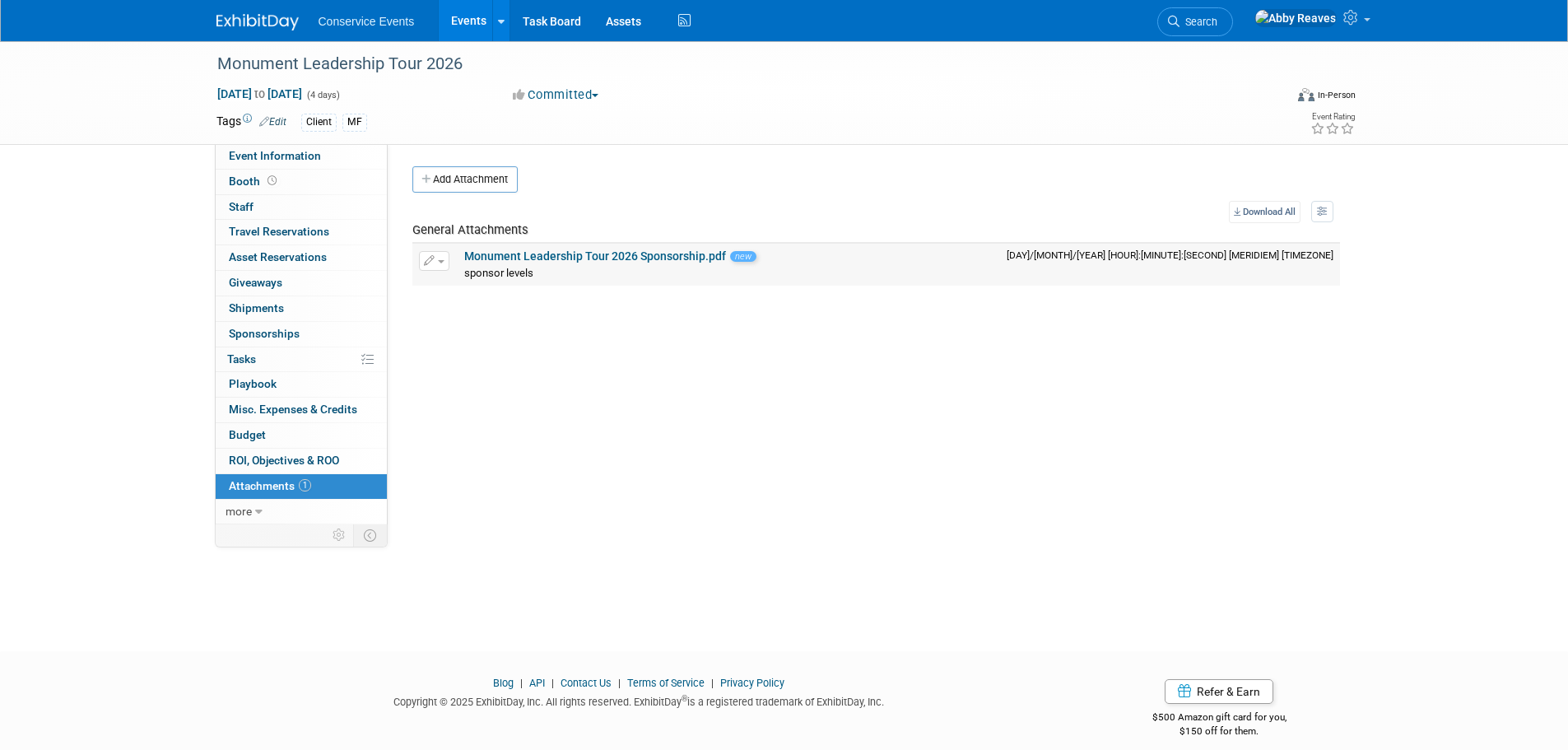 click on "Monument Leadership Tour 2026 Sponsorship.pdf" at bounding box center (595, 256) 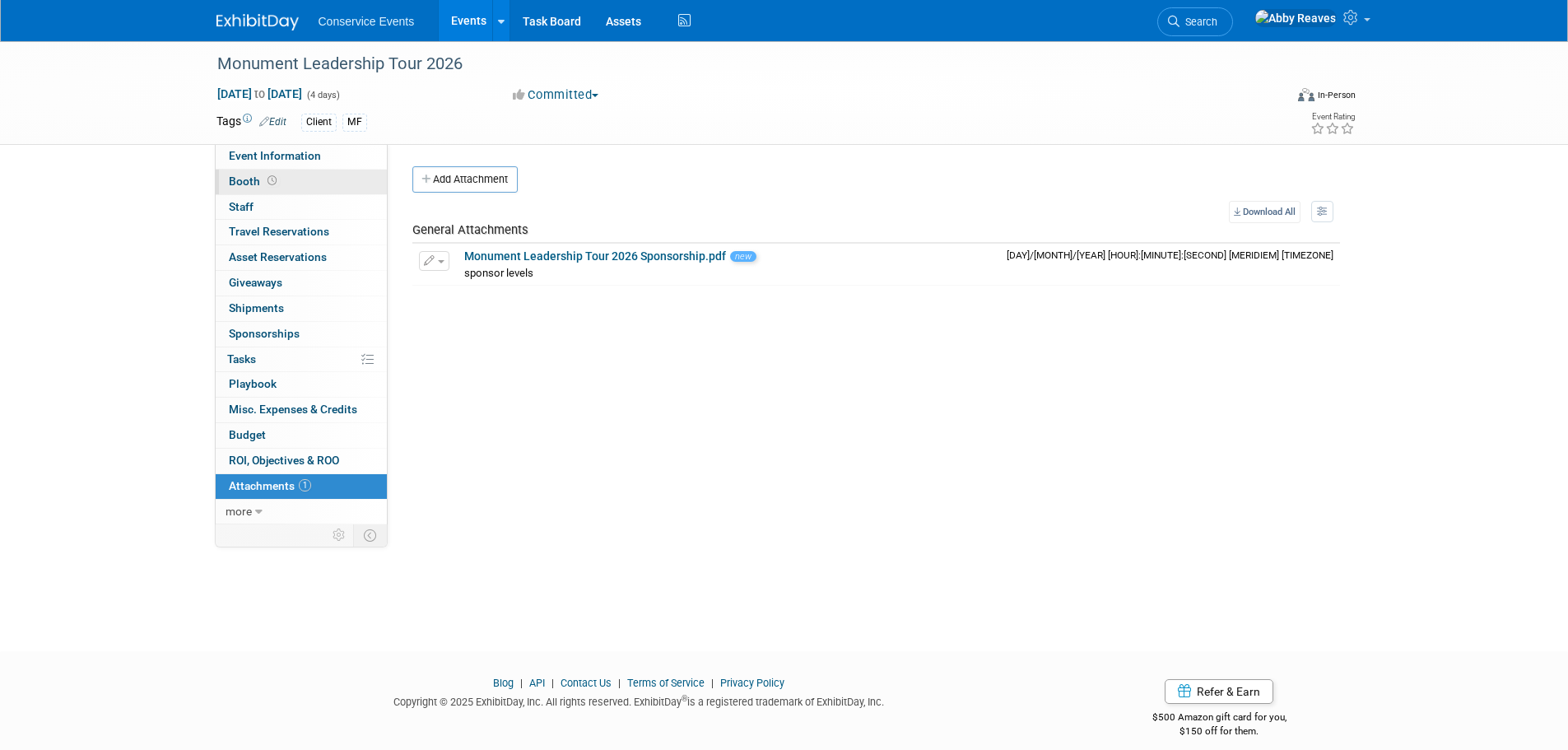 click on "Event Information" at bounding box center [301, 156] 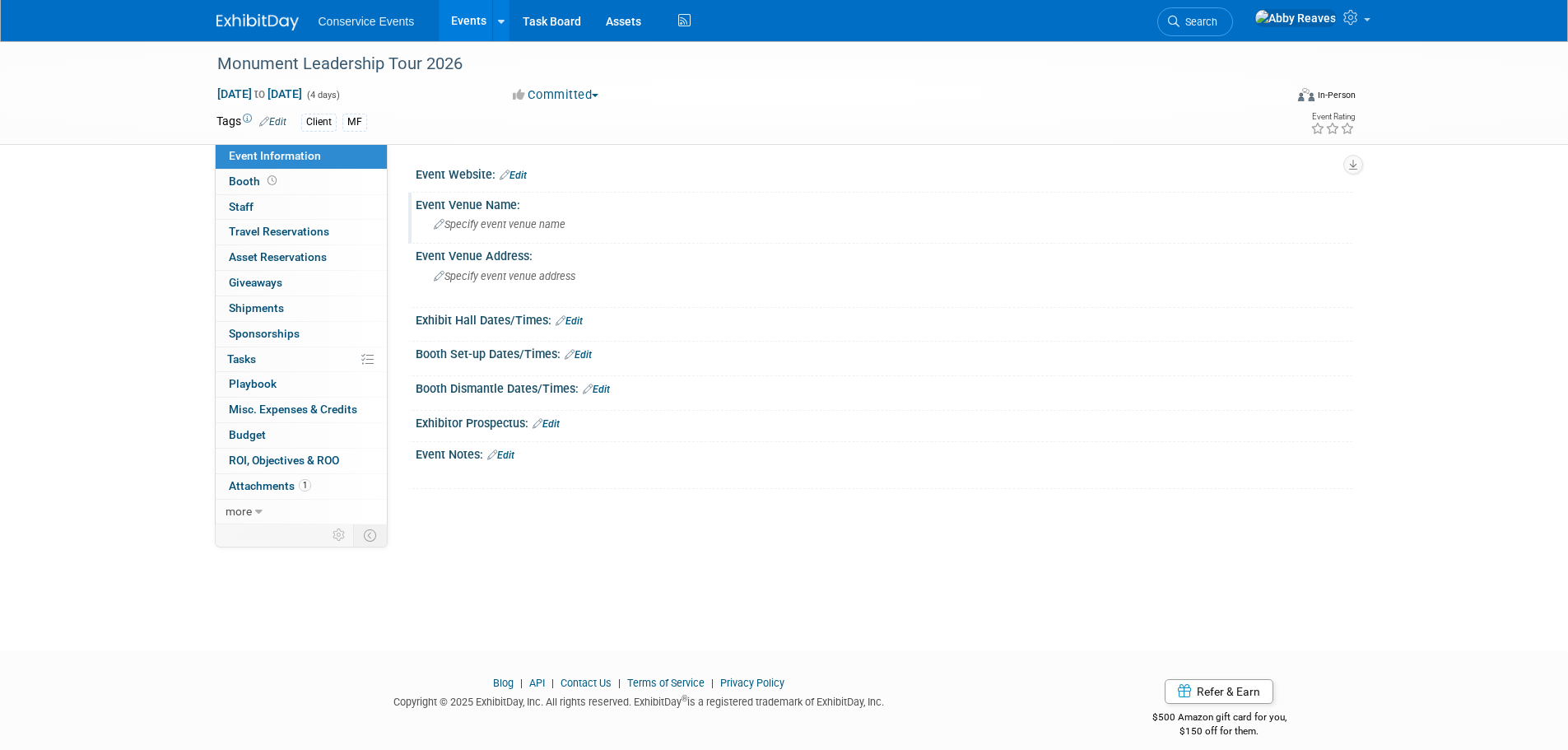 click on "Specify event venue name" at bounding box center (500, 224) 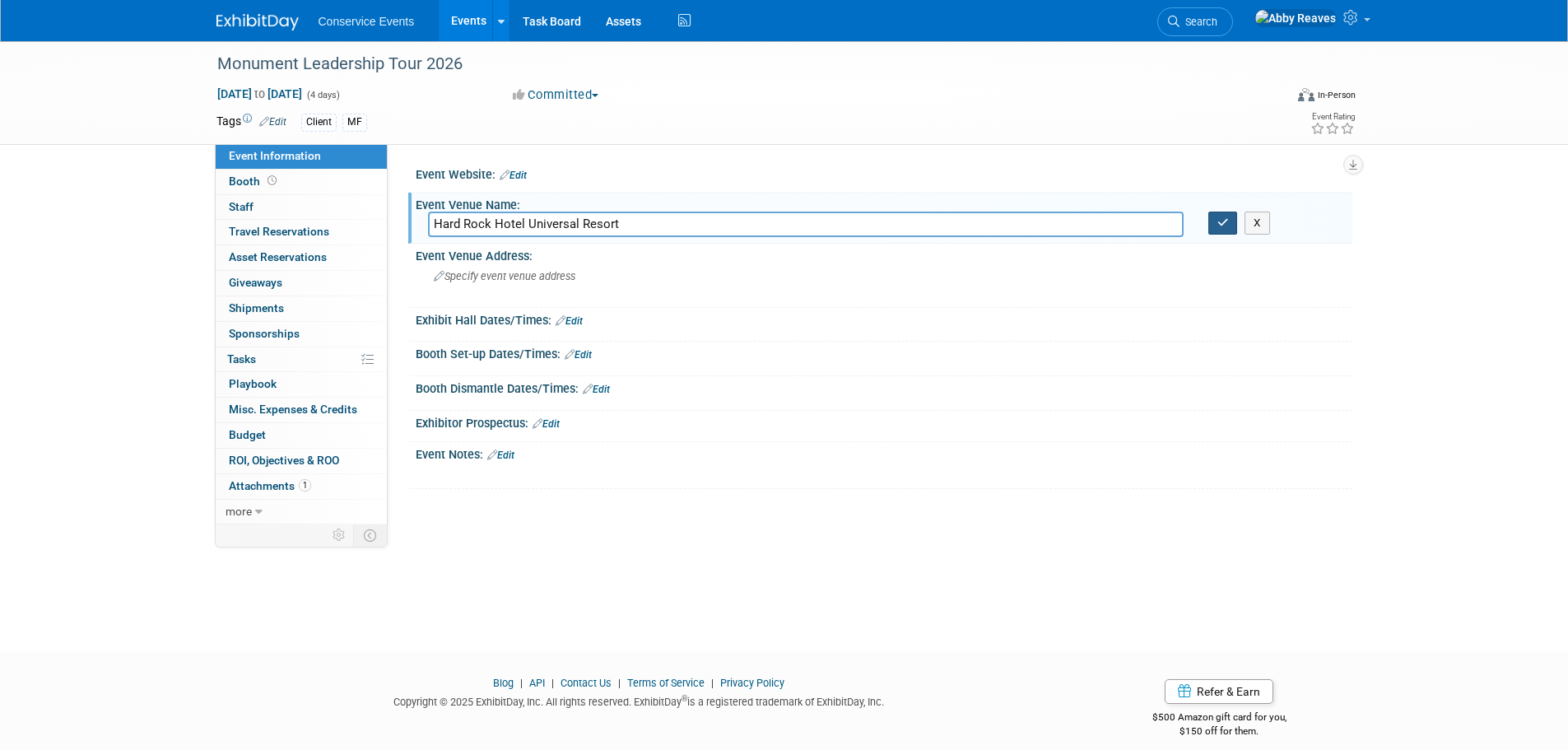 type on "Hard Rock Hotel Universal Resort" 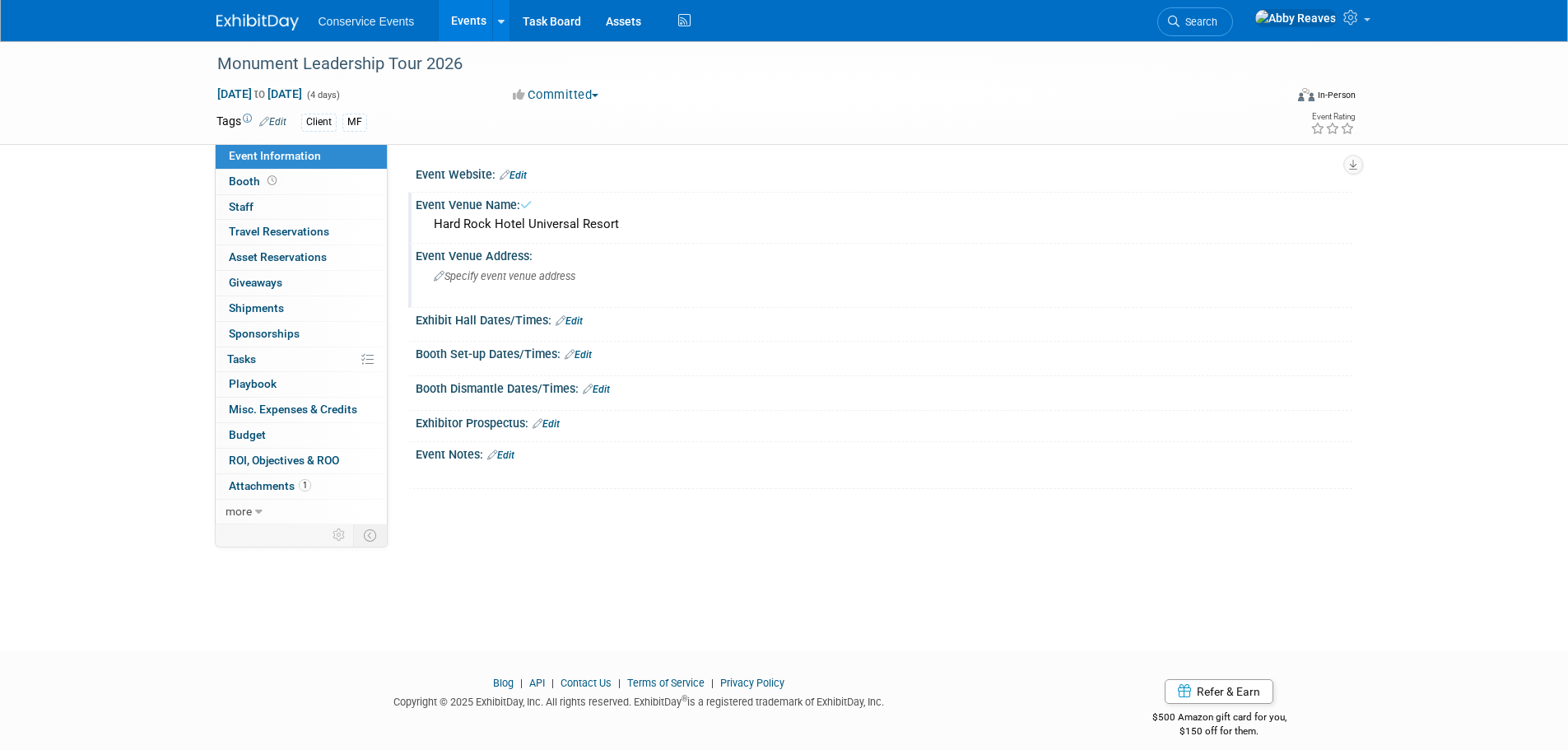 click on "Specify event venue address" at bounding box center [611, 282] 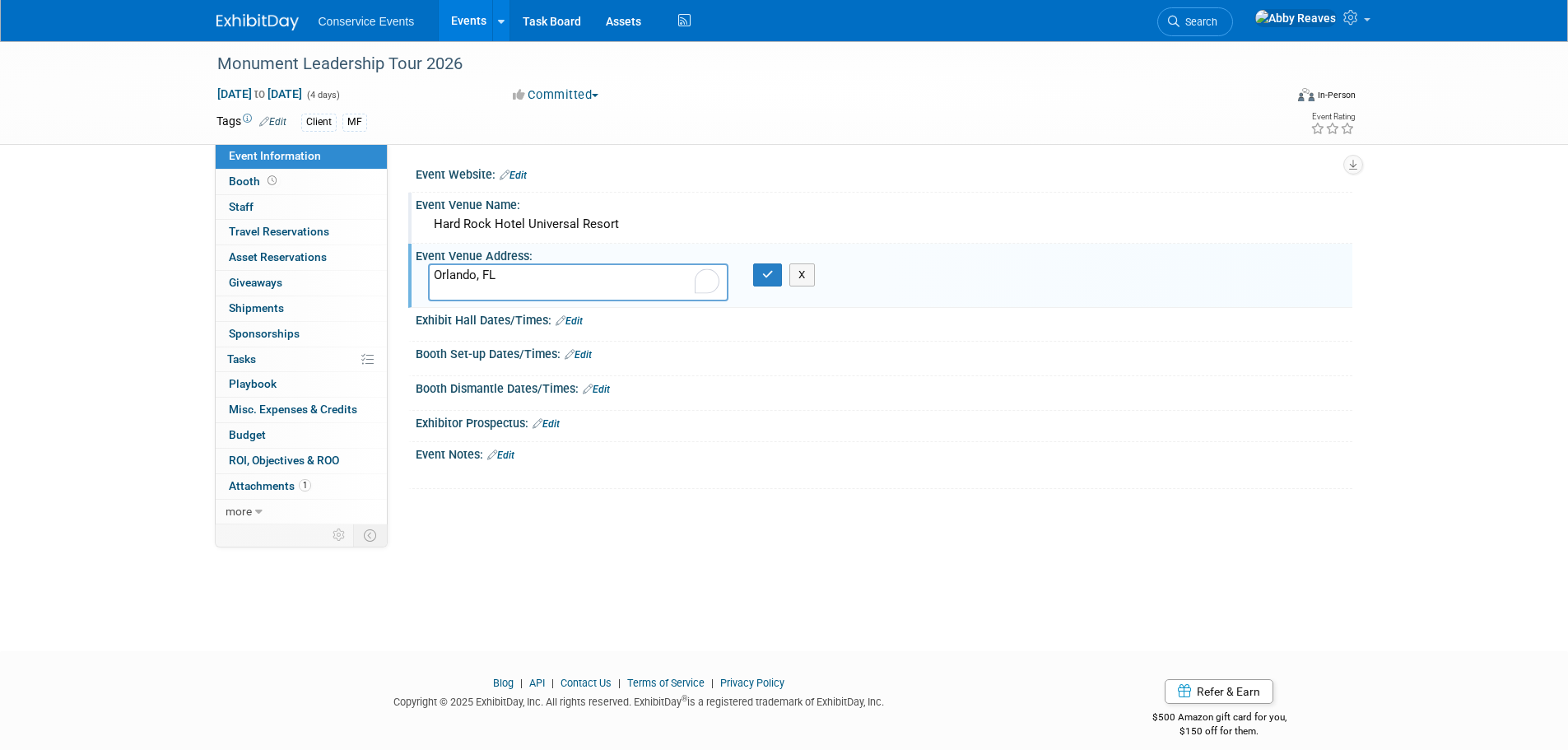 type on "Orlando, FL" 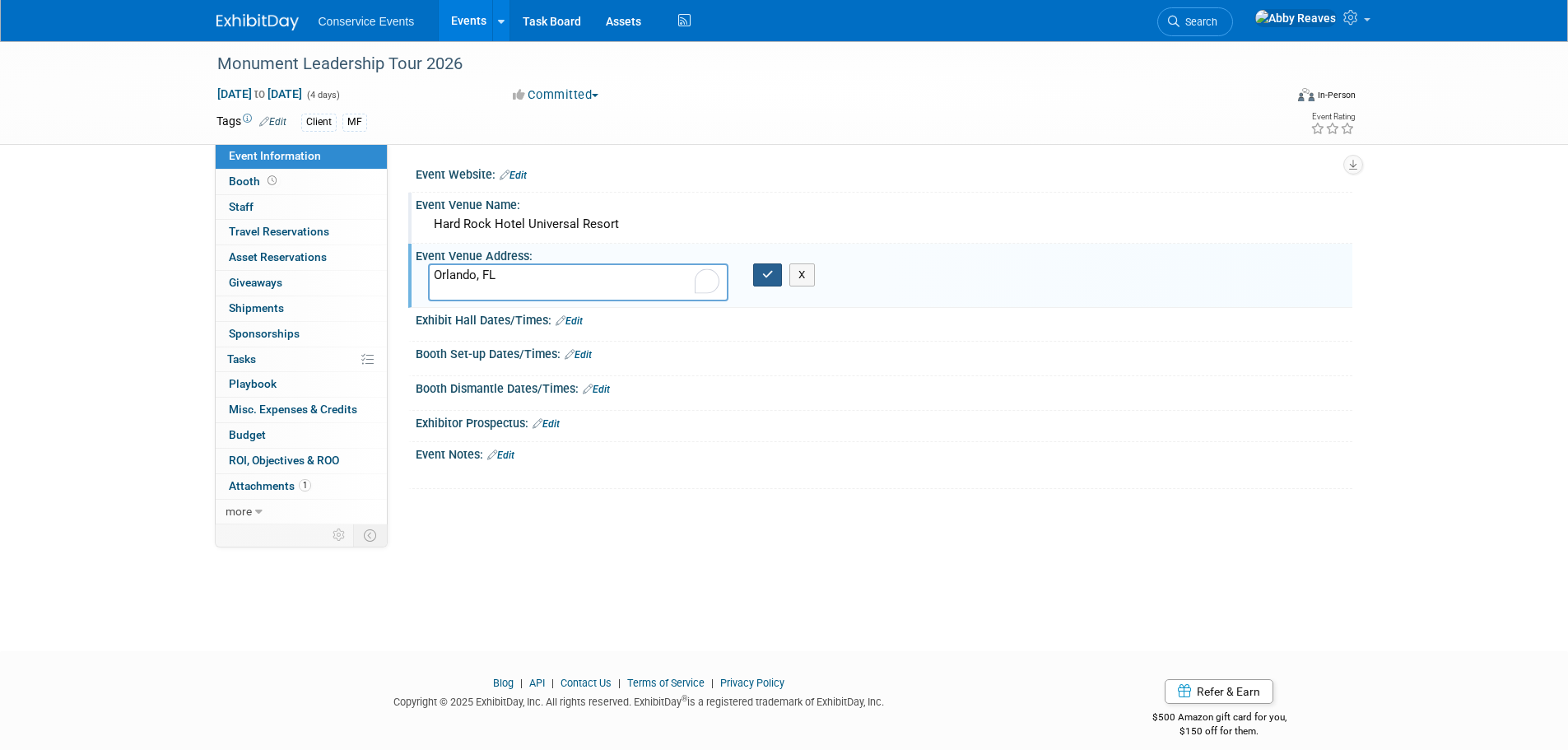 click at bounding box center (768, 275) 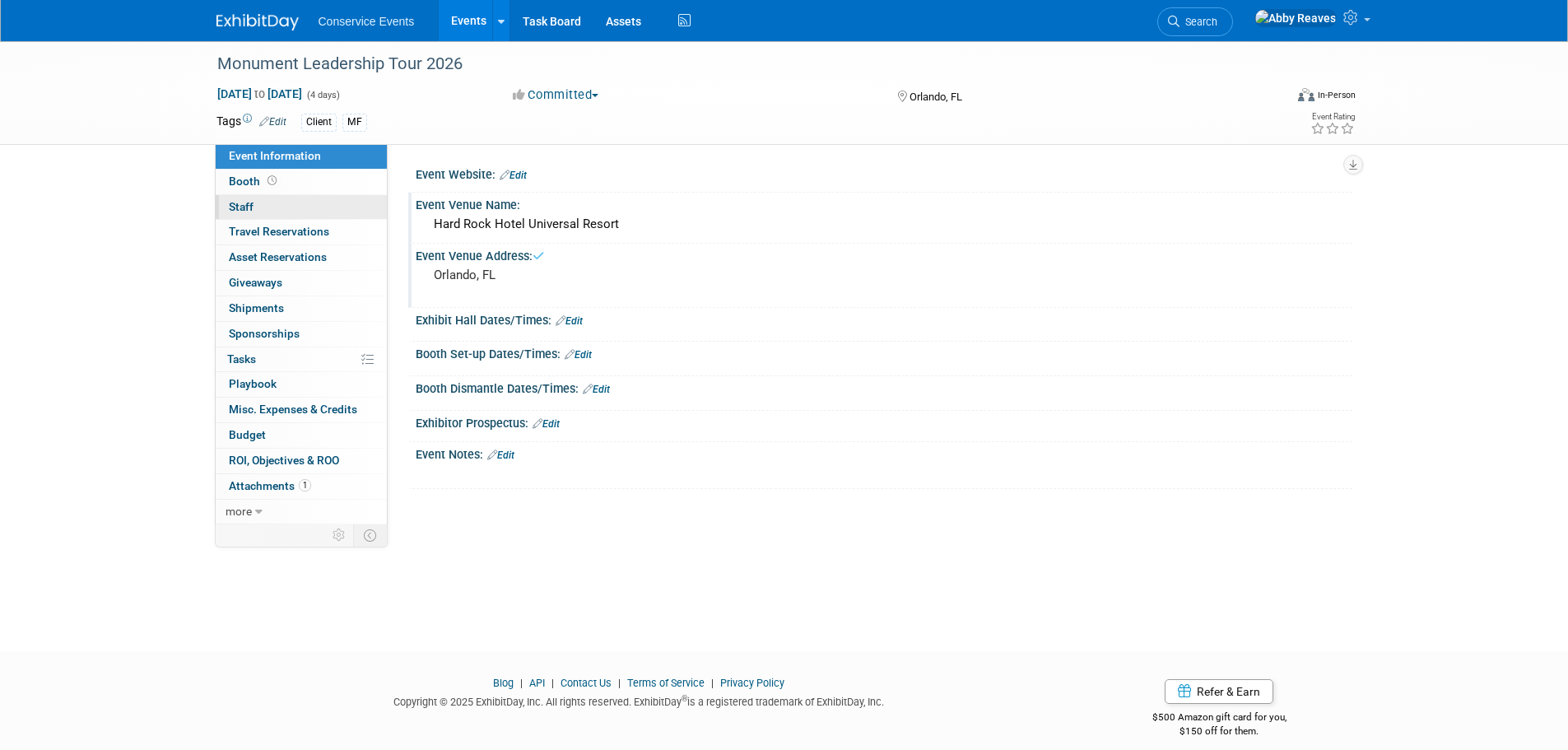 click on "0
Staff 0" at bounding box center (301, 207) 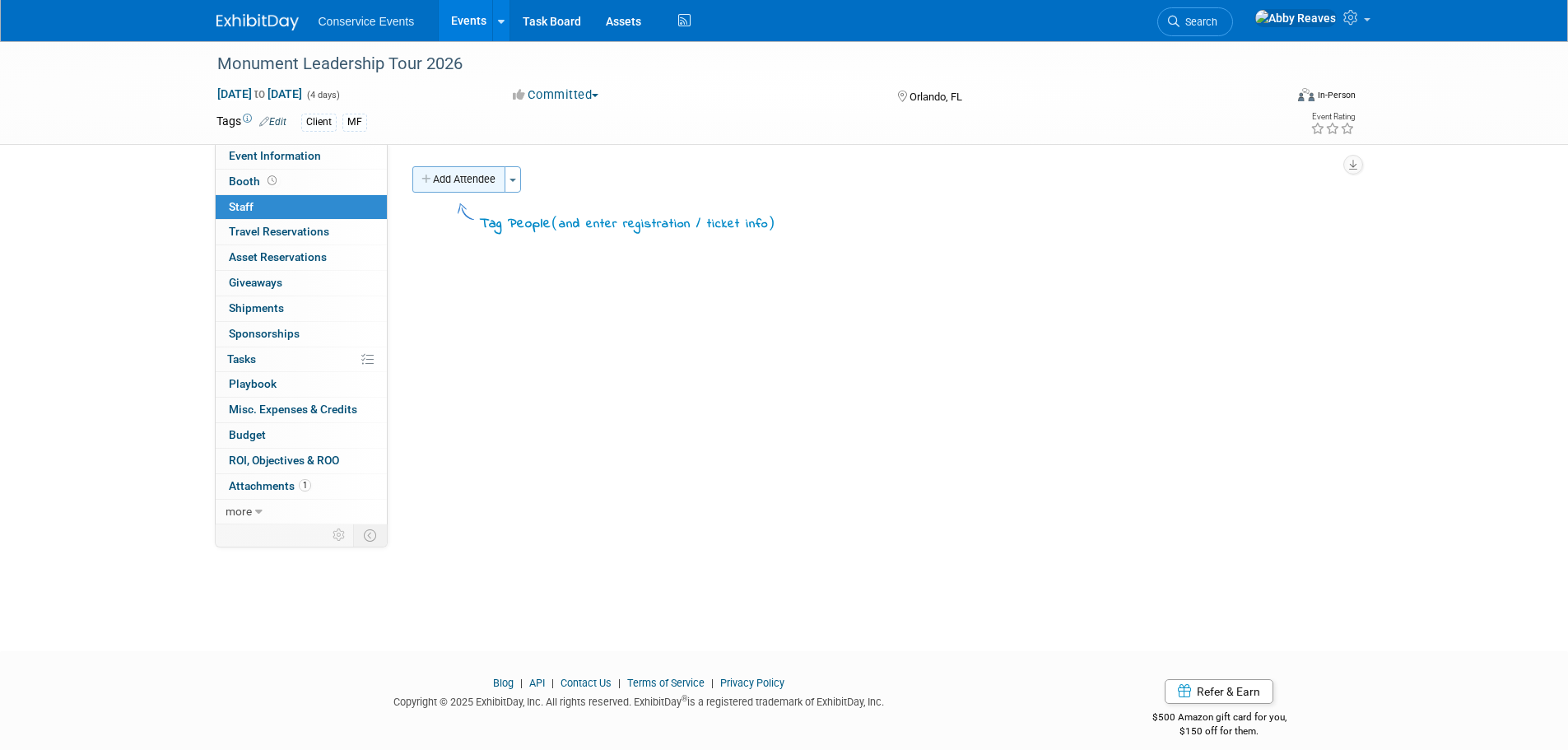click at bounding box center (427, 179) 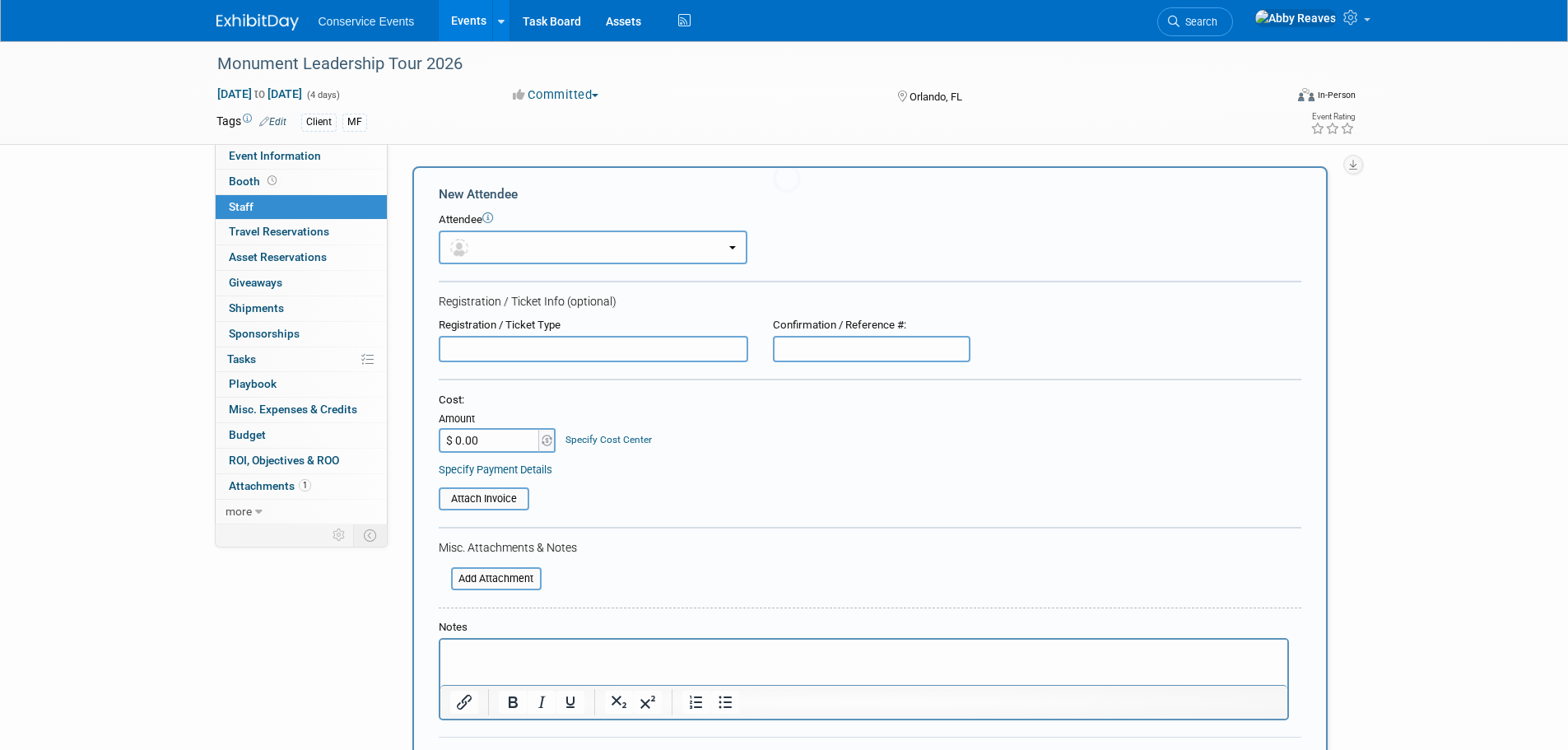 scroll, scrollTop: 0, scrollLeft: 0, axis: both 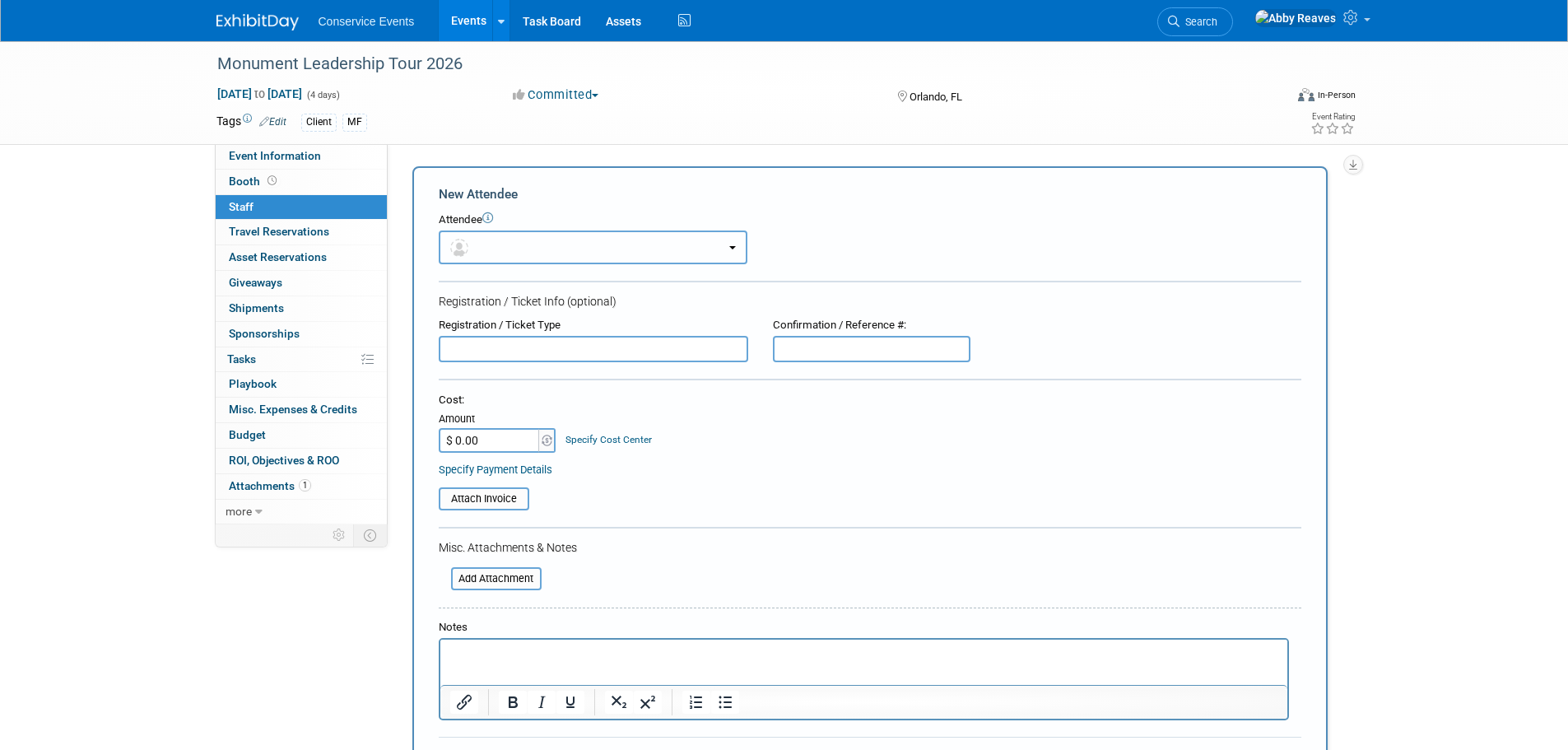 click at bounding box center (593, 247) 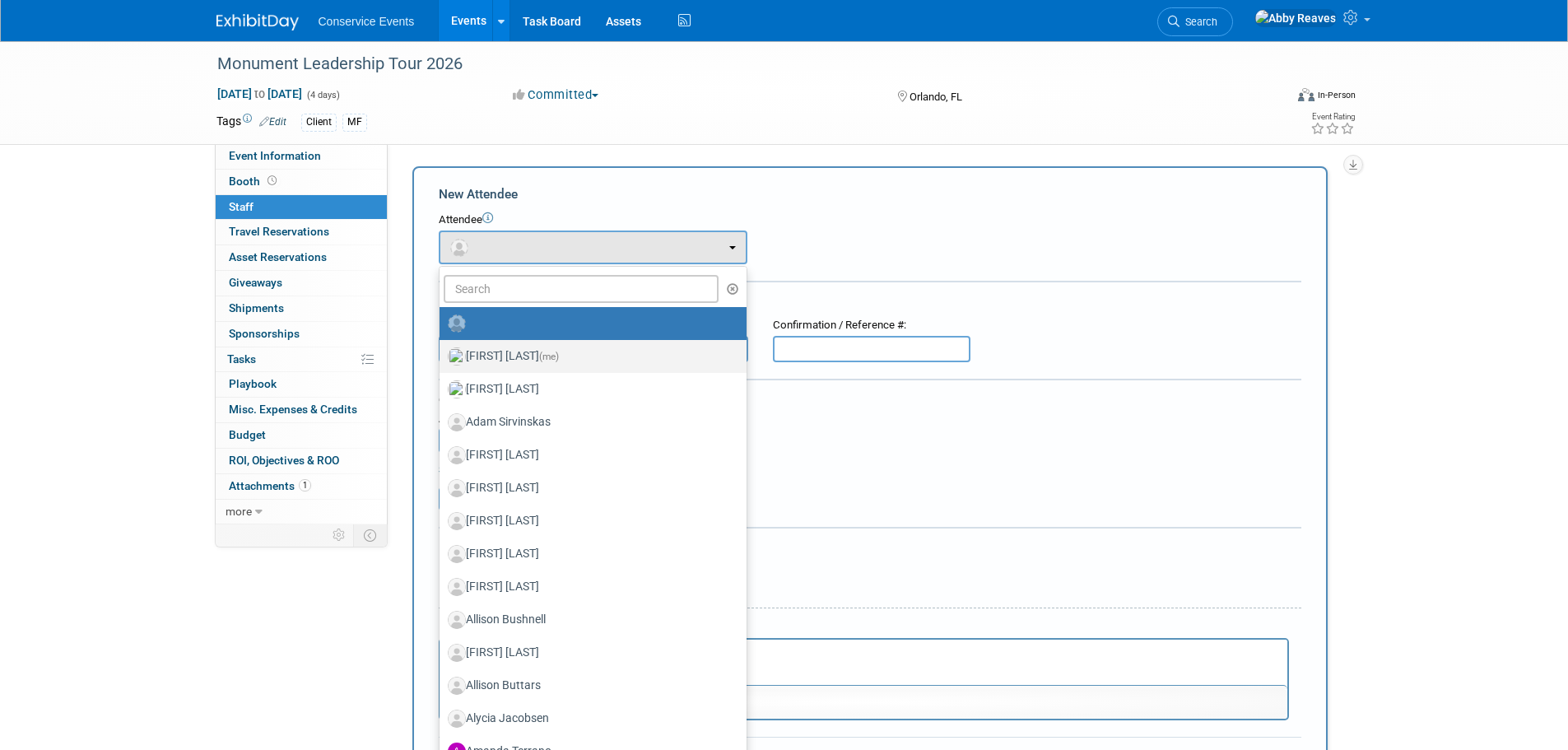 click on "Abby Reaves
(me)" at bounding box center (589, 356) 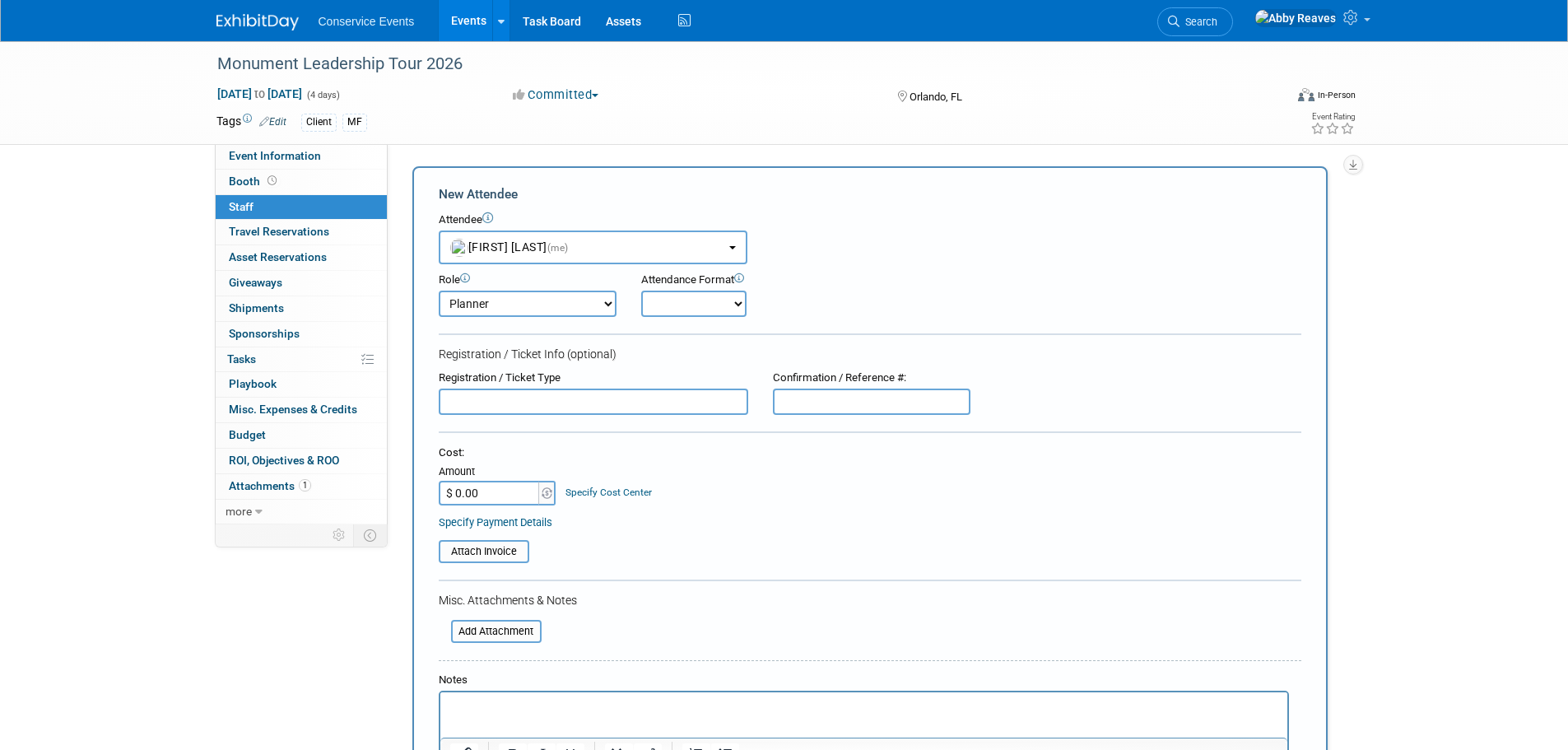 click on "Onsite
Remote" at bounding box center [694, 304] 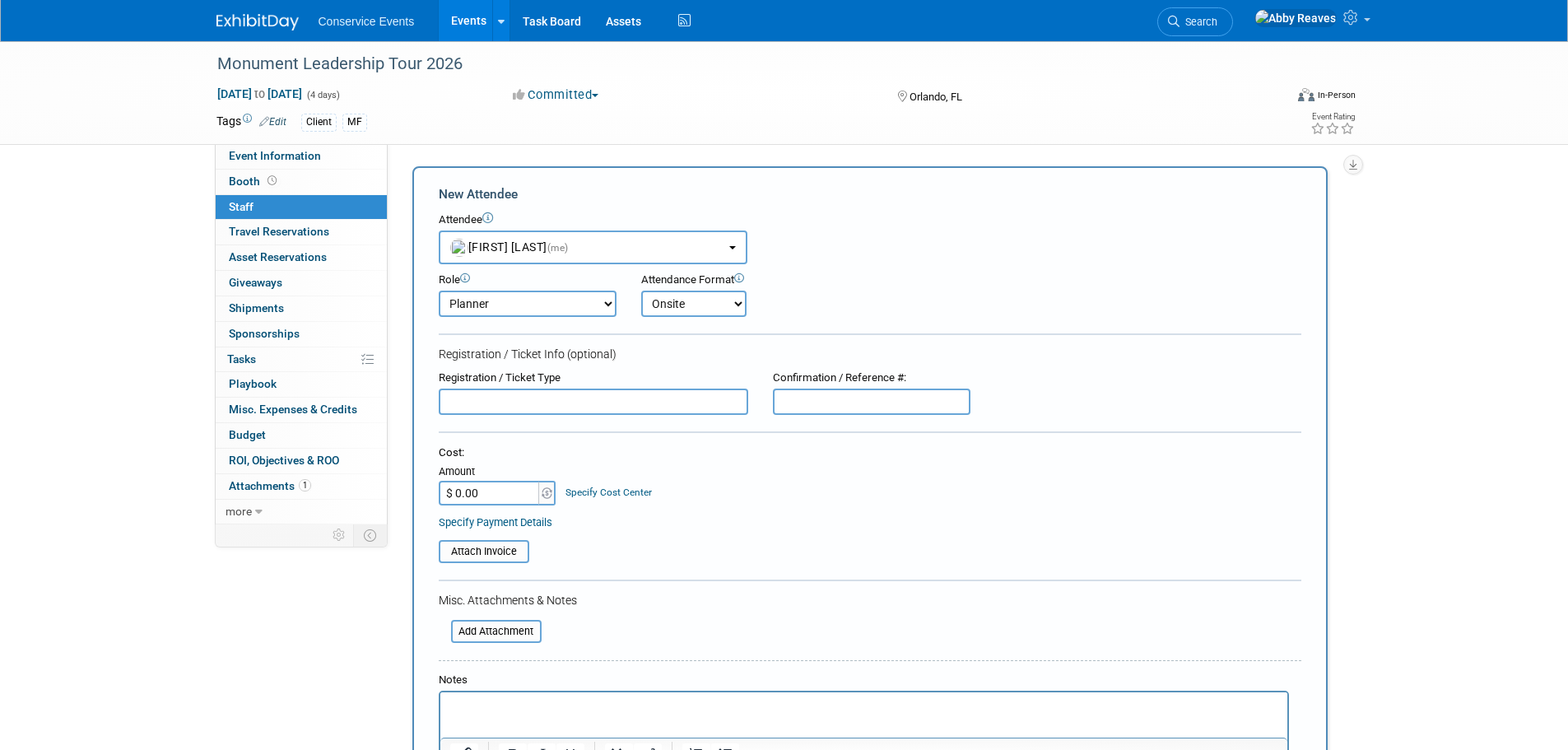 click on "Onsite
Remote" at bounding box center (694, 304) 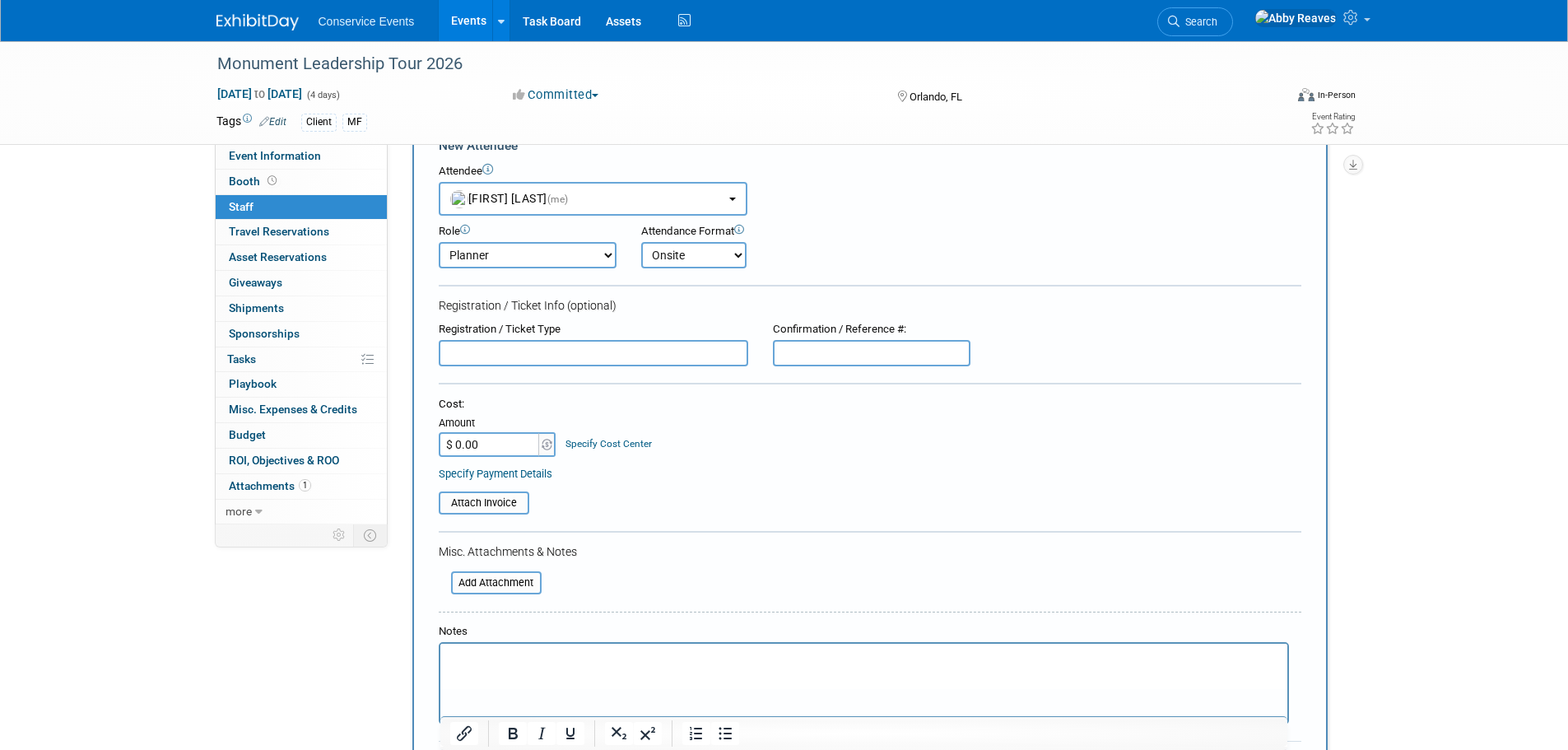 scroll, scrollTop: 0, scrollLeft: 0, axis: both 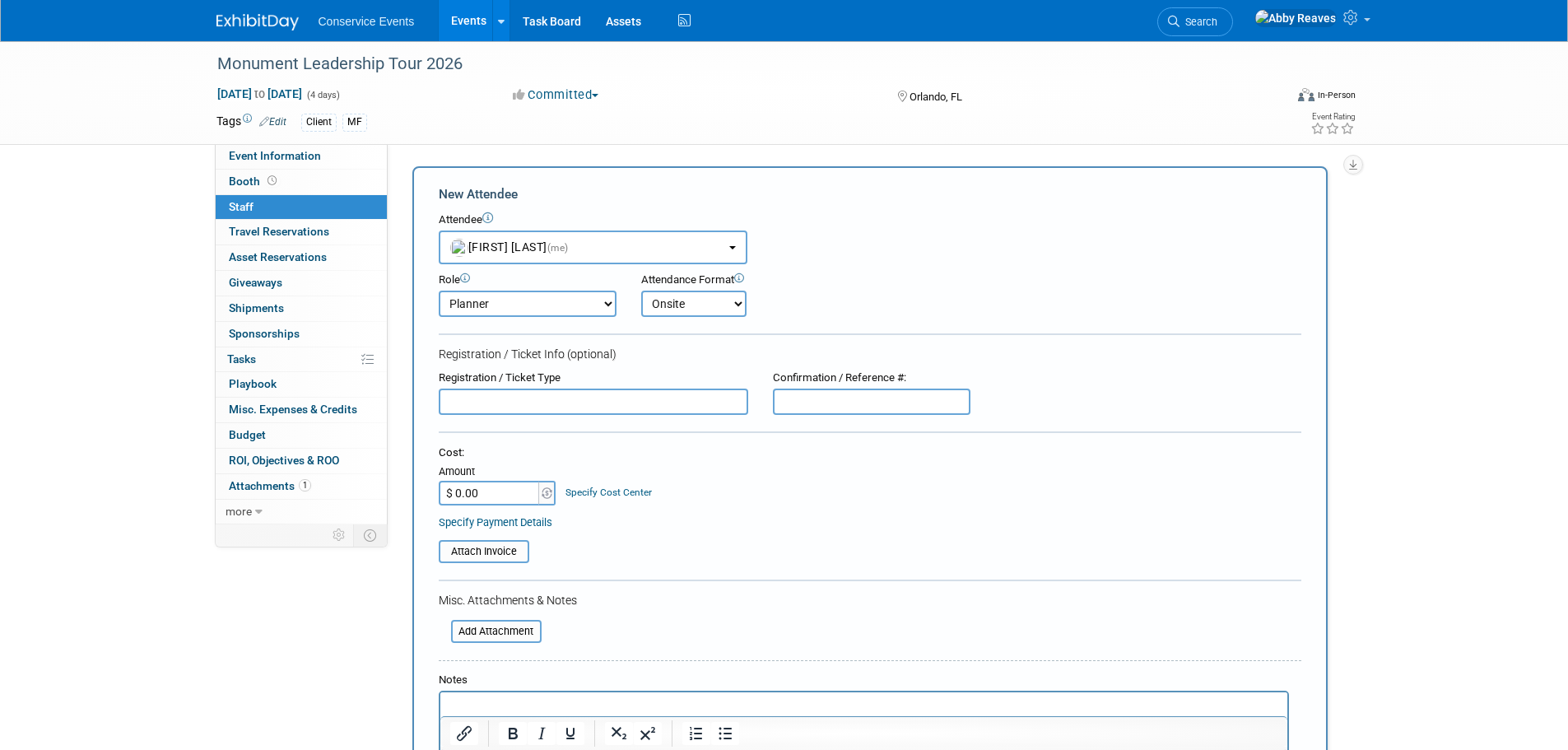 click on "Onsite
Remote" at bounding box center (694, 304) 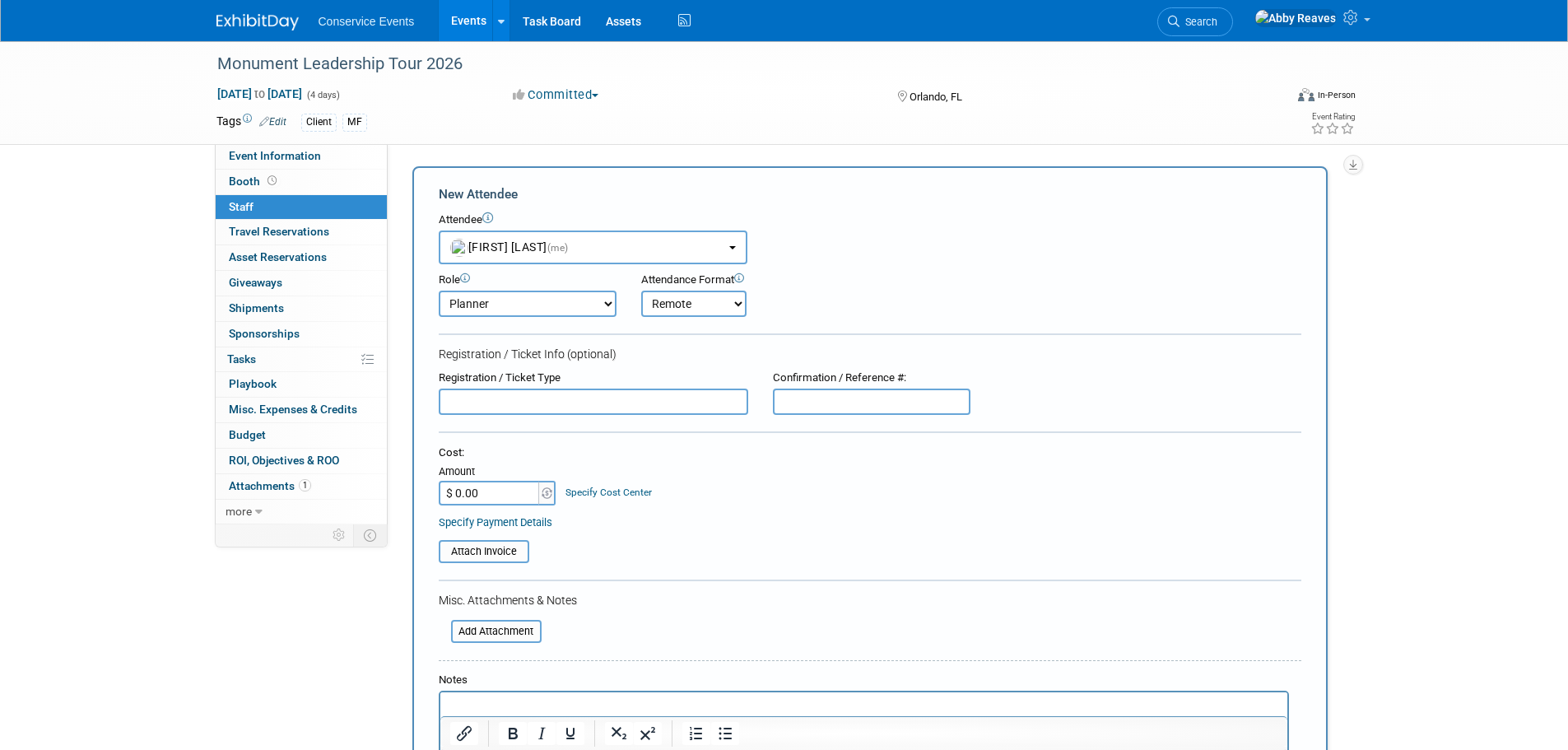 click on "Onsite
Remote" at bounding box center [694, 304] 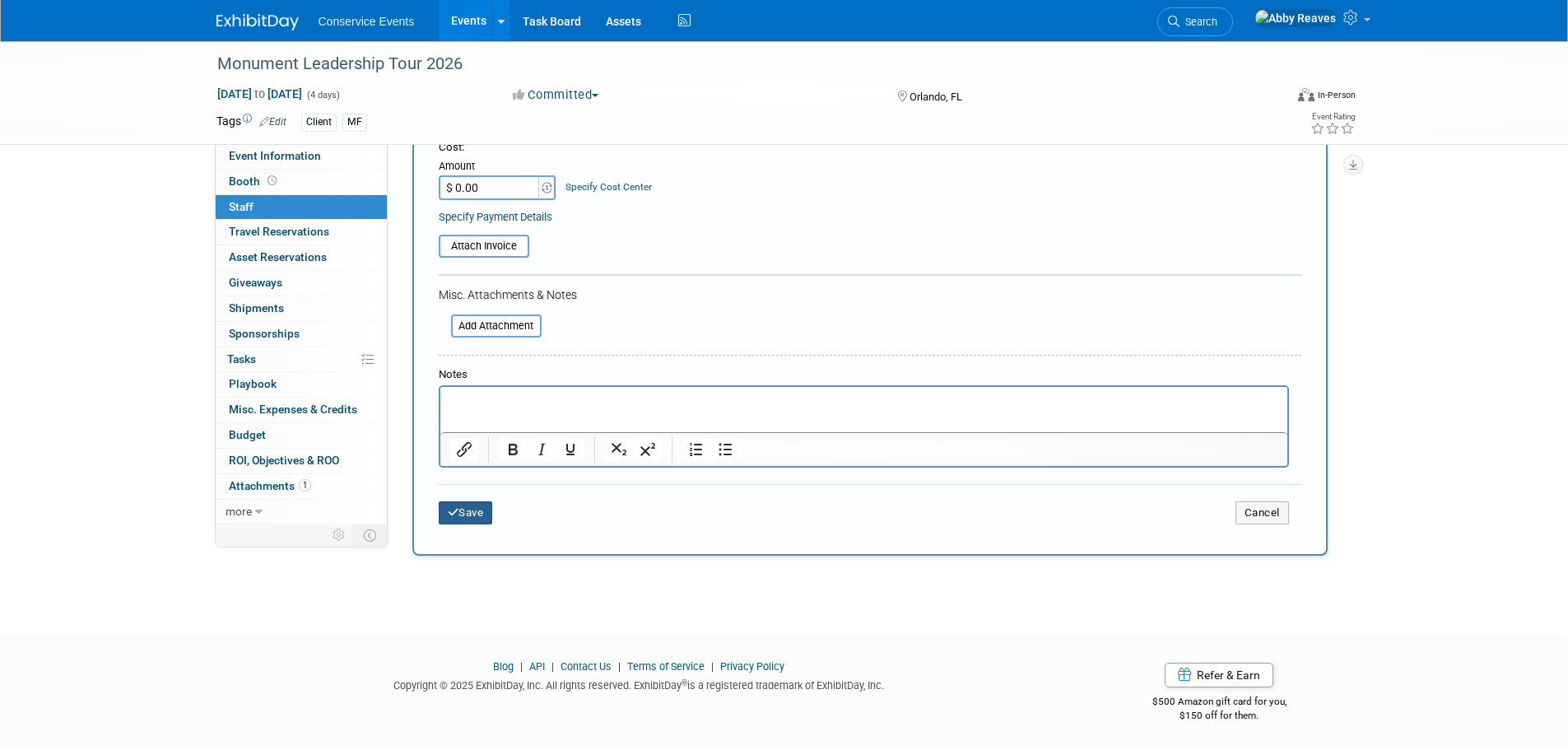 click on "Save" at bounding box center [466, 513] 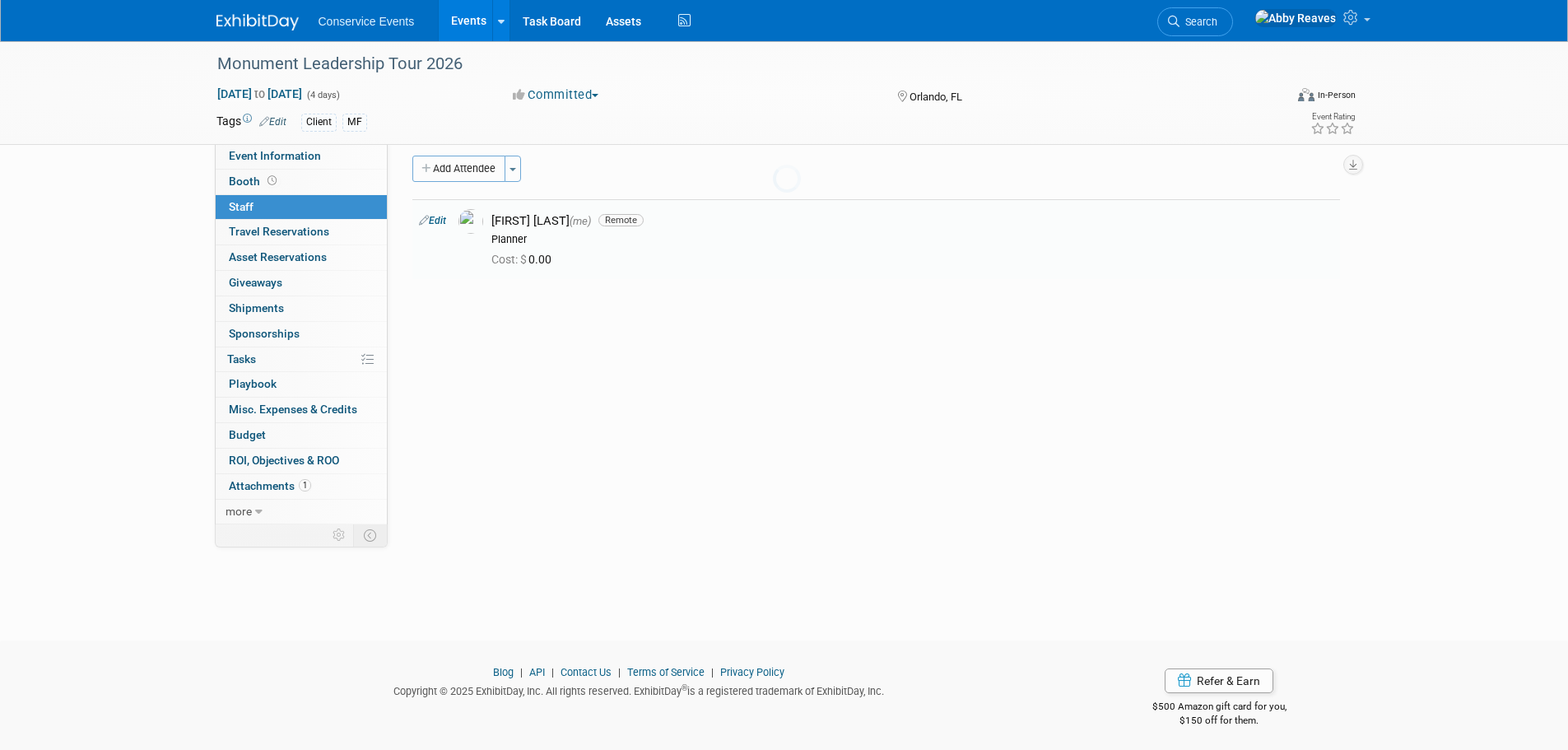 scroll, scrollTop: 0, scrollLeft: 0, axis: both 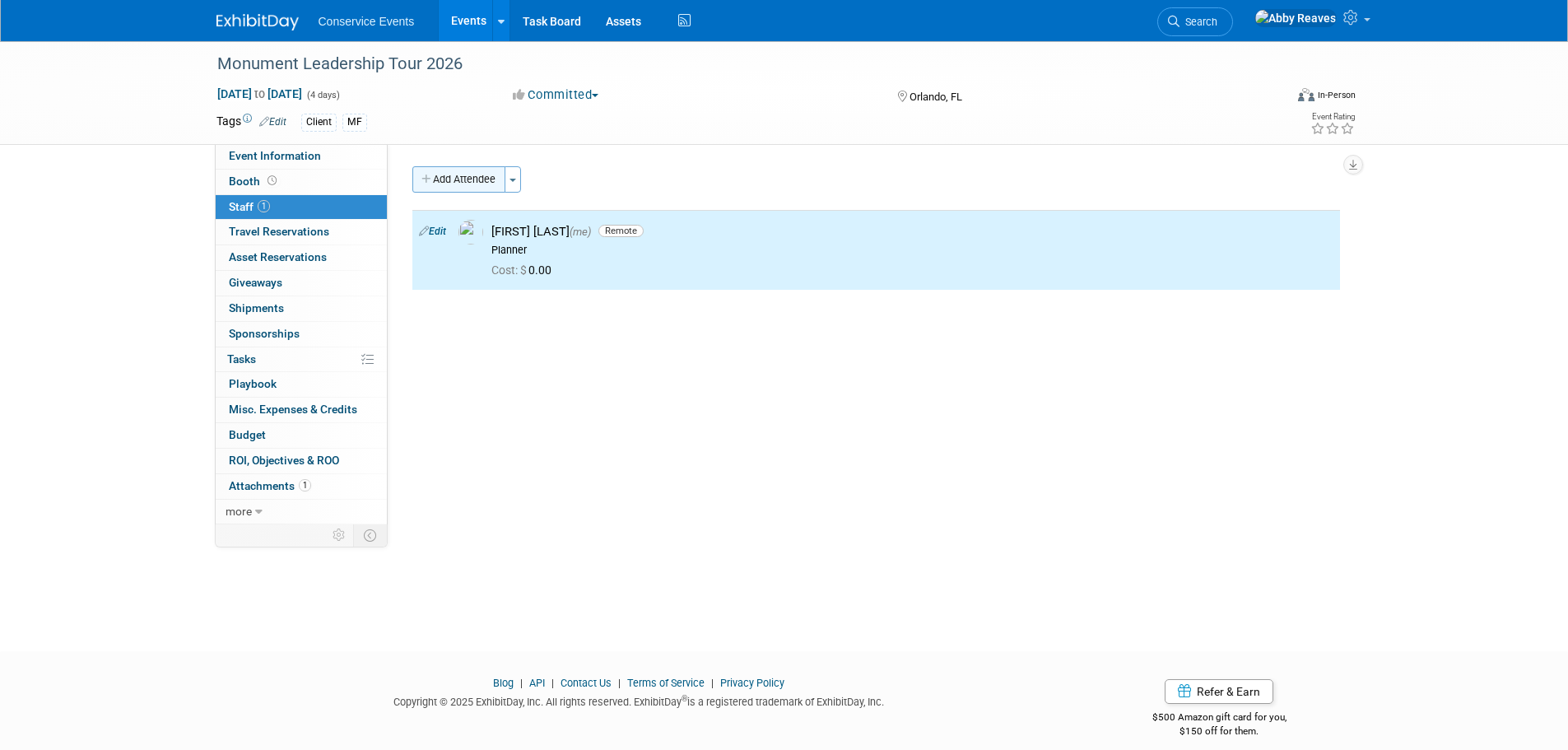 click on "Add Attendee" at bounding box center [458, 179] 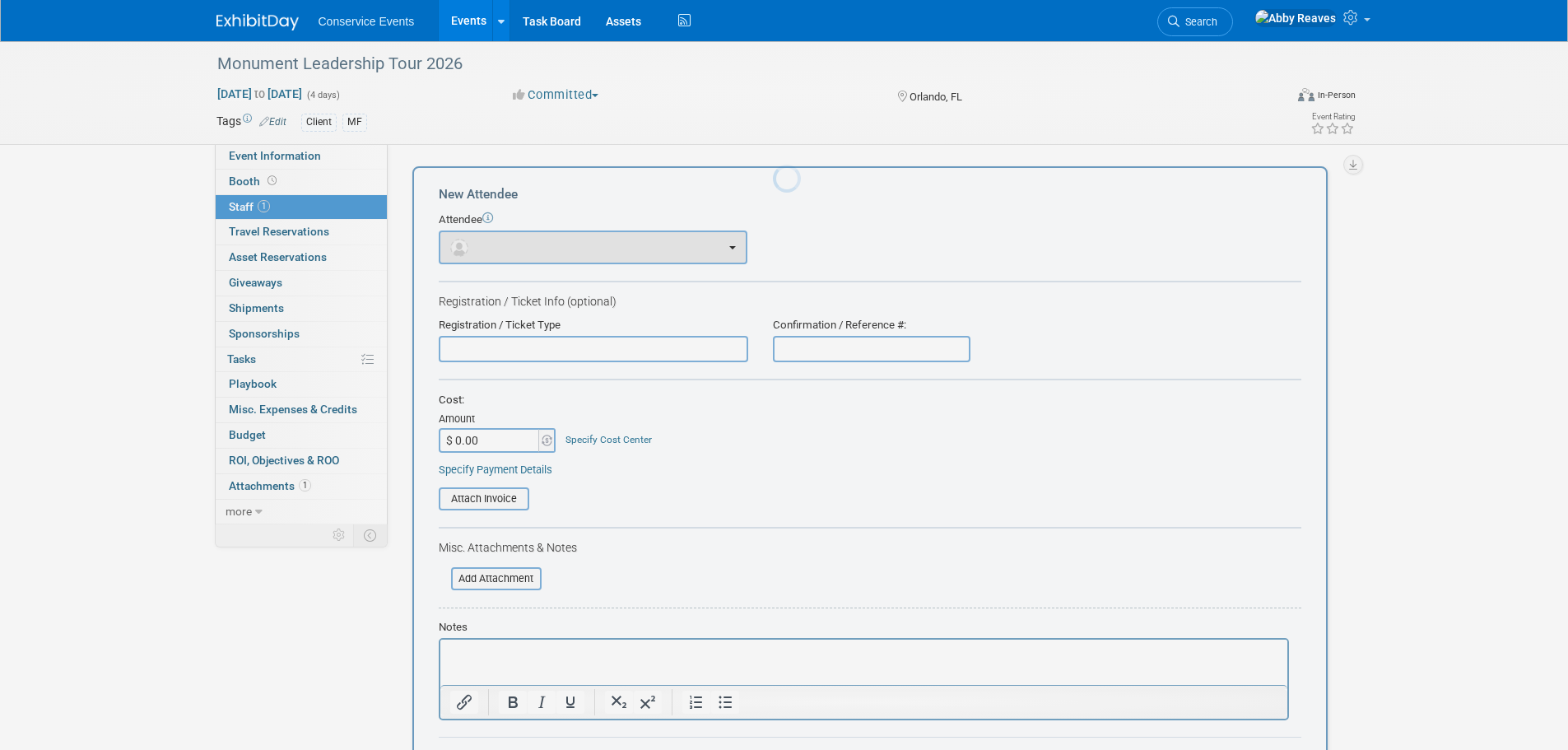 scroll, scrollTop: 0, scrollLeft: 0, axis: both 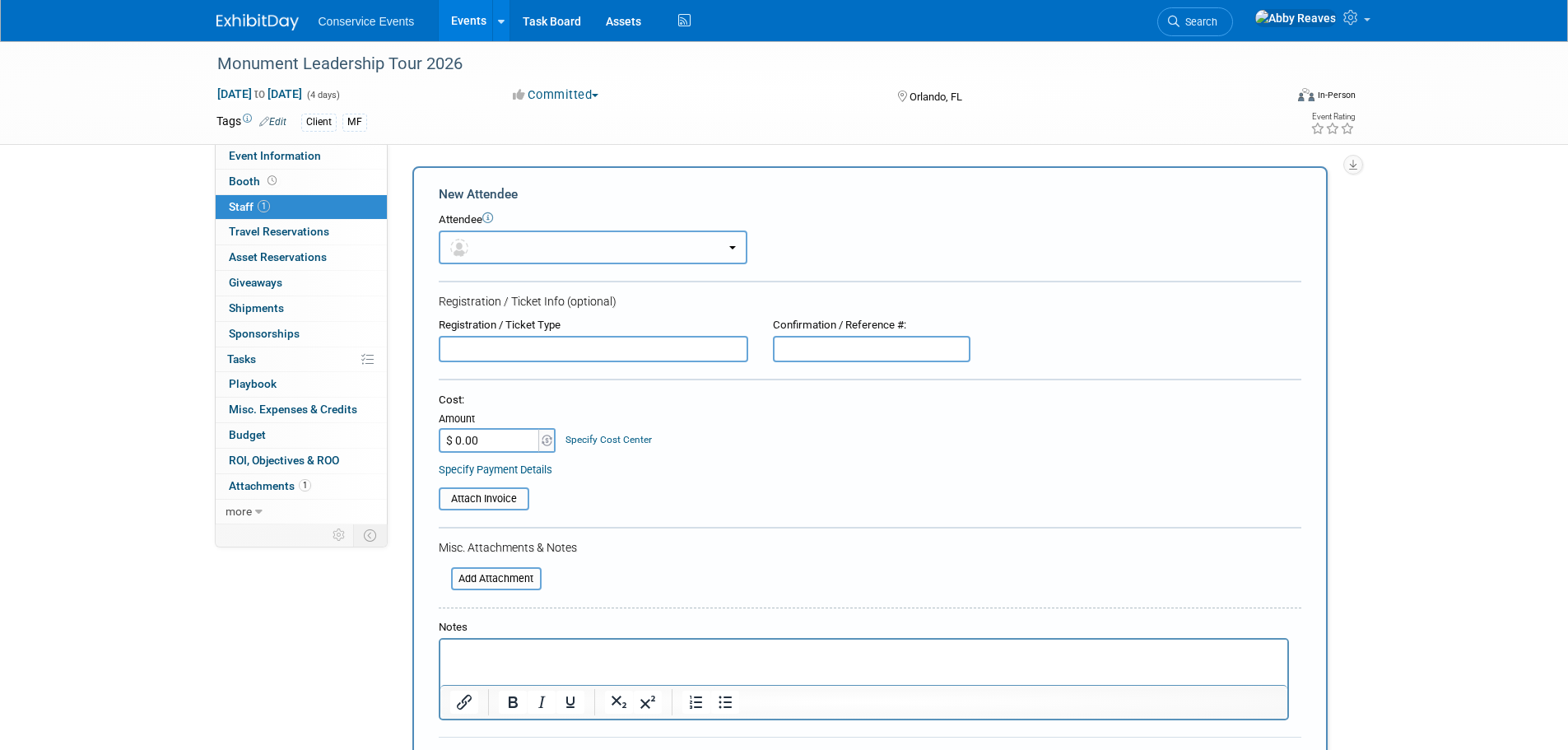 click at bounding box center [593, 247] 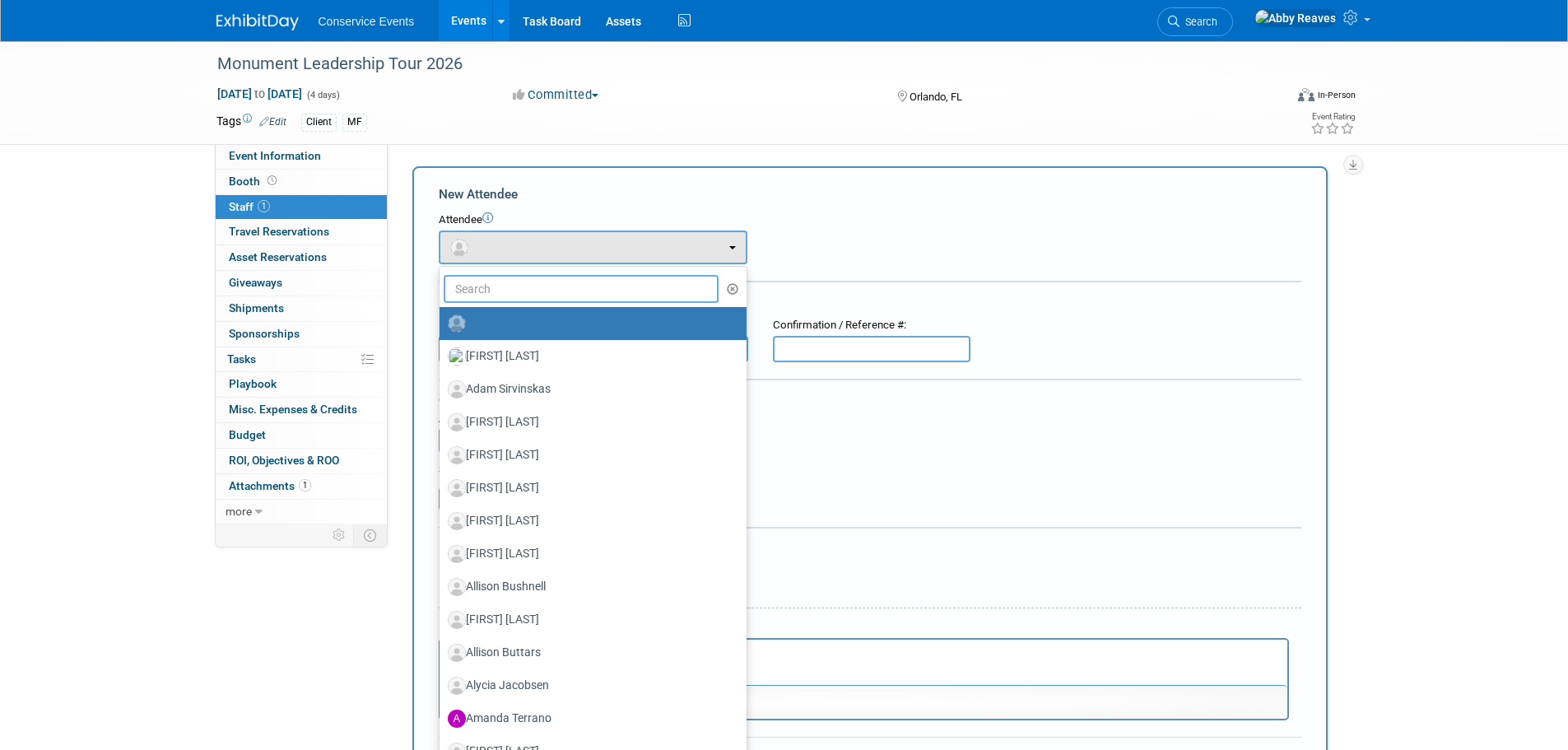 click at bounding box center (581, 289) 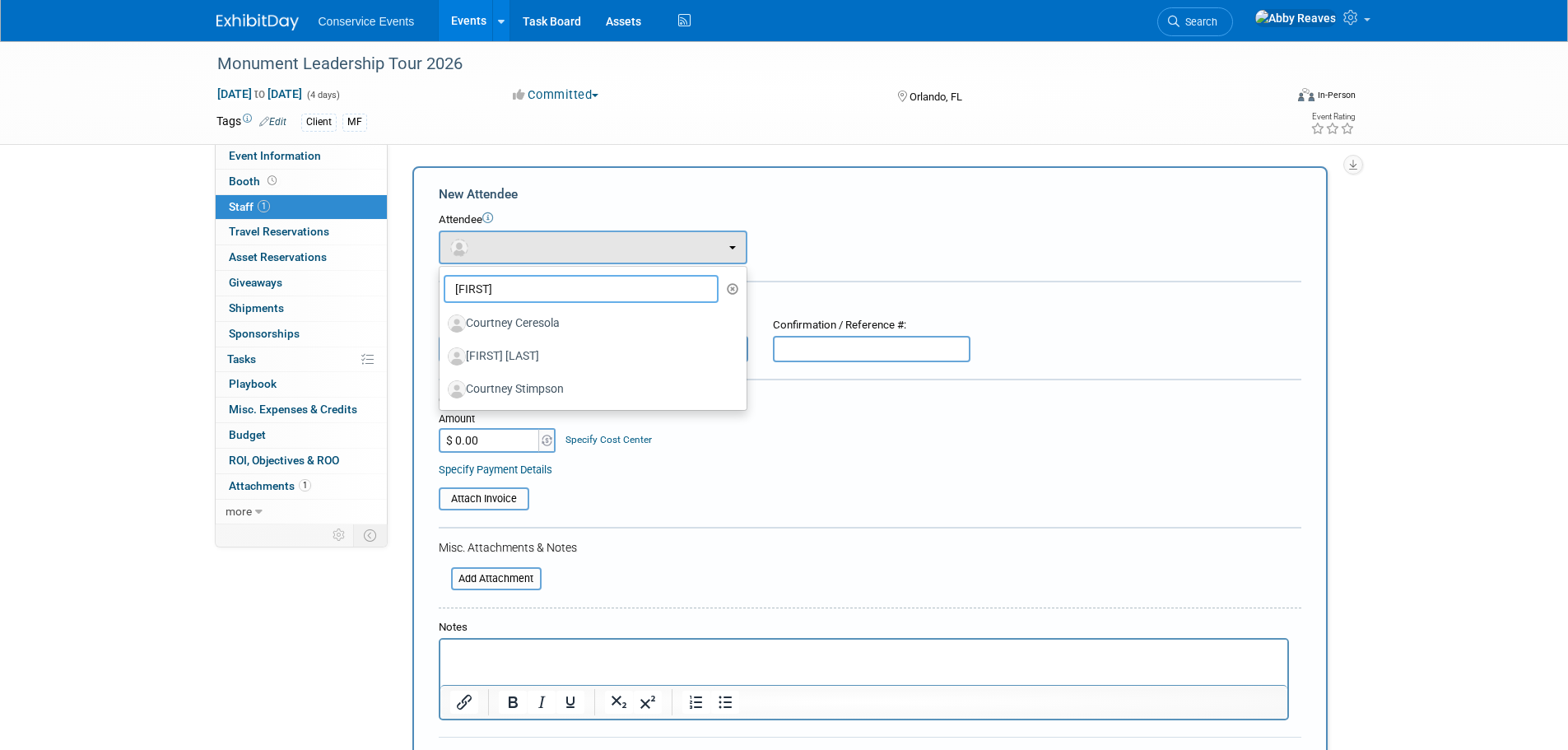 type on "courtney" 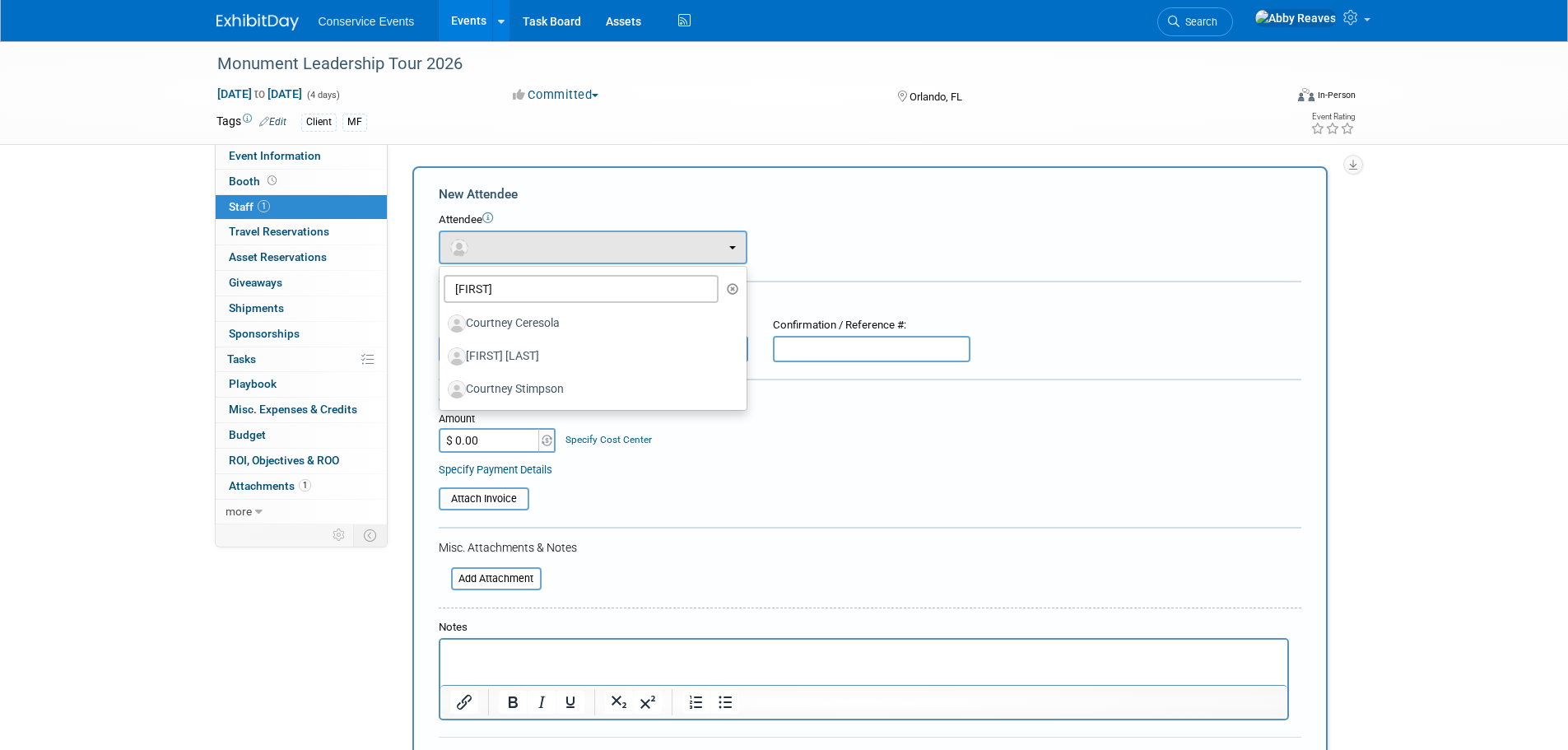 click on "New Attendee
Attendee
<img src="https://www.exhibitday.com/Images/Unassigned-User-Icon.png" style="width: 22px; height: 22px; border-radius: 11px; margin-top: 2px; margin-bottom: 2px; margin-left: 0px;" />
X" at bounding box center (870, 487) 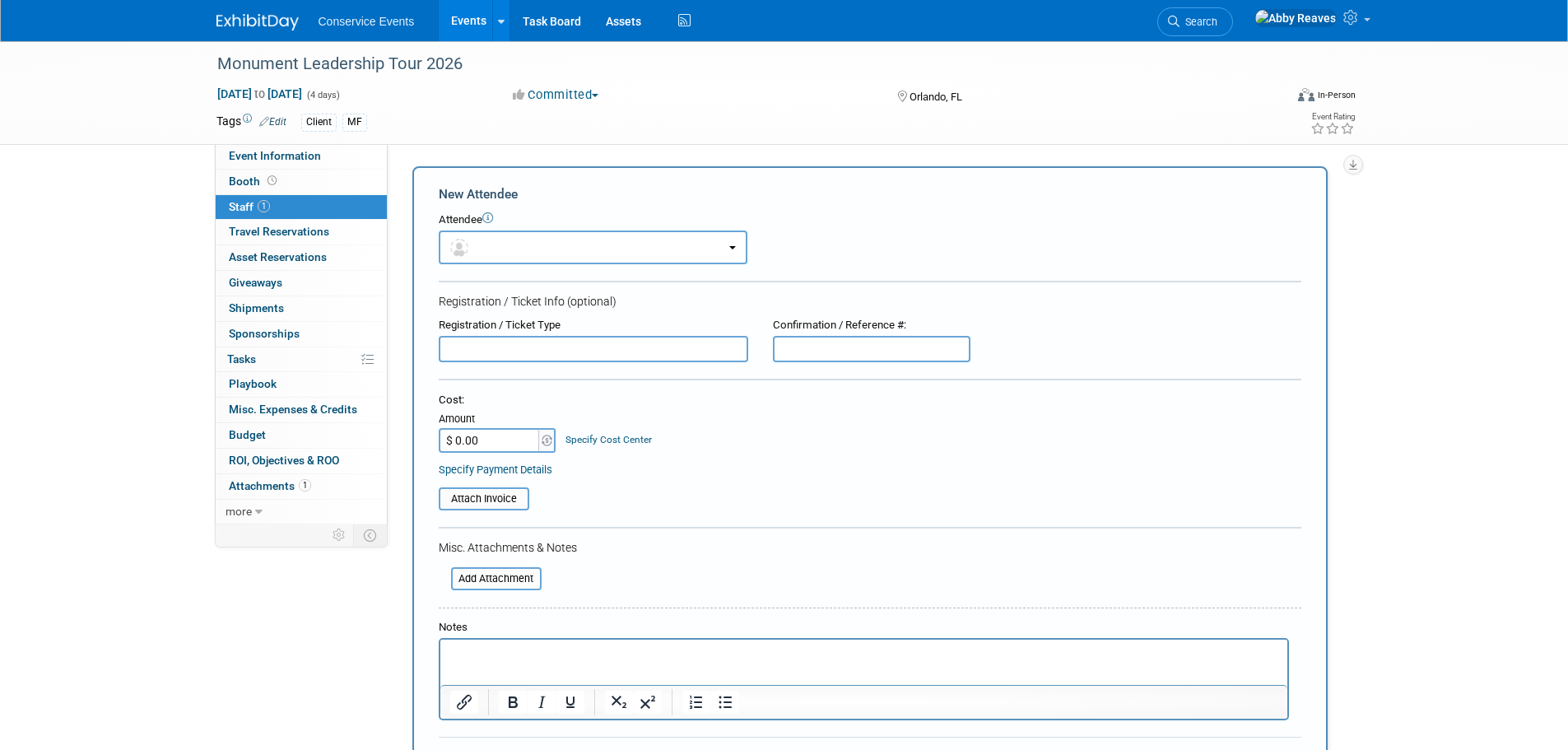 click on "Attendee" at bounding box center [870, 220] 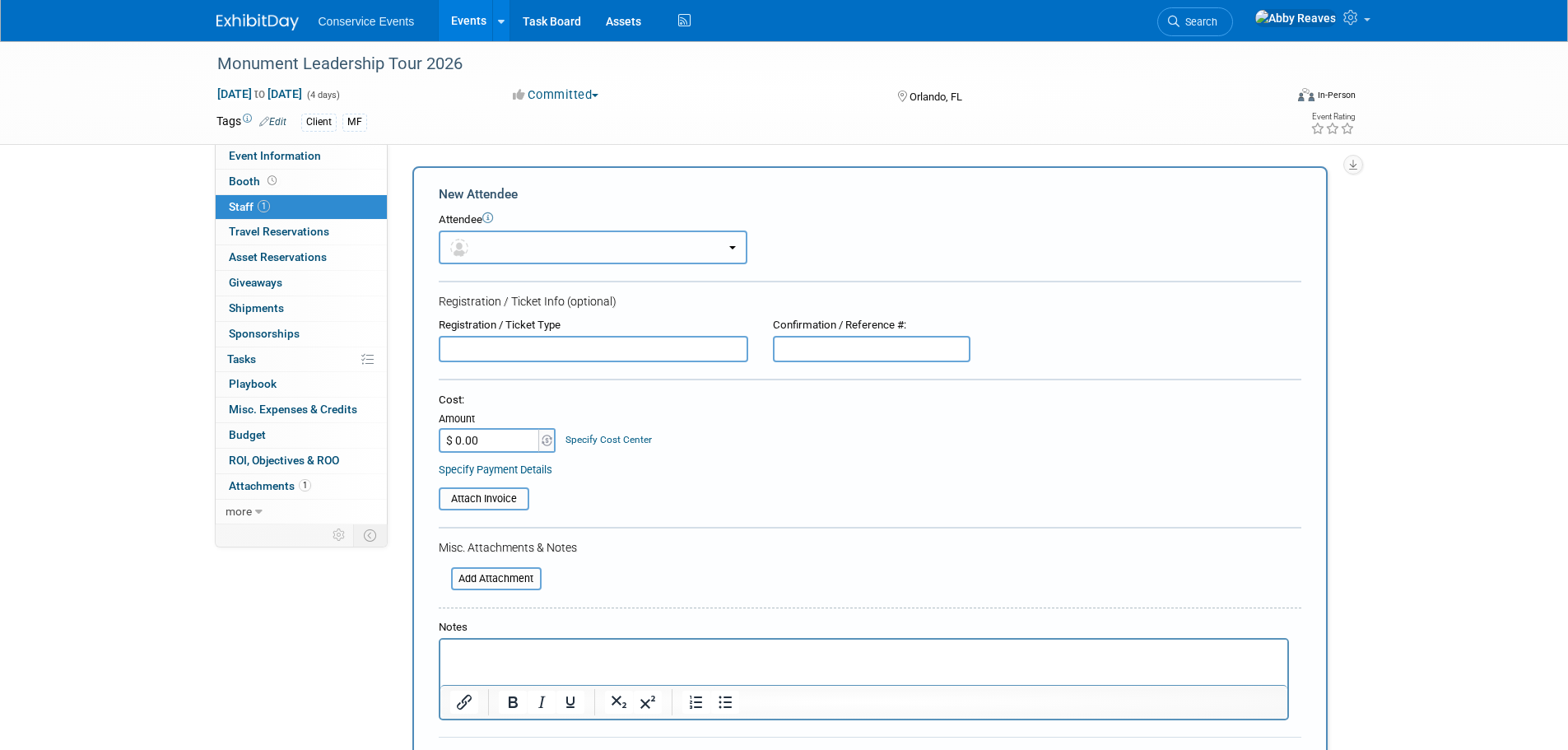 click at bounding box center (593, 247) 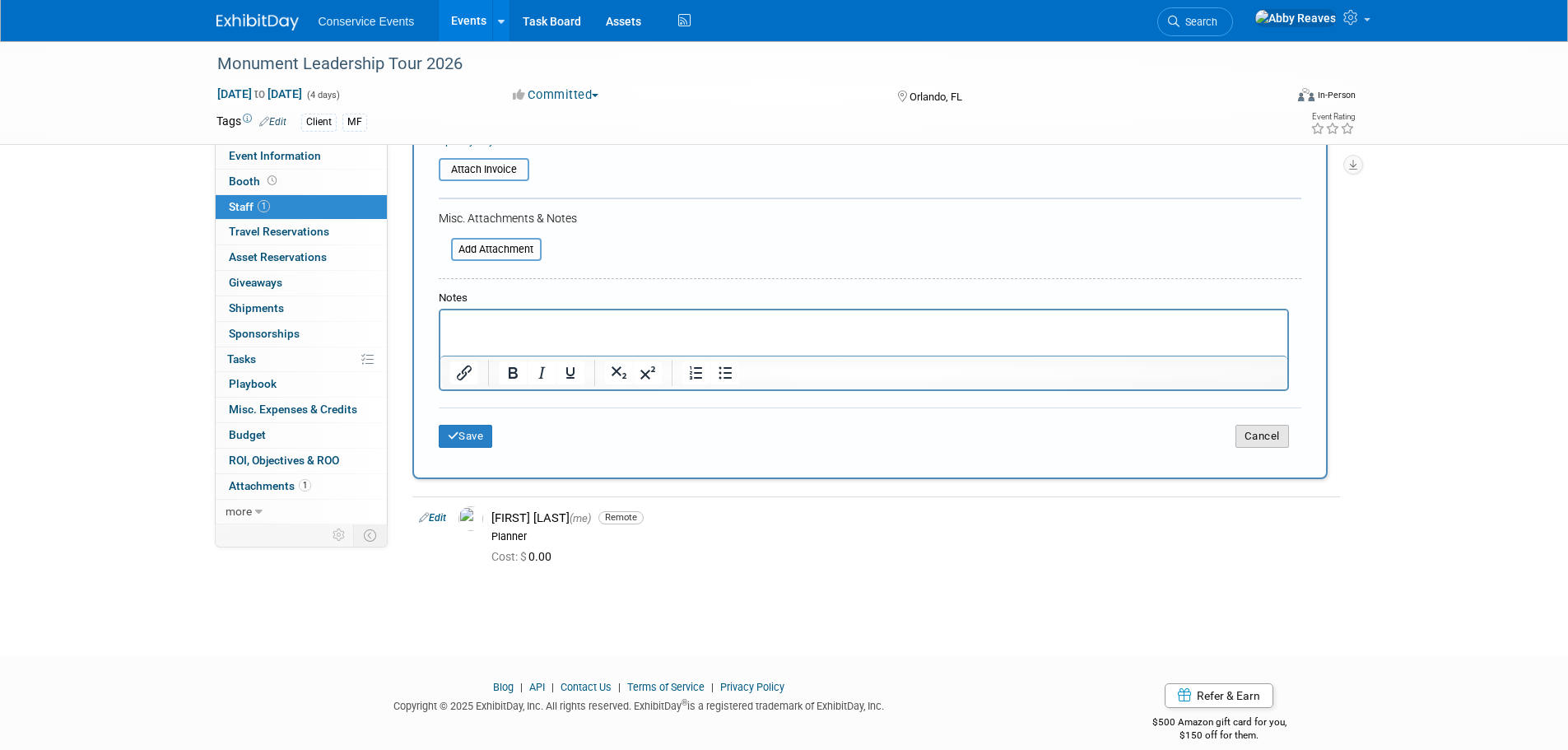 click on "Cancel" at bounding box center (1262, 436) 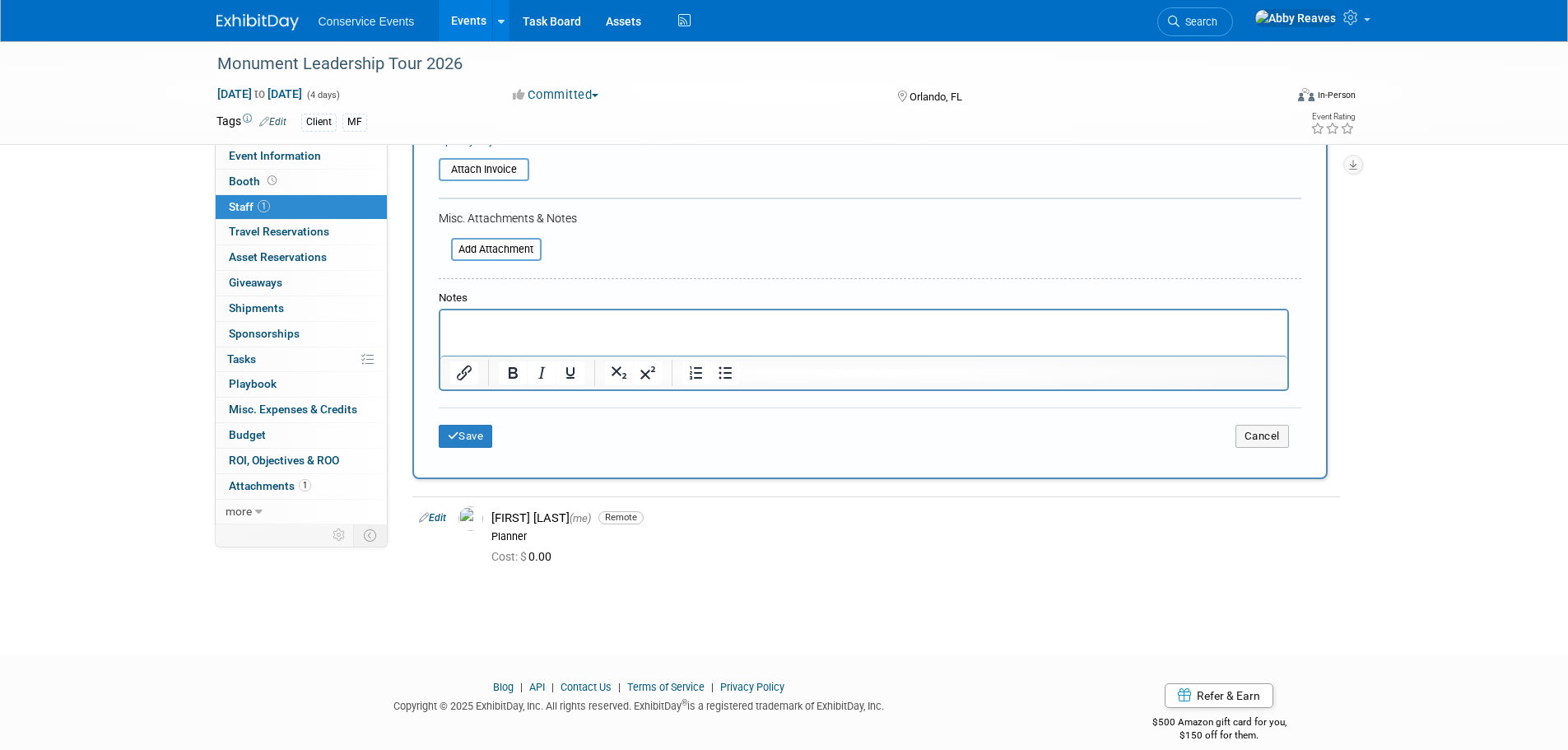 scroll, scrollTop: 16, scrollLeft: 0, axis: vertical 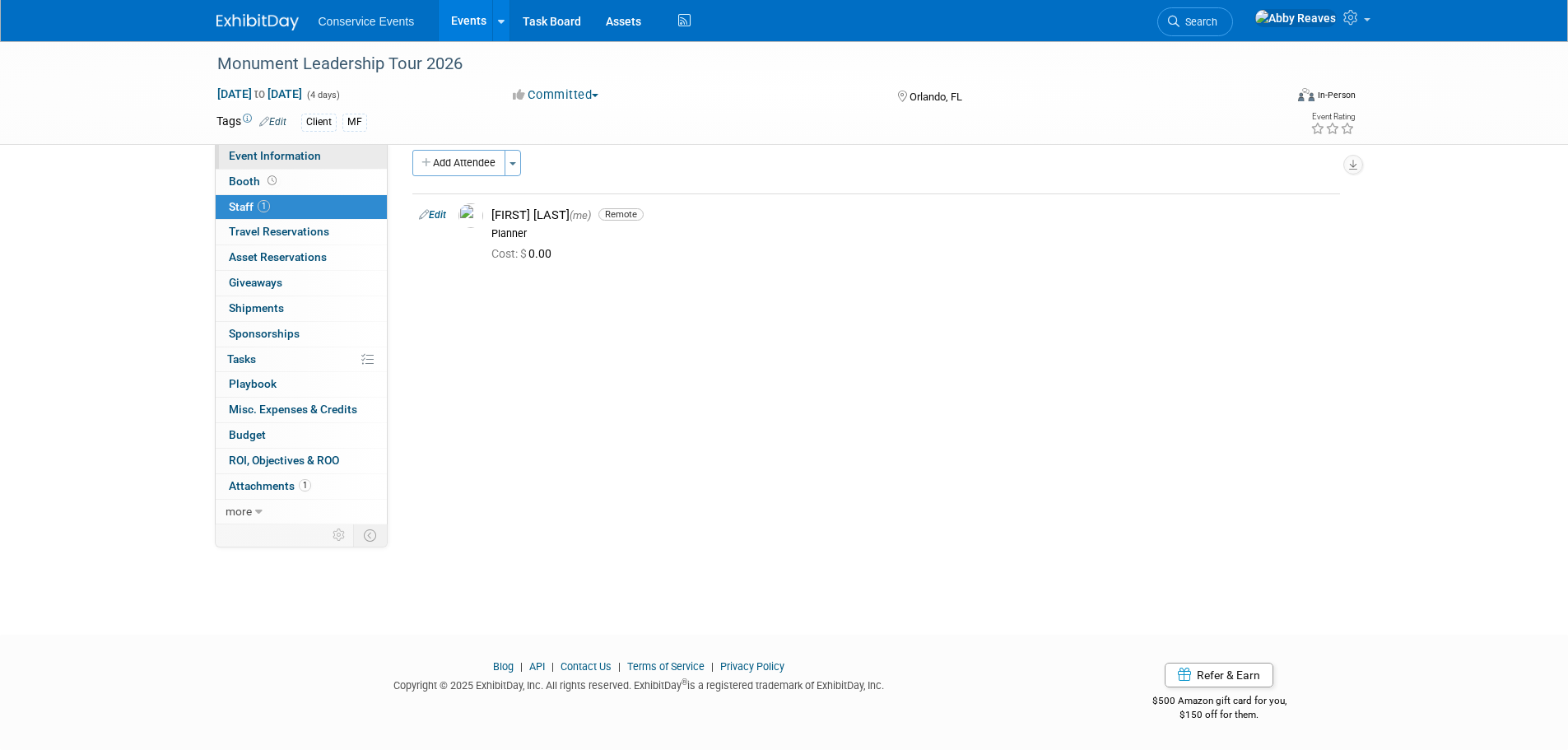 click on "Event Information" at bounding box center [301, 156] 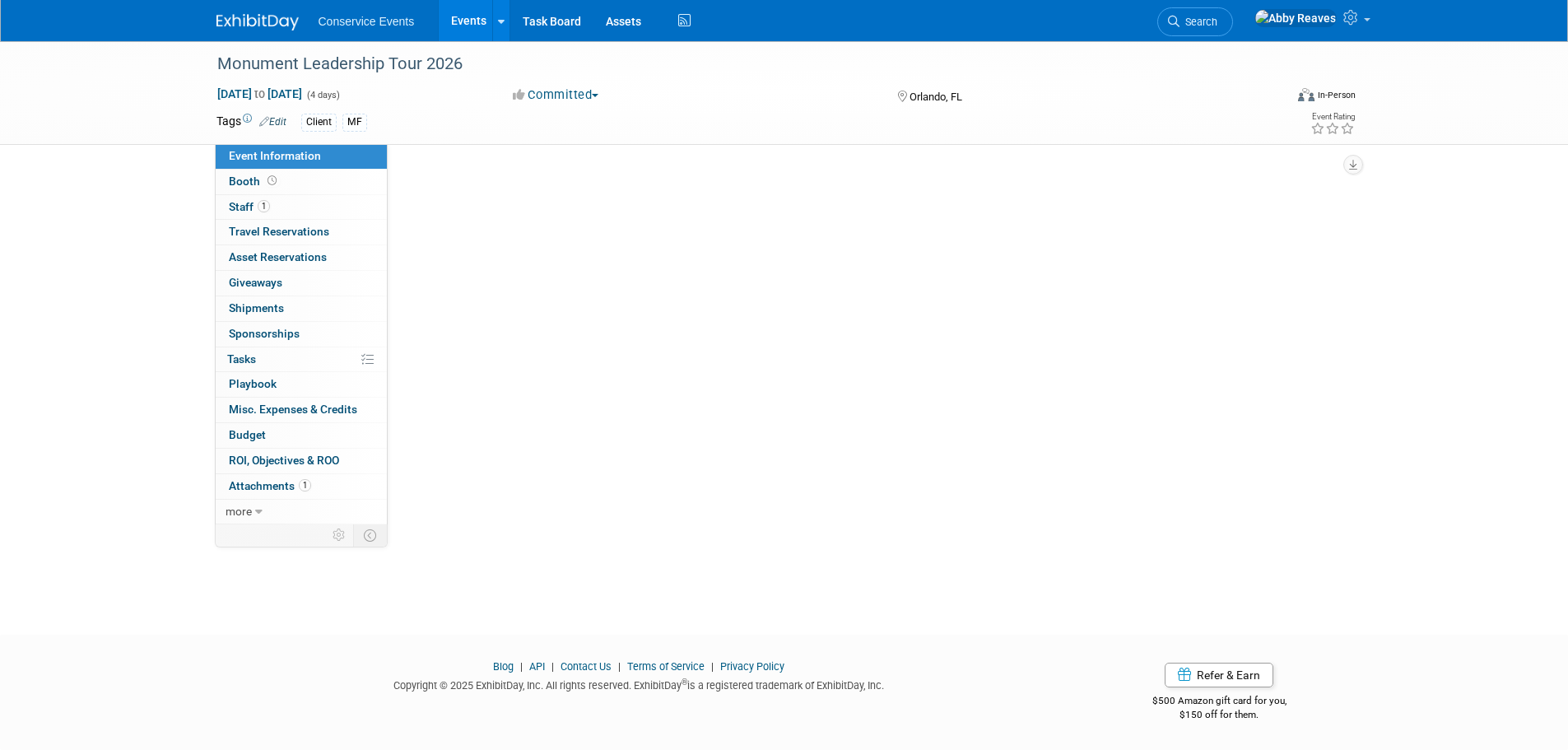 scroll, scrollTop: 0, scrollLeft: 0, axis: both 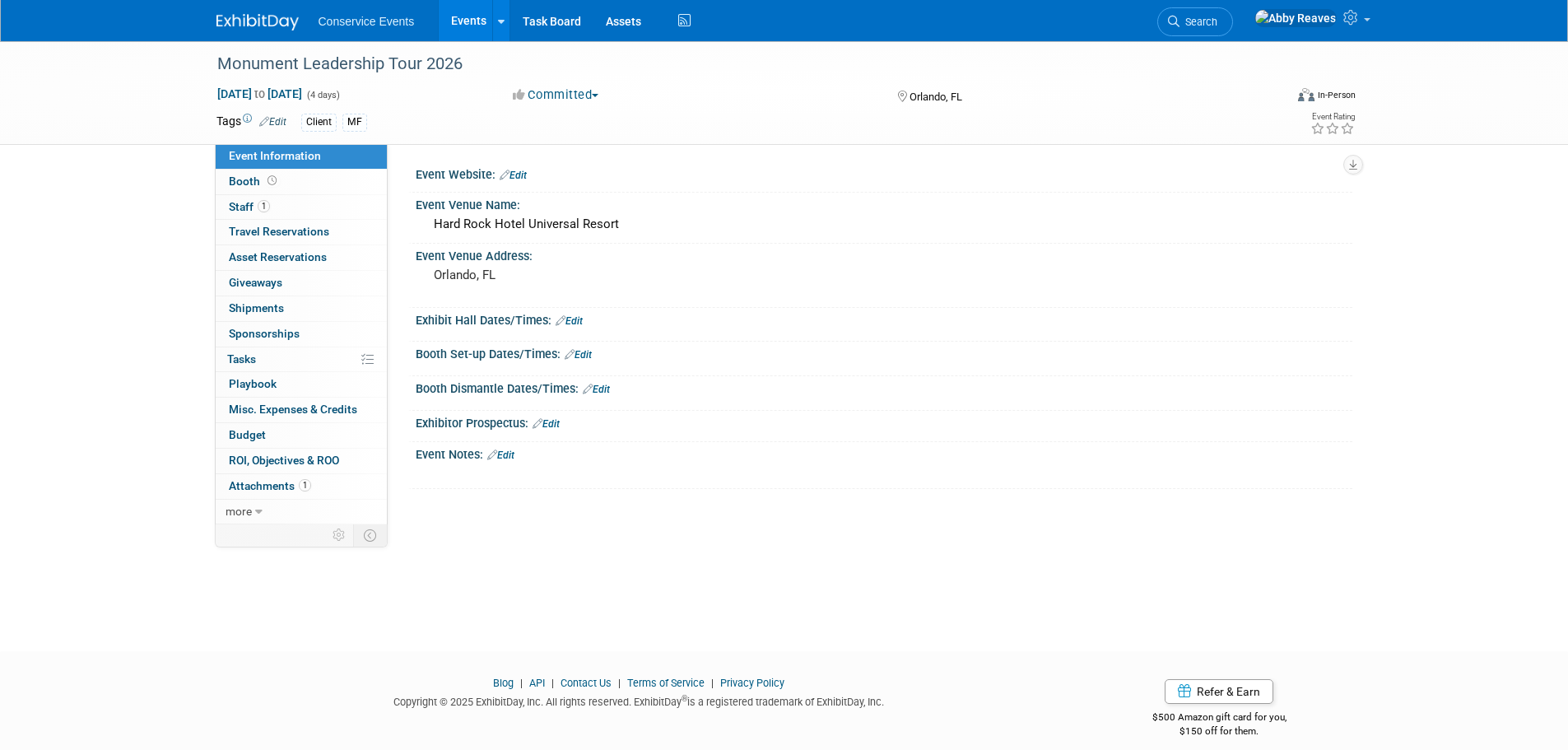 click on "Events" at bounding box center (468, 21) 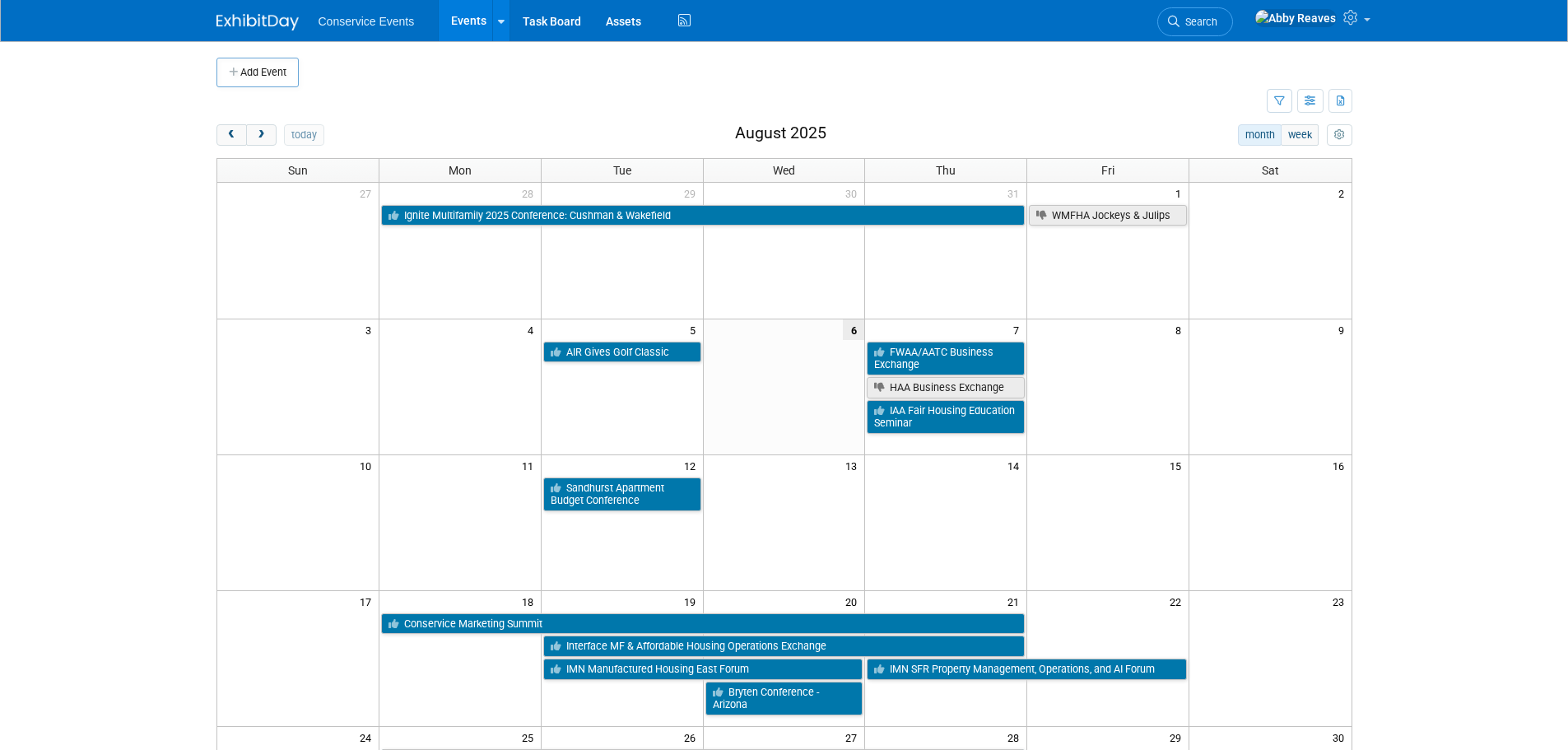 scroll, scrollTop: 0, scrollLeft: 0, axis: both 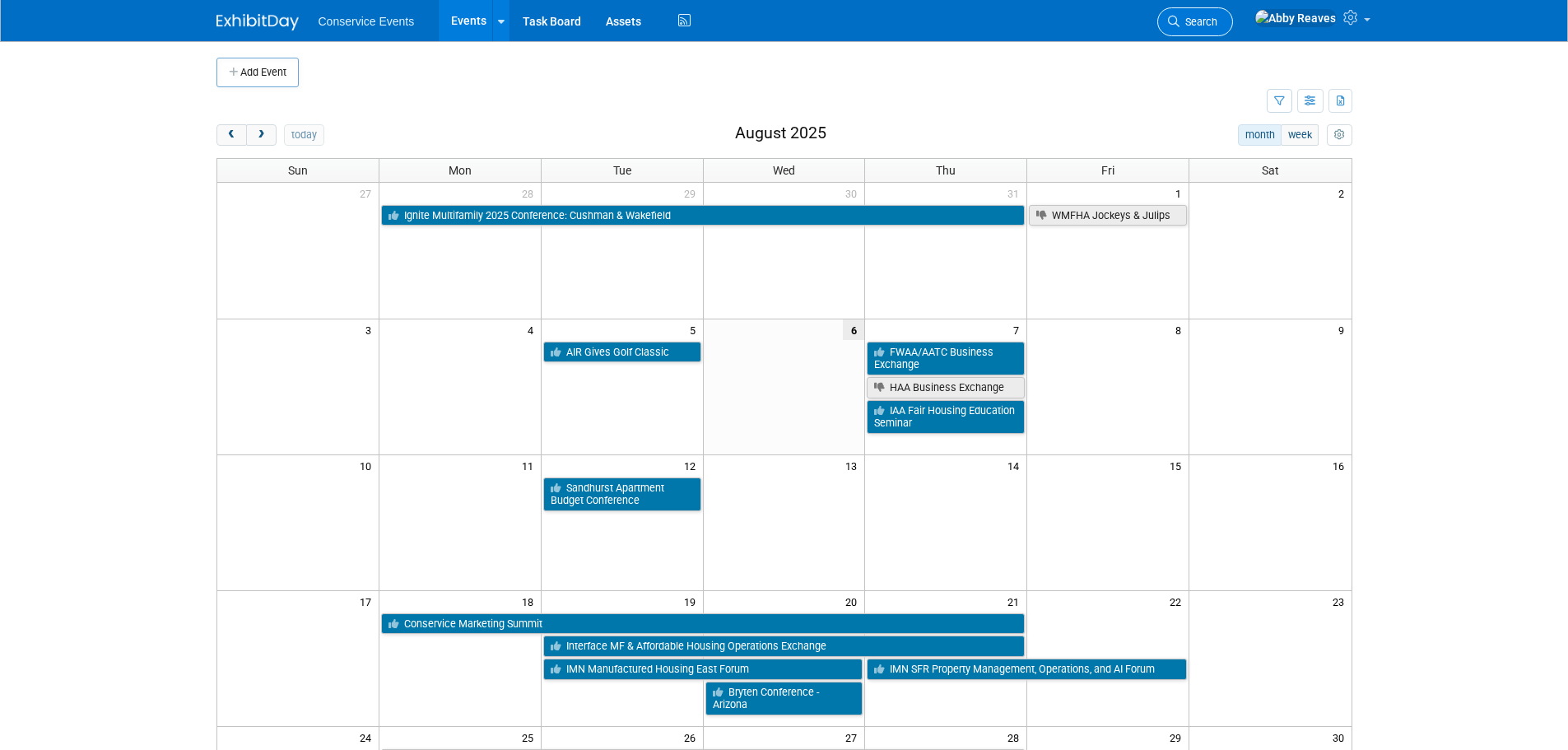click on "Search" at bounding box center (1198, 21) 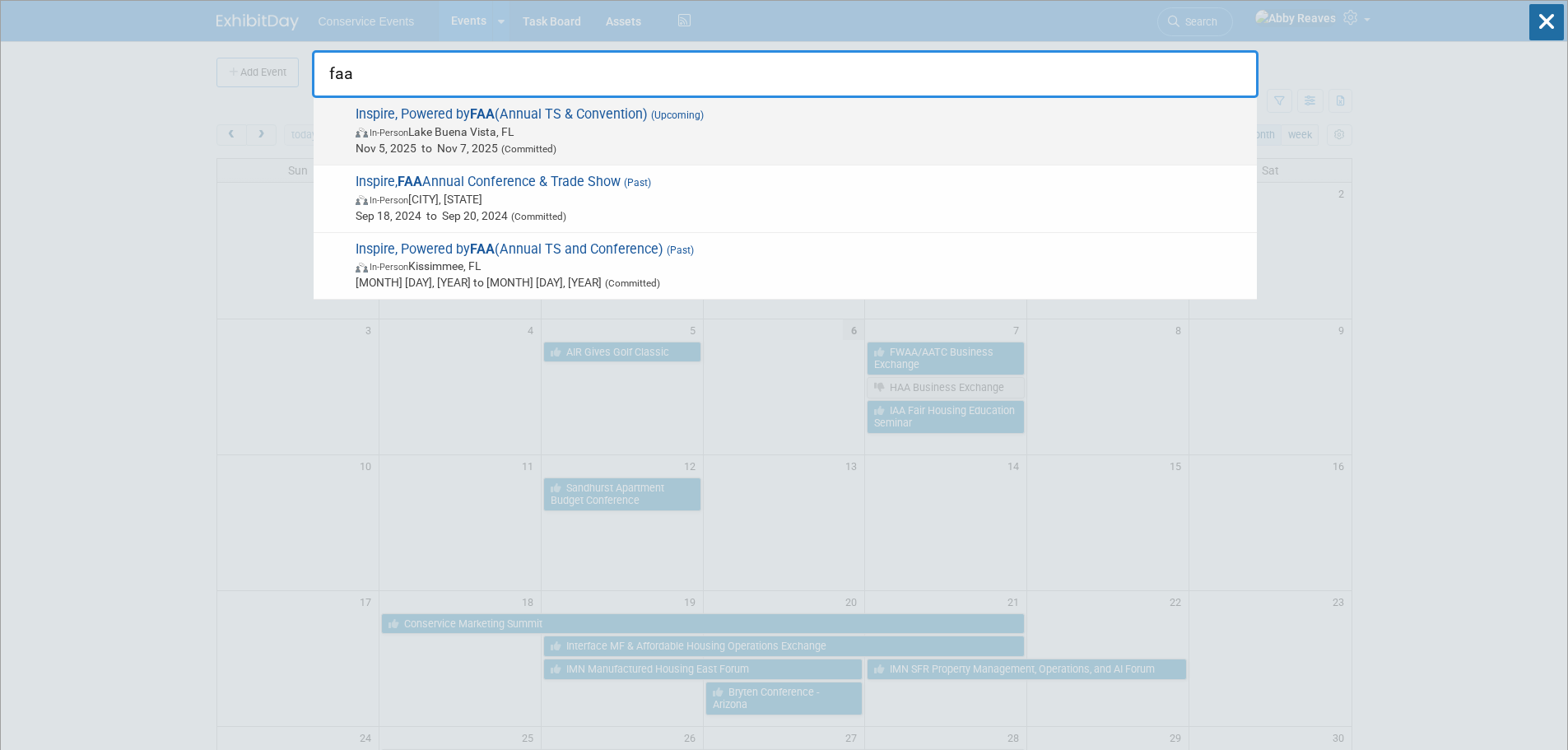 type on "faa" 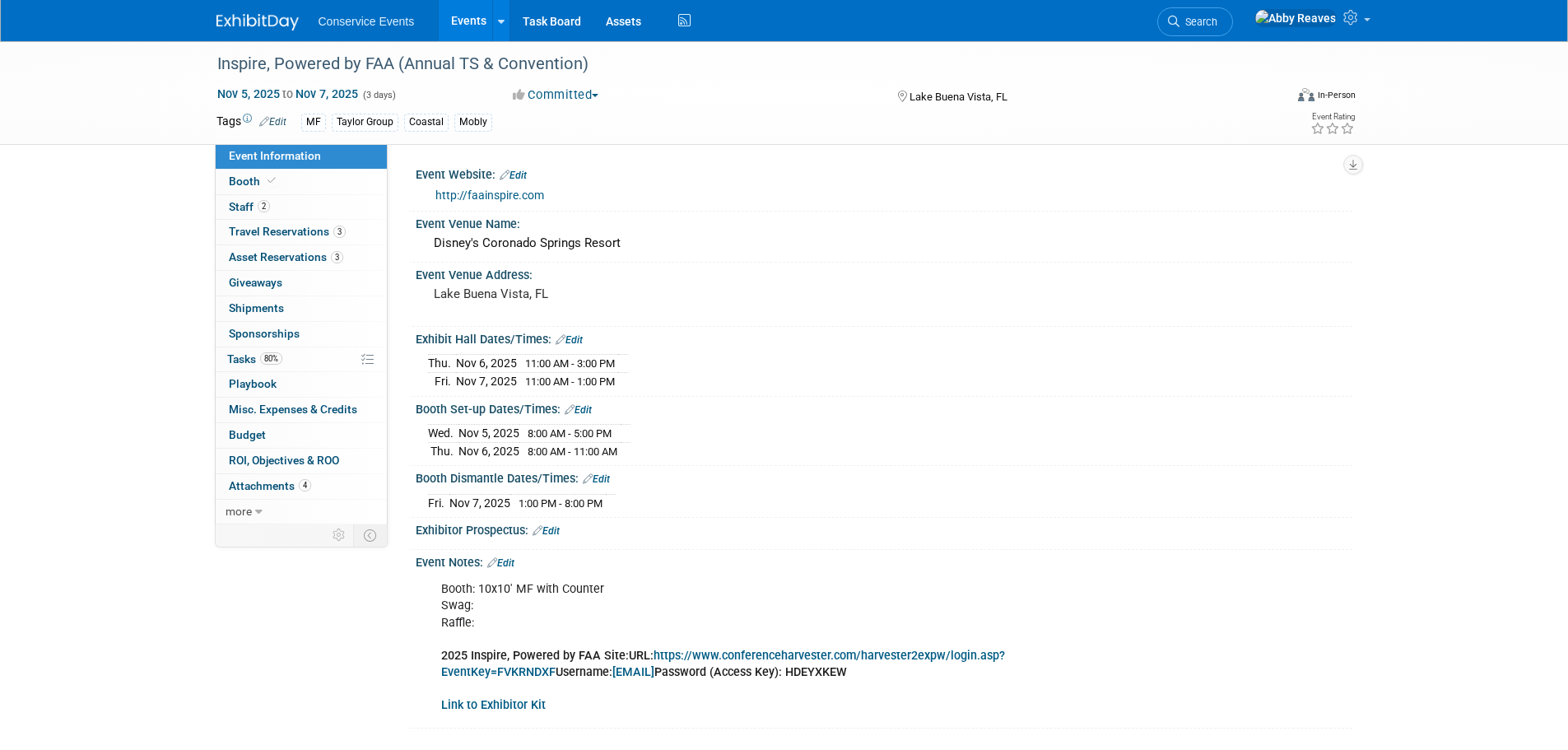 scroll, scrollTop: 0, scrollLeft: 0, axis: both 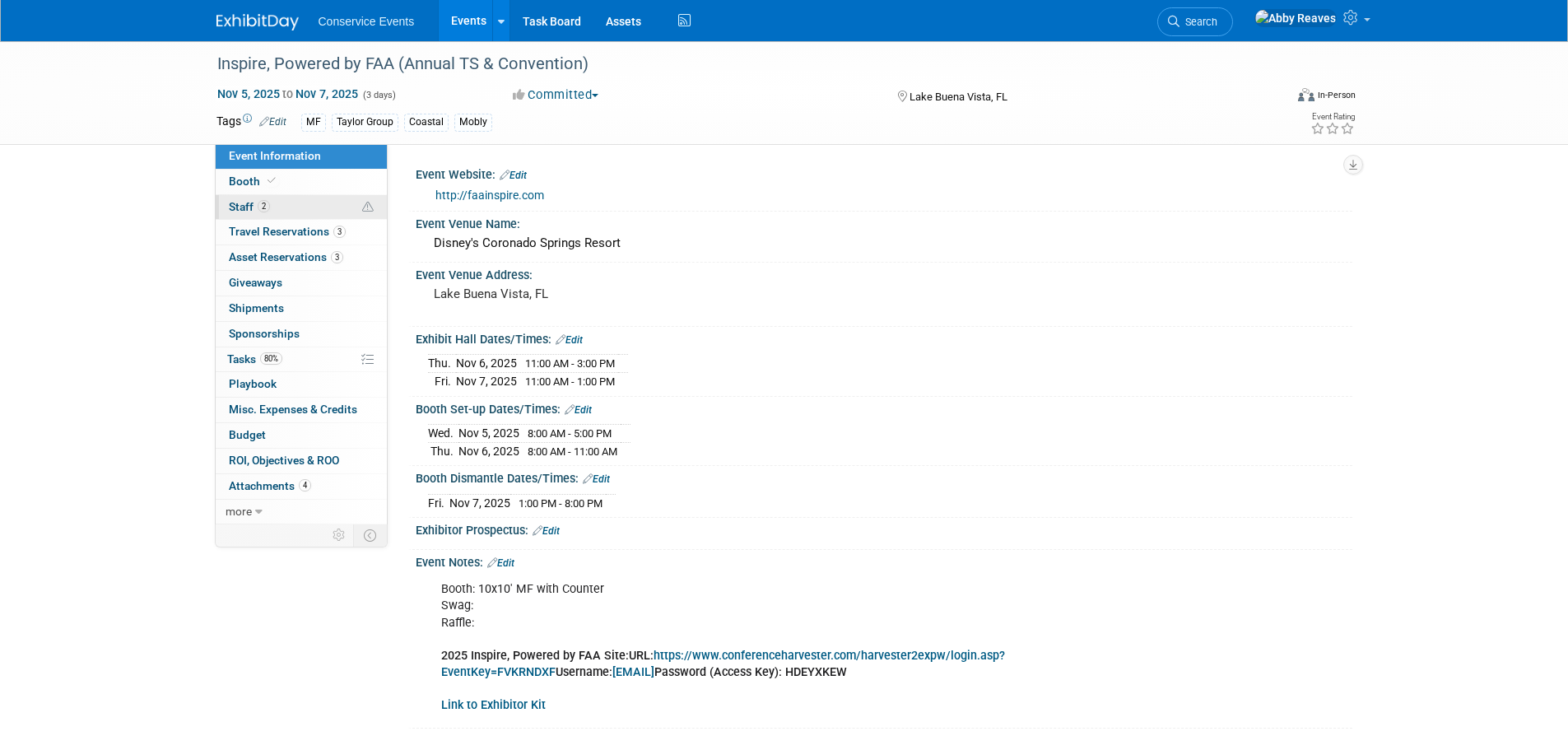 click on "2
Staff 2" at bounding box center (301, 207) 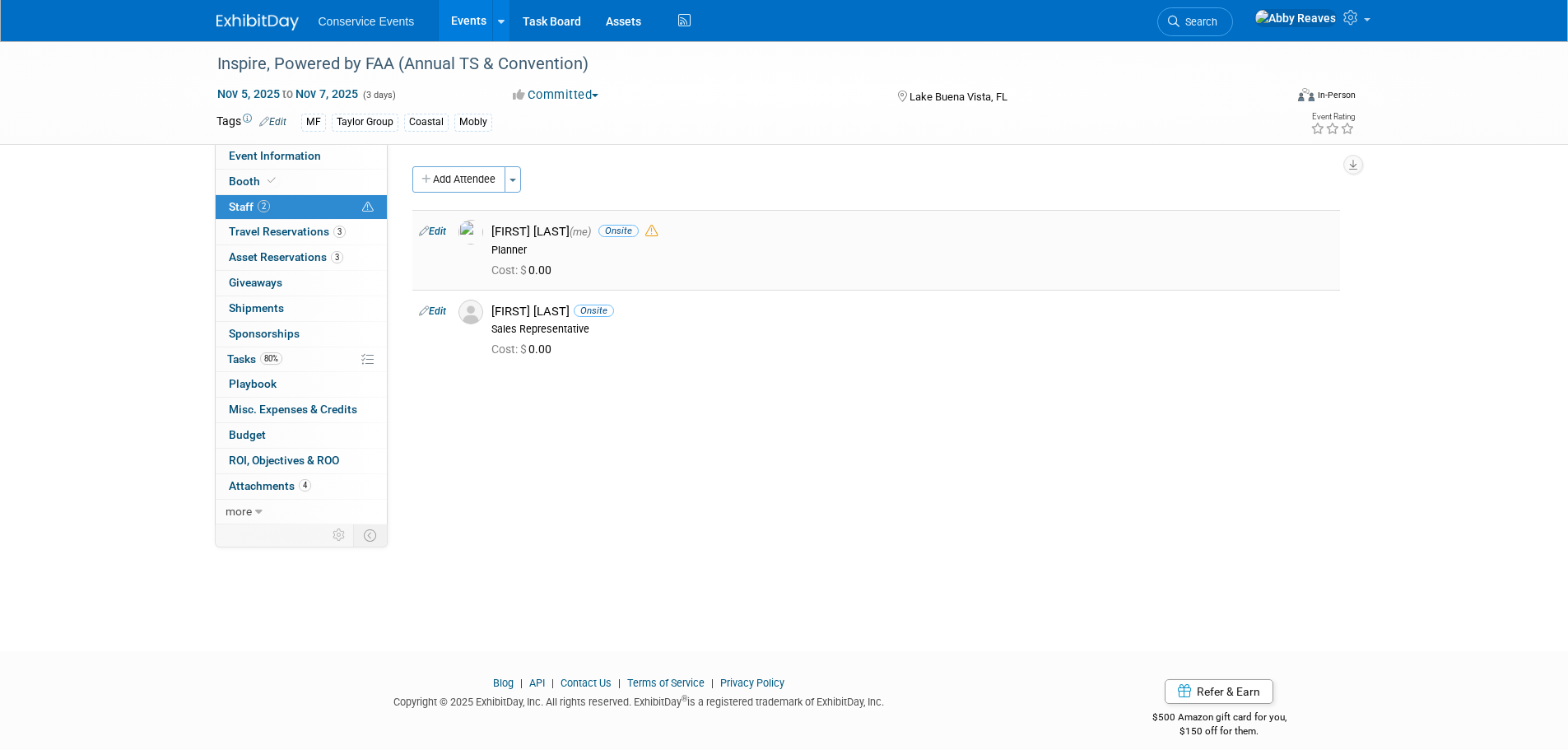 click on "Edit" at bounding box center (432, 231) 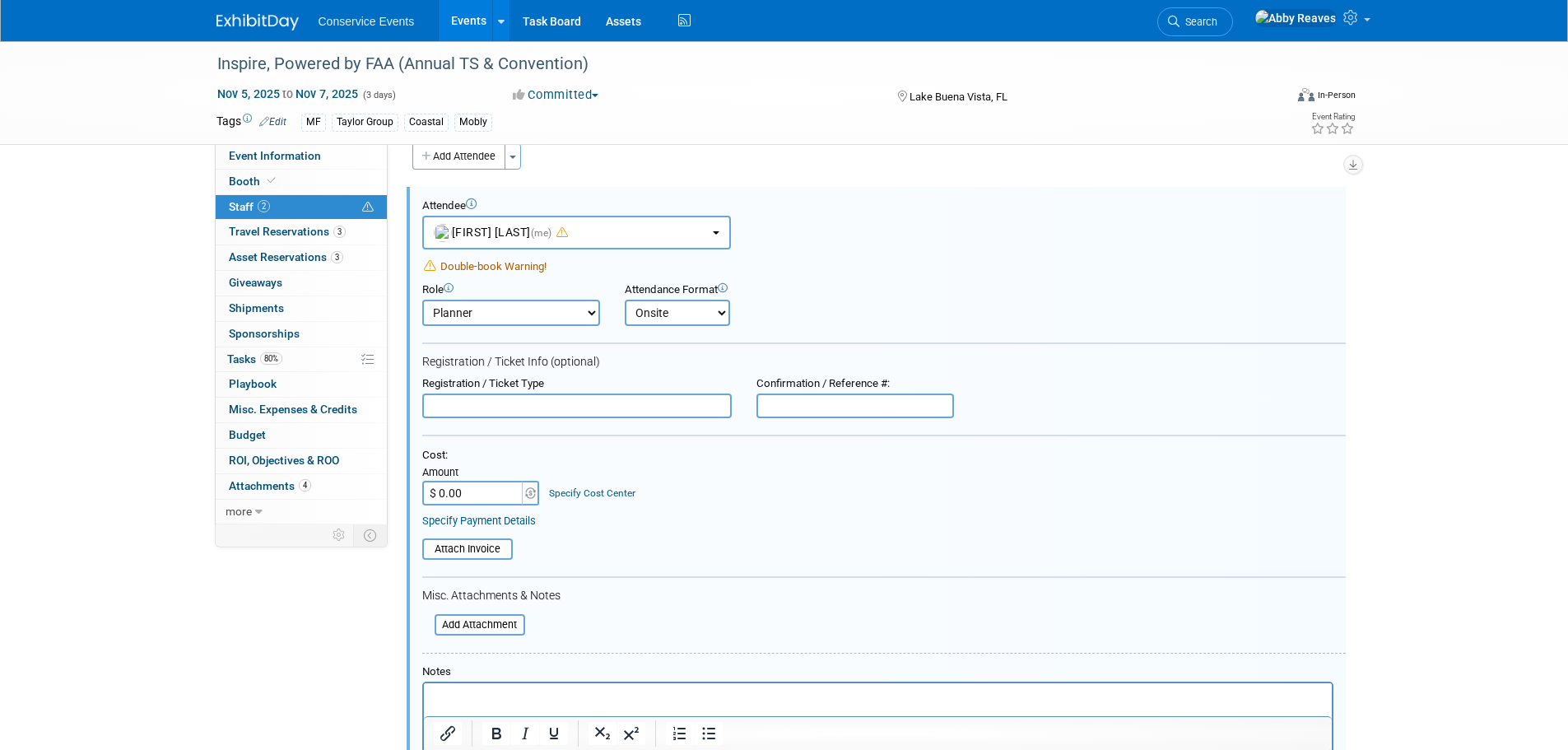 scroll, scrollTop: 0, scrollLeft: 0, axis: both 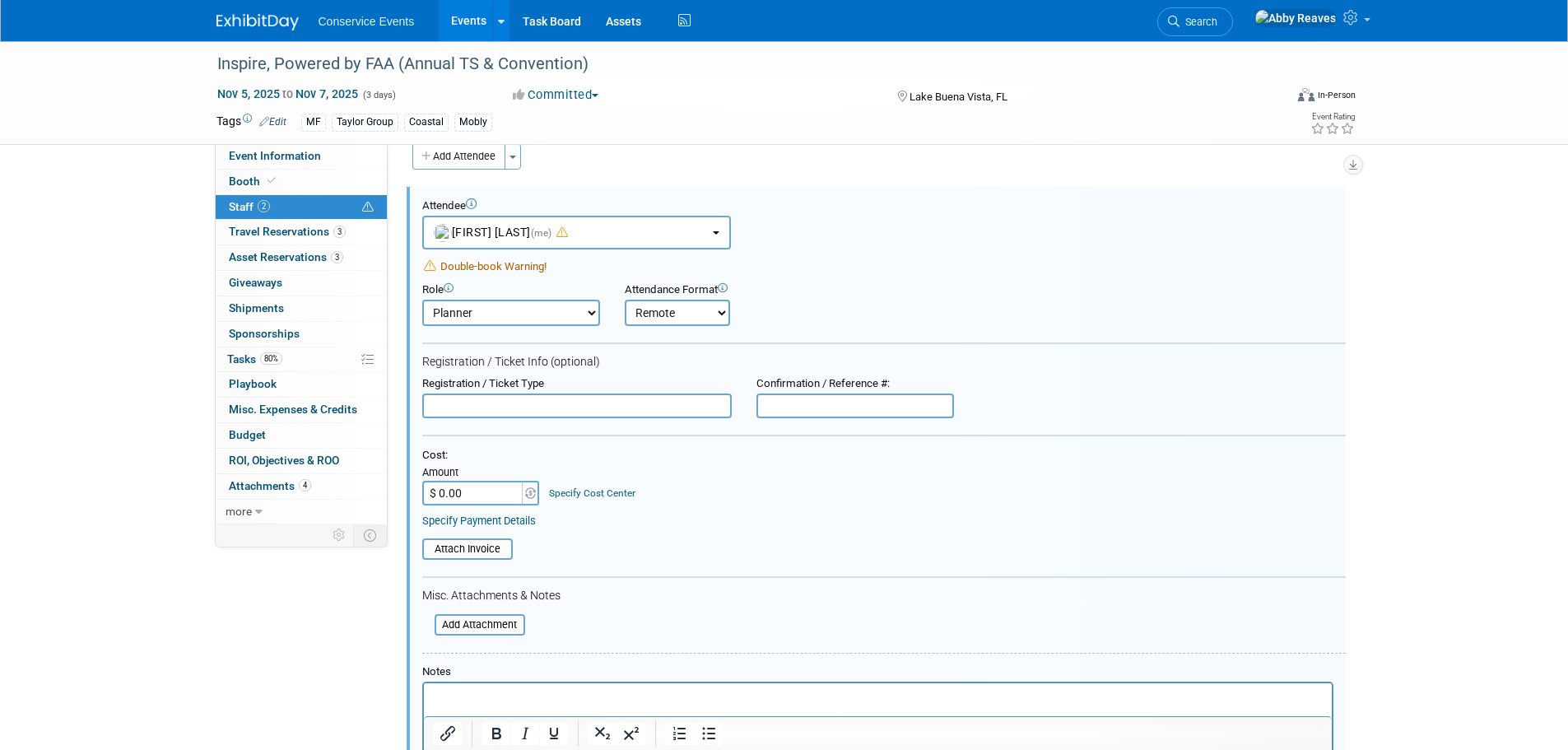 click on "Onsite
Remote" at bounding box center [677, 313] 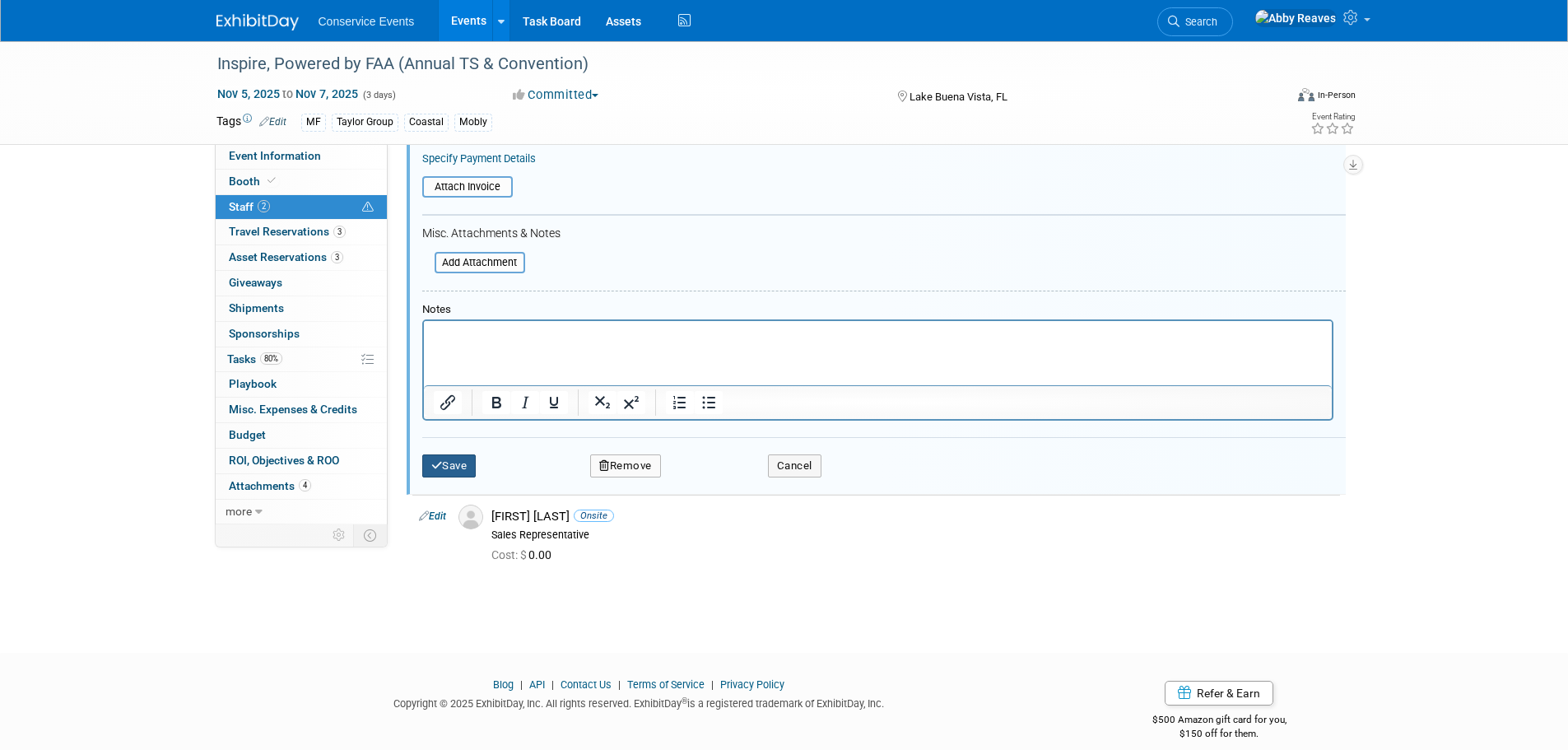 click on "Save" at bounding box center (449, 466) 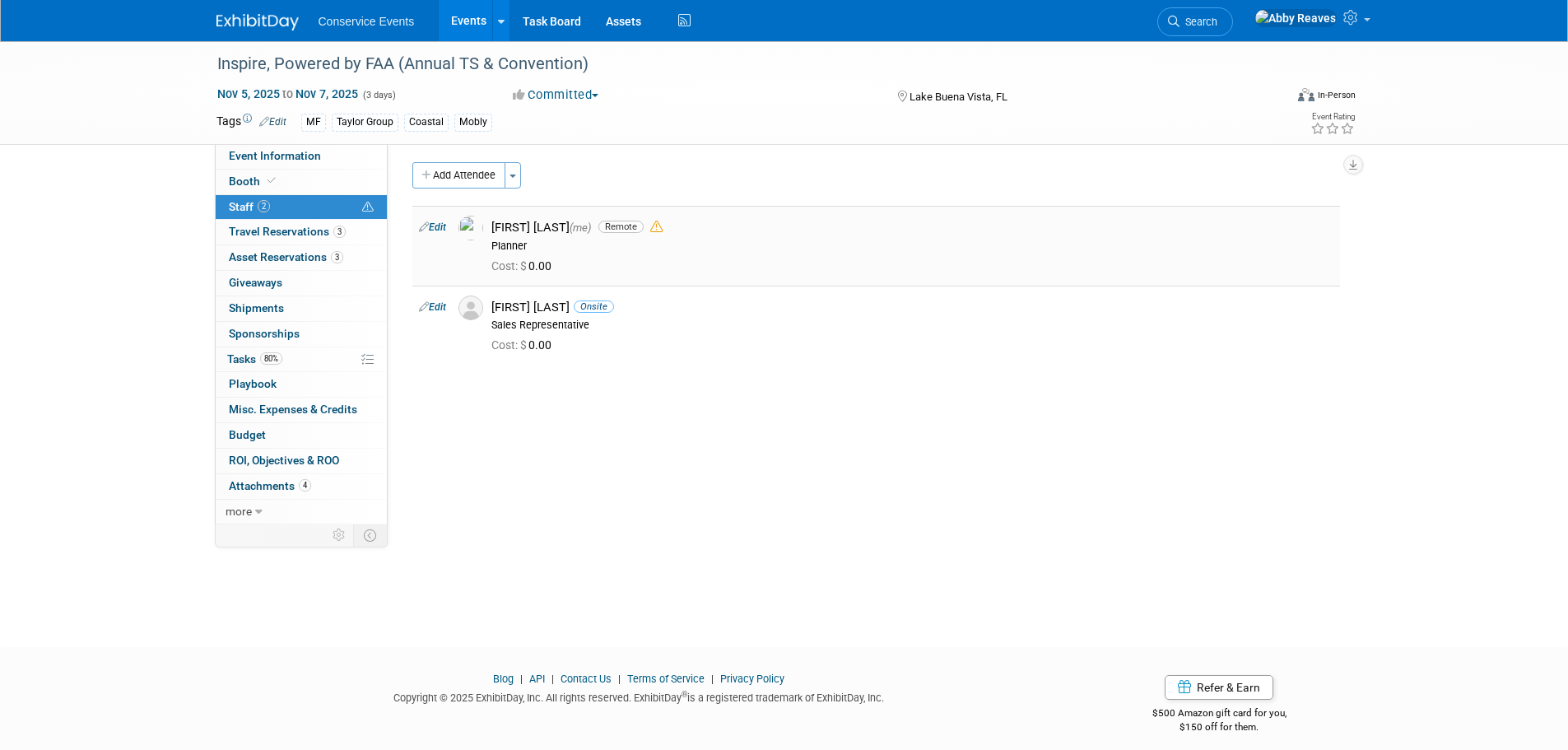 scroll, scrollTop: 0, scrollLeft: 0, axis: both 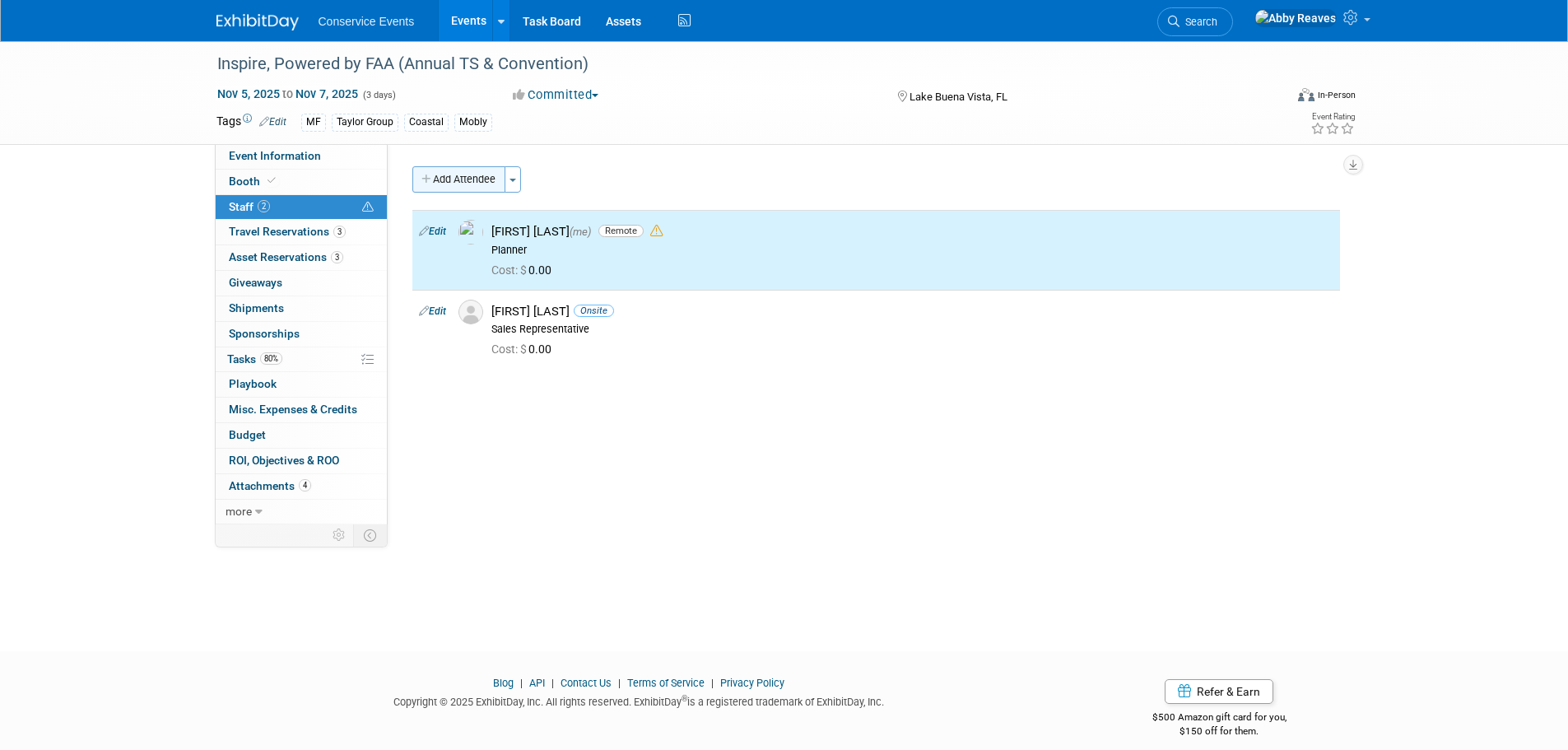 click on "Add Attendee" at bounding box center [458, 179] 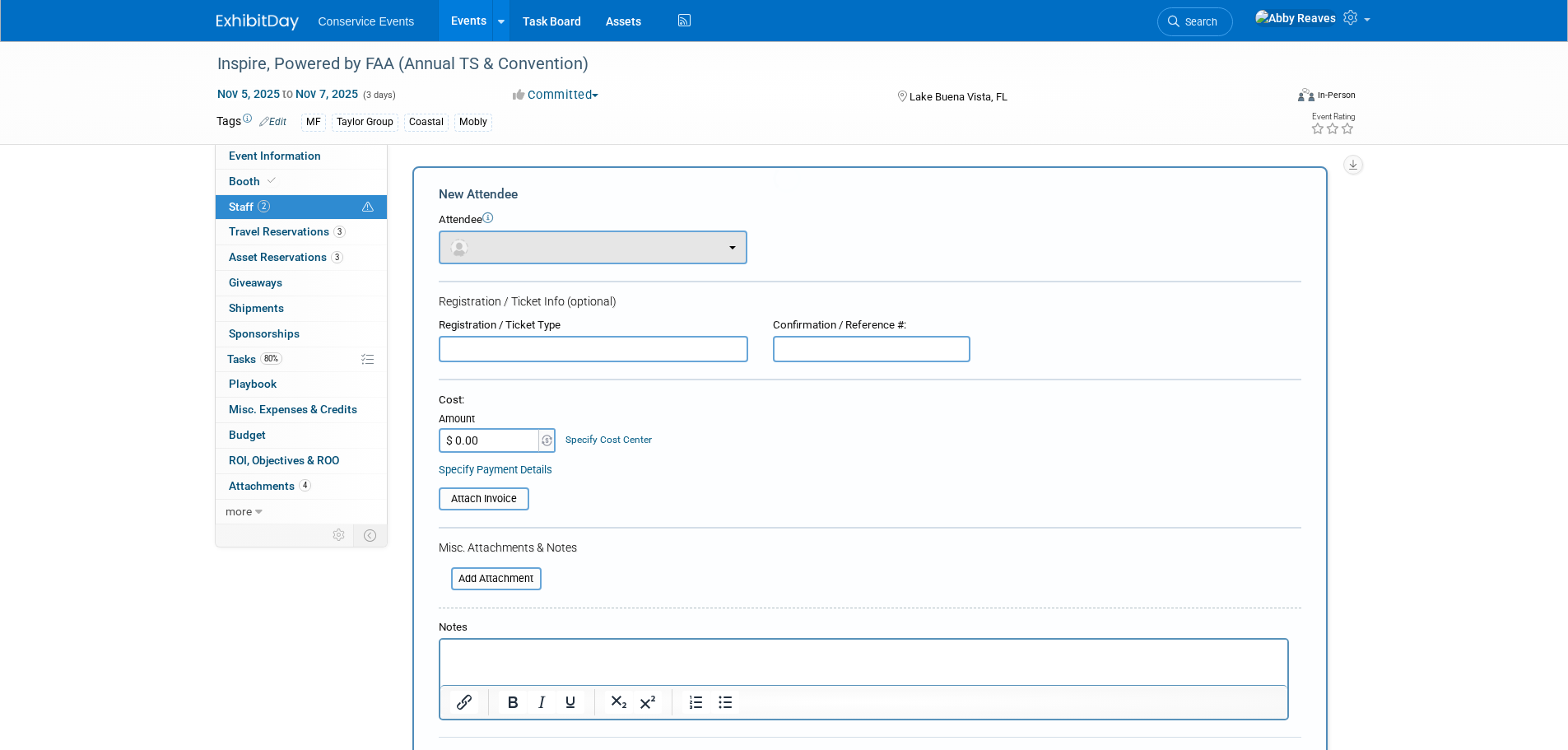 scroll, scrollTop: 0, scrollLeft: 0, axis: both 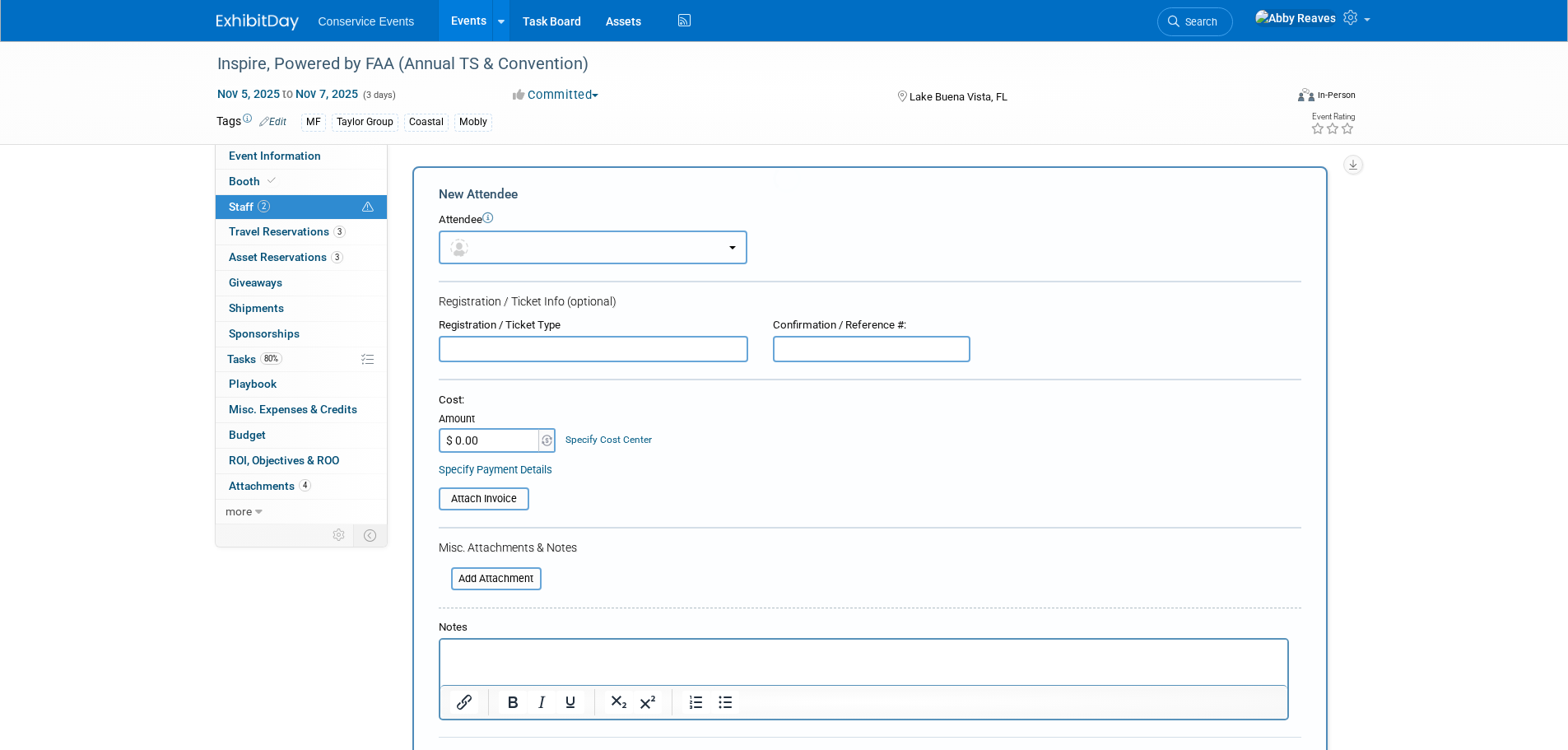click at bounding box center (593, 247) 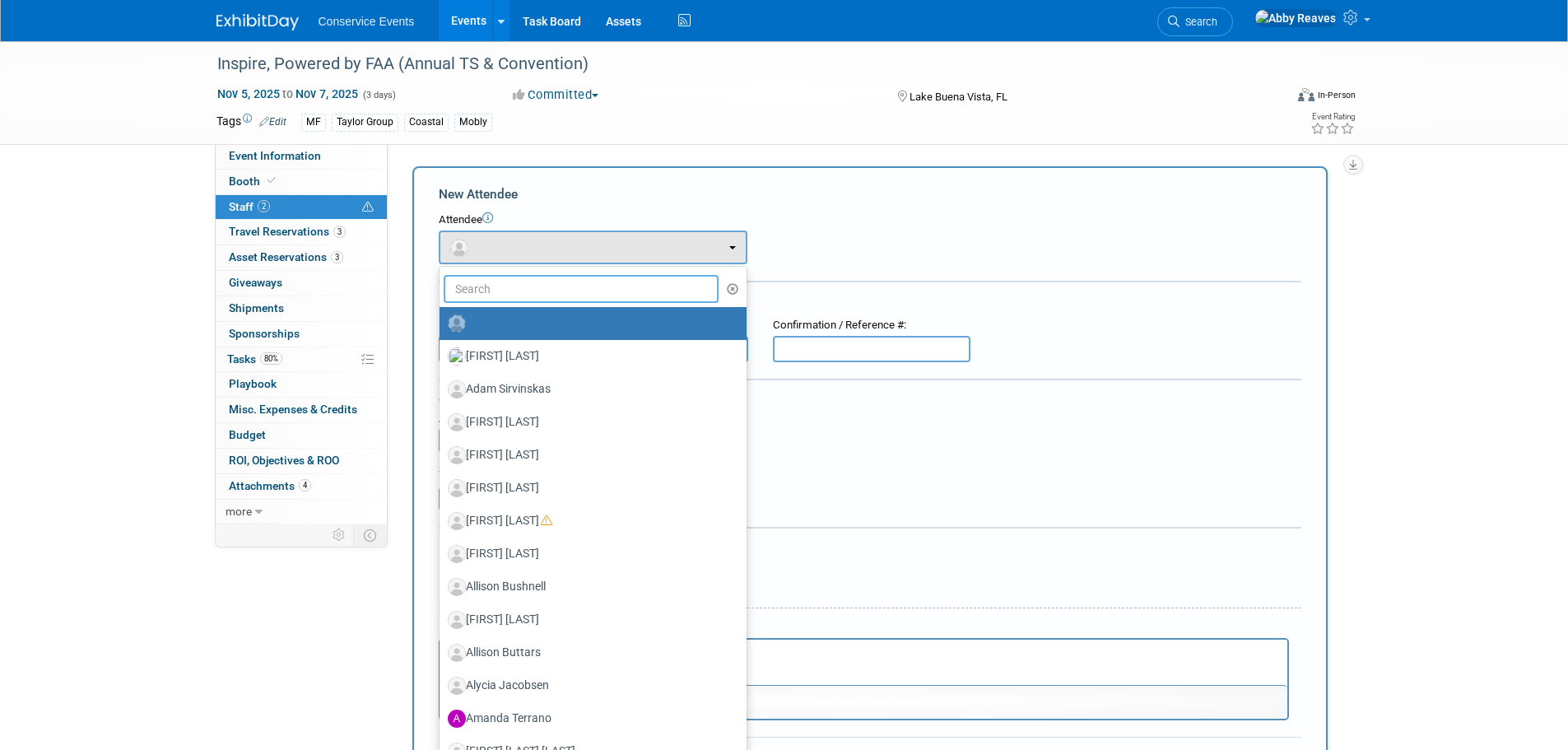 click at bounding box center (581, 289) 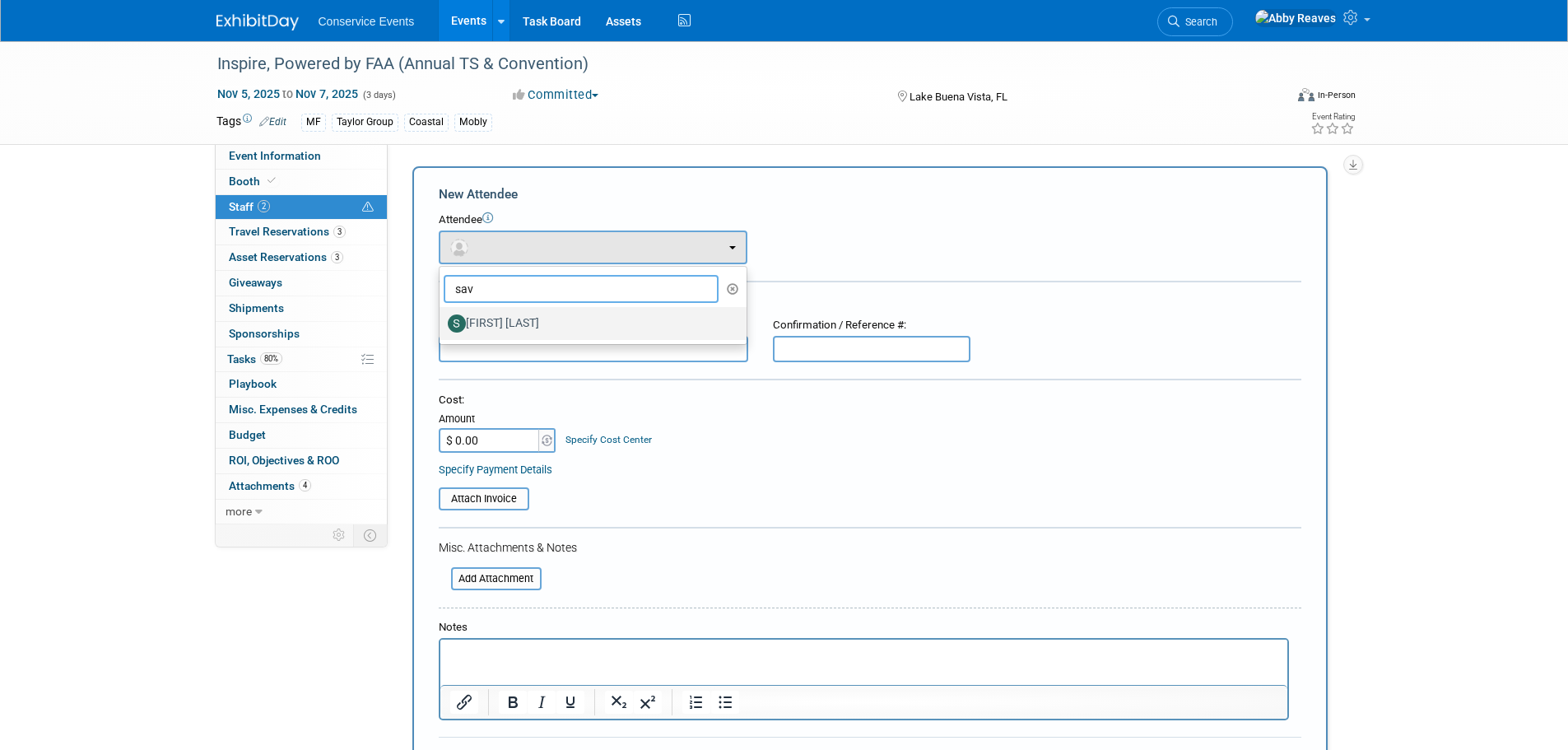 type on "sav" 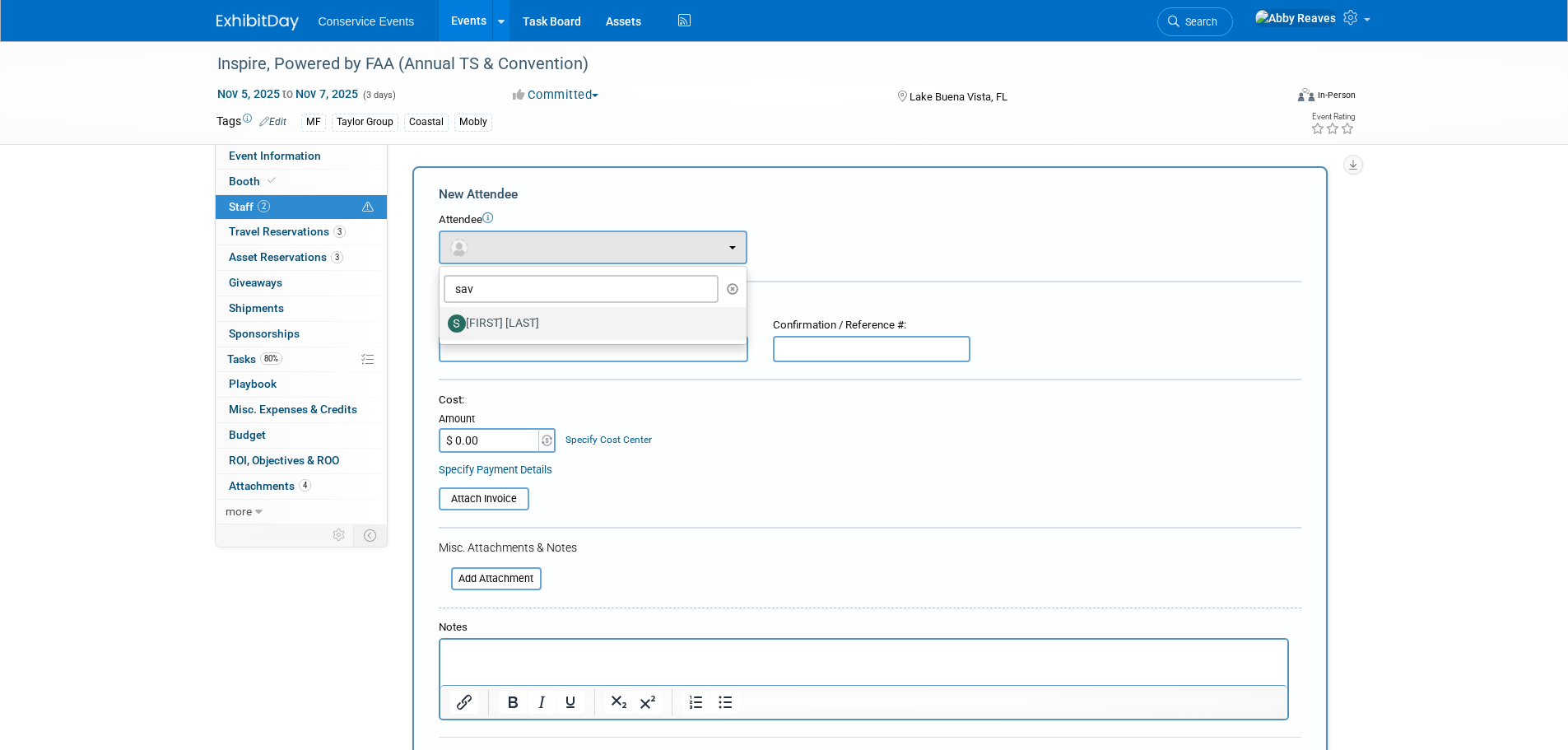 click on "[FIRST] [LAST]" at bounding box center (589, 324) 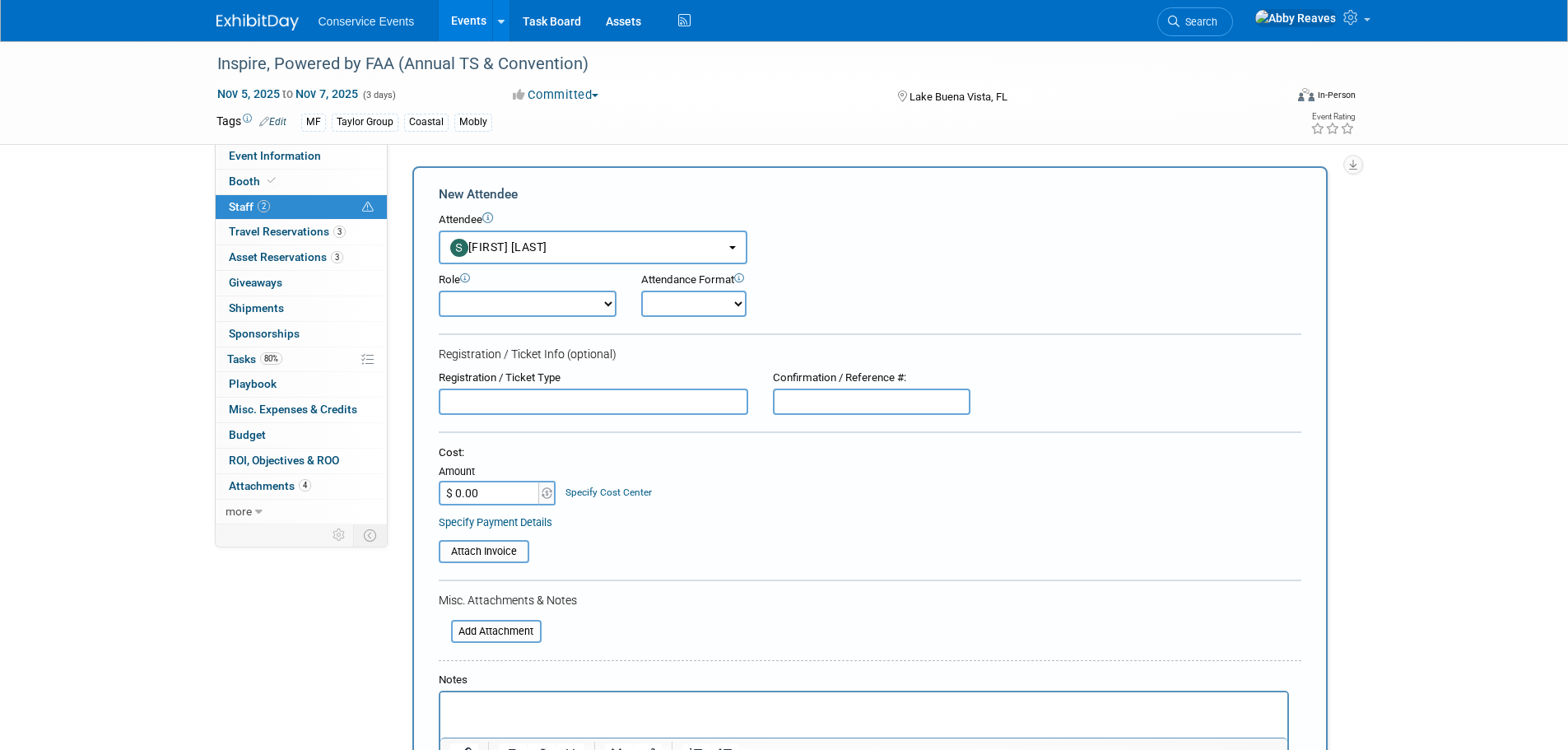 click on "Demonstrator
Host
Planner
Presenter
Sales Representative
Set-up/Dismantle Crew
Show Attendee" at bounding box center (528, 304) 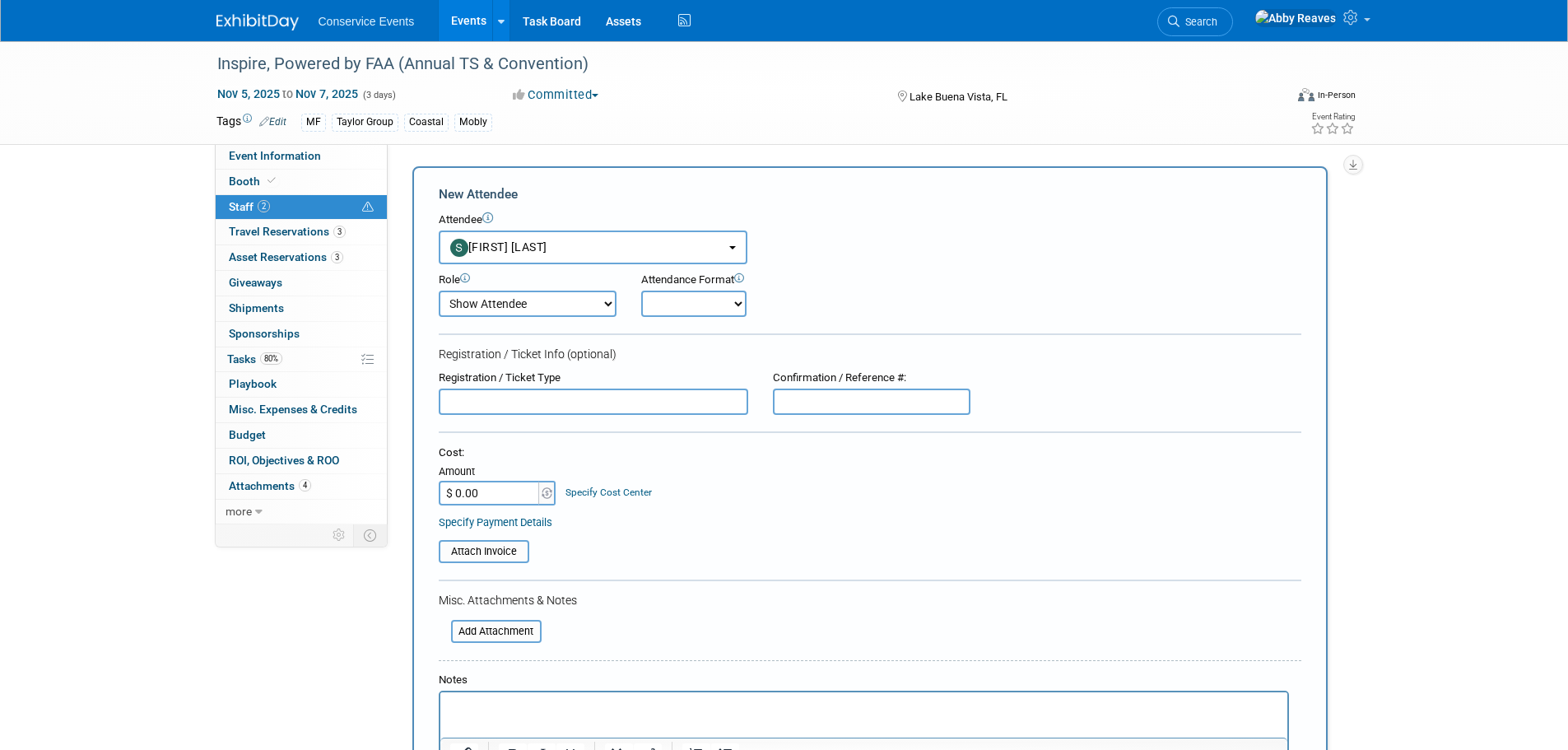 click on "Demonstrator
Host
Planner
Presenter
Sales Representative
Set-up/Dismantle Crew
Show Attendee" at bounding box center (528, 304) 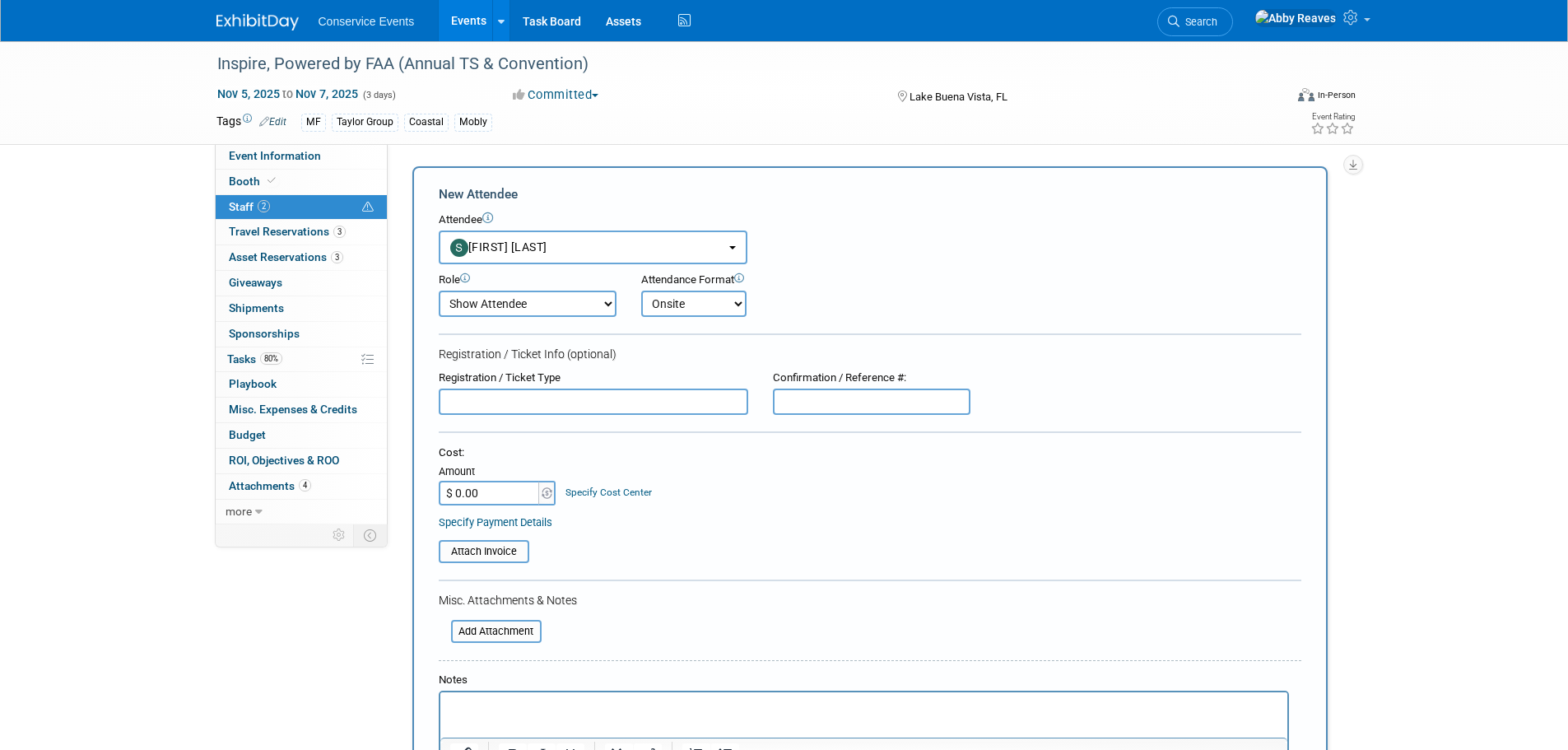 click on "Onsite
Remote" at bounding box center [694, 304] 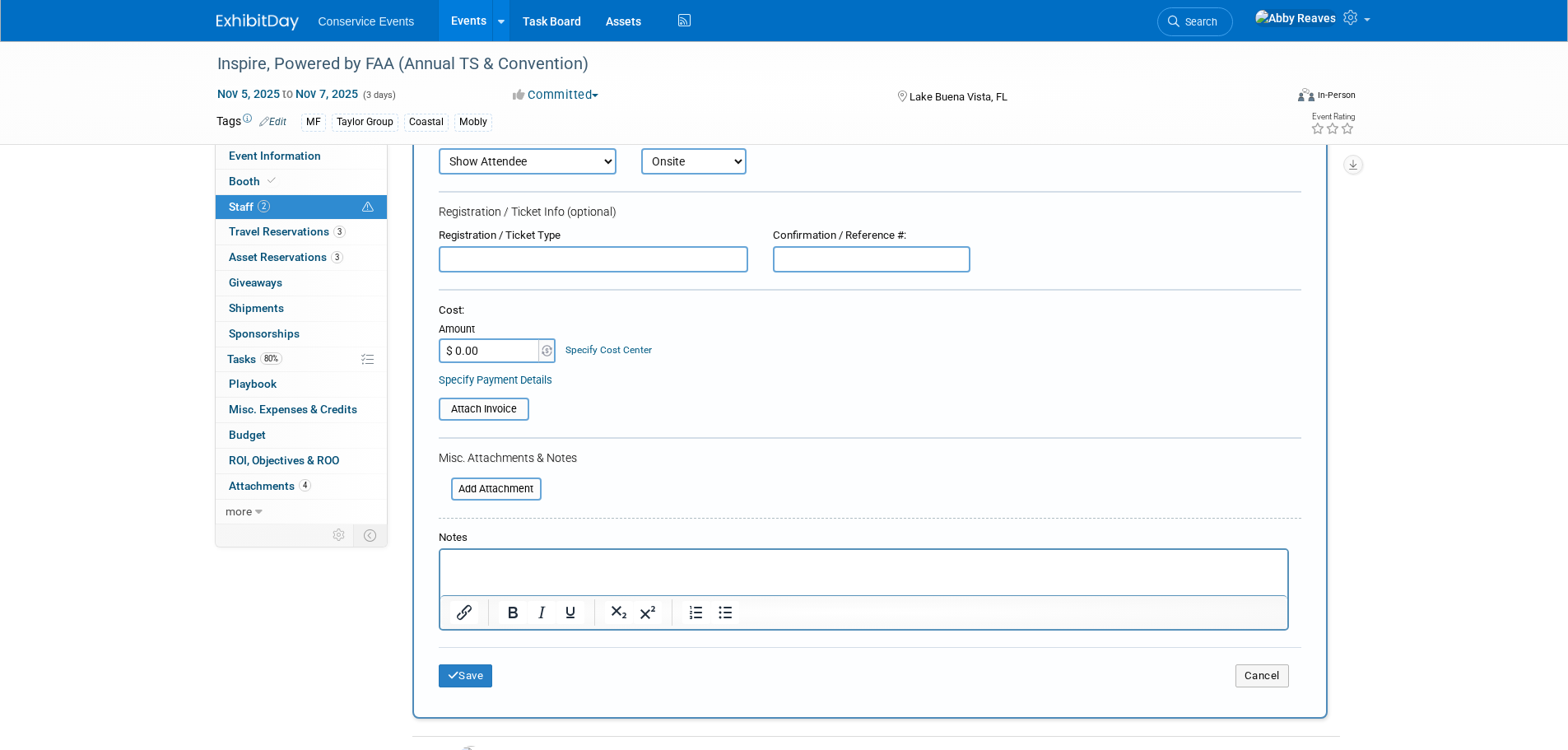 scroll, scrollTop: 329, scrollLeft: 0, axis: vertical 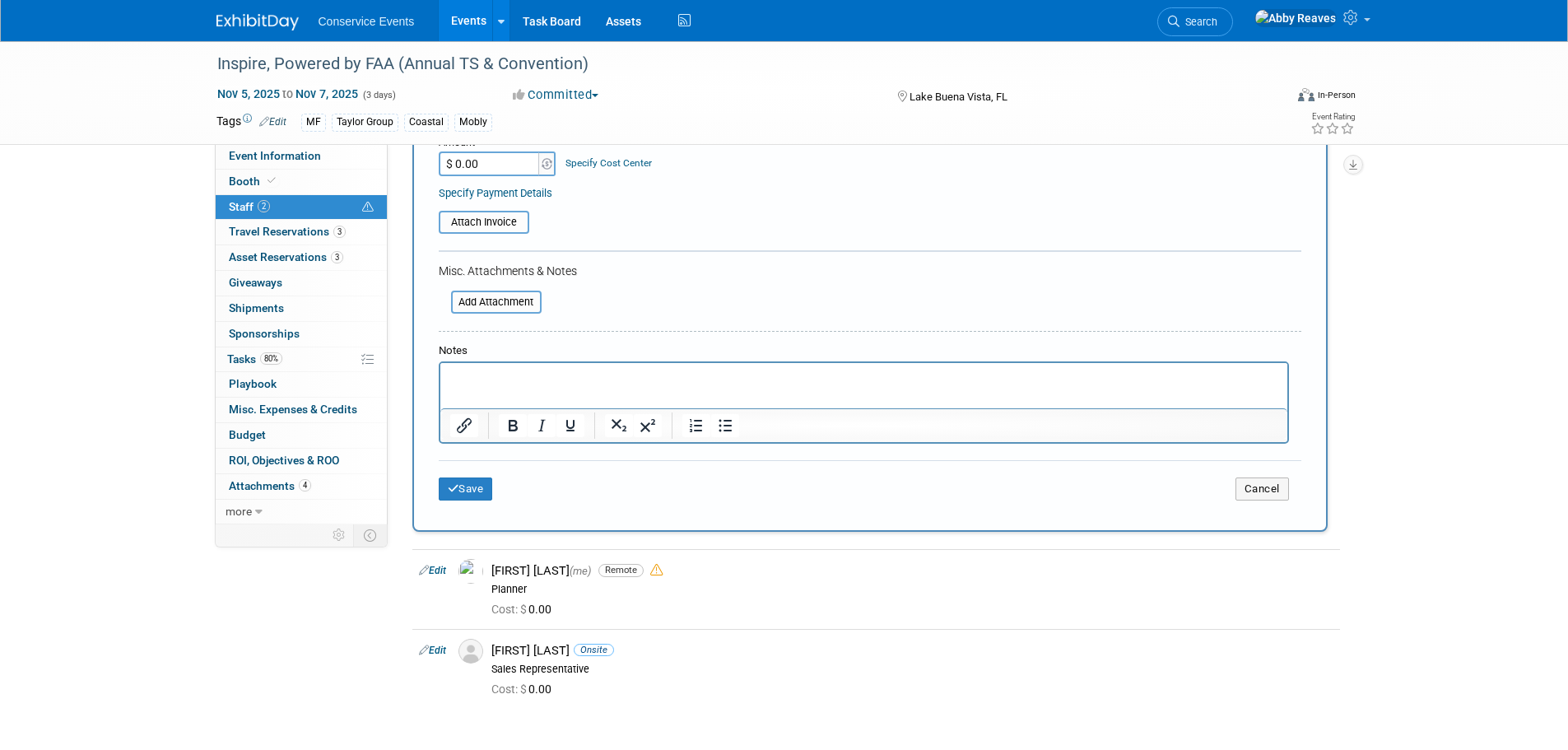 click on "Save
Cancel" at bounding box center (870, 487) 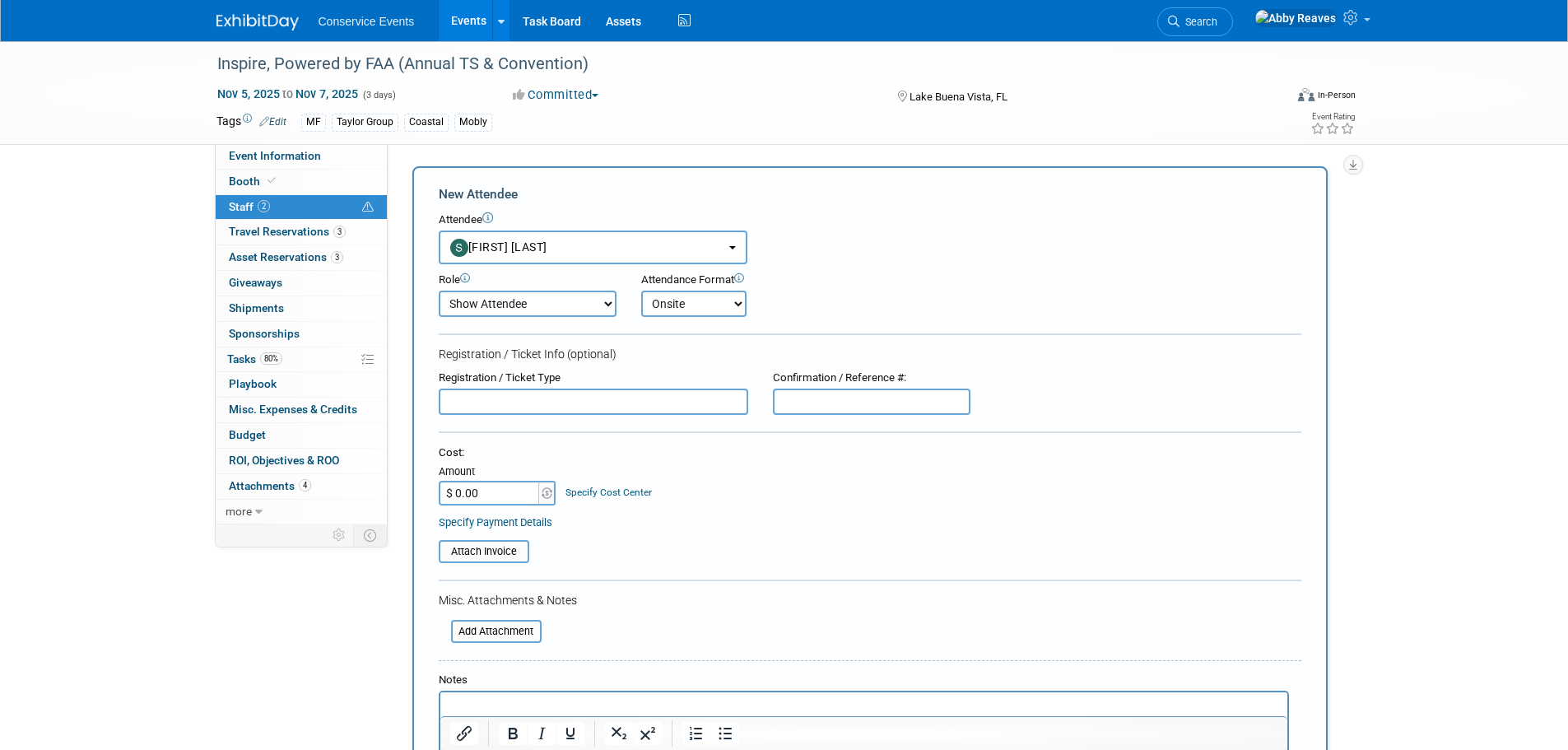 click on "Demonstrator
Host
Planner
Presenter
Sales Representative
Set-up/Dismantle Crew
Show Attendee" at bounding box center [528, 304] 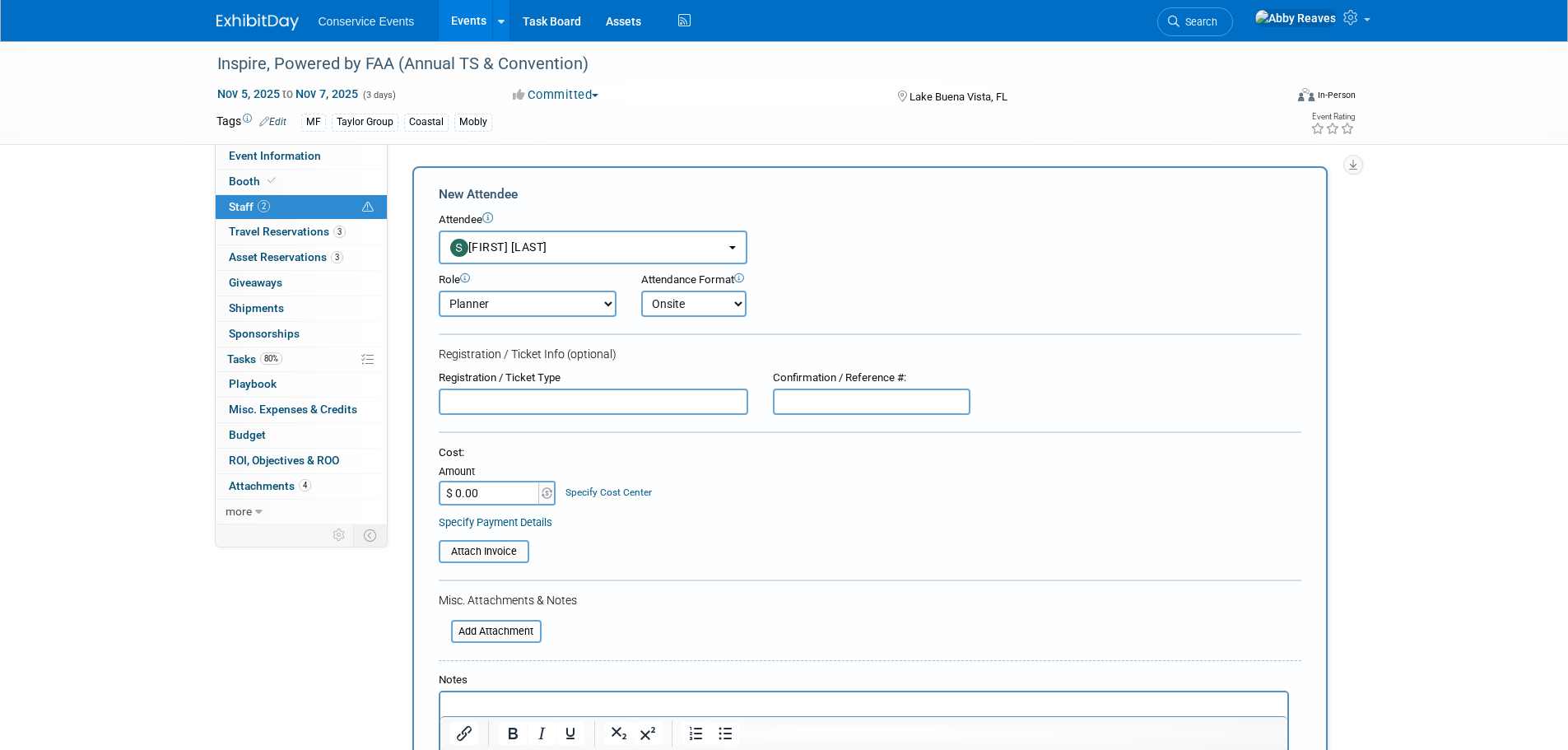 click on "Demonstrator
Host
Planner
Presenter
Sales Representative
Set-up/Dismantle Crew
Show Attendee" at bounding box center [528, 304] 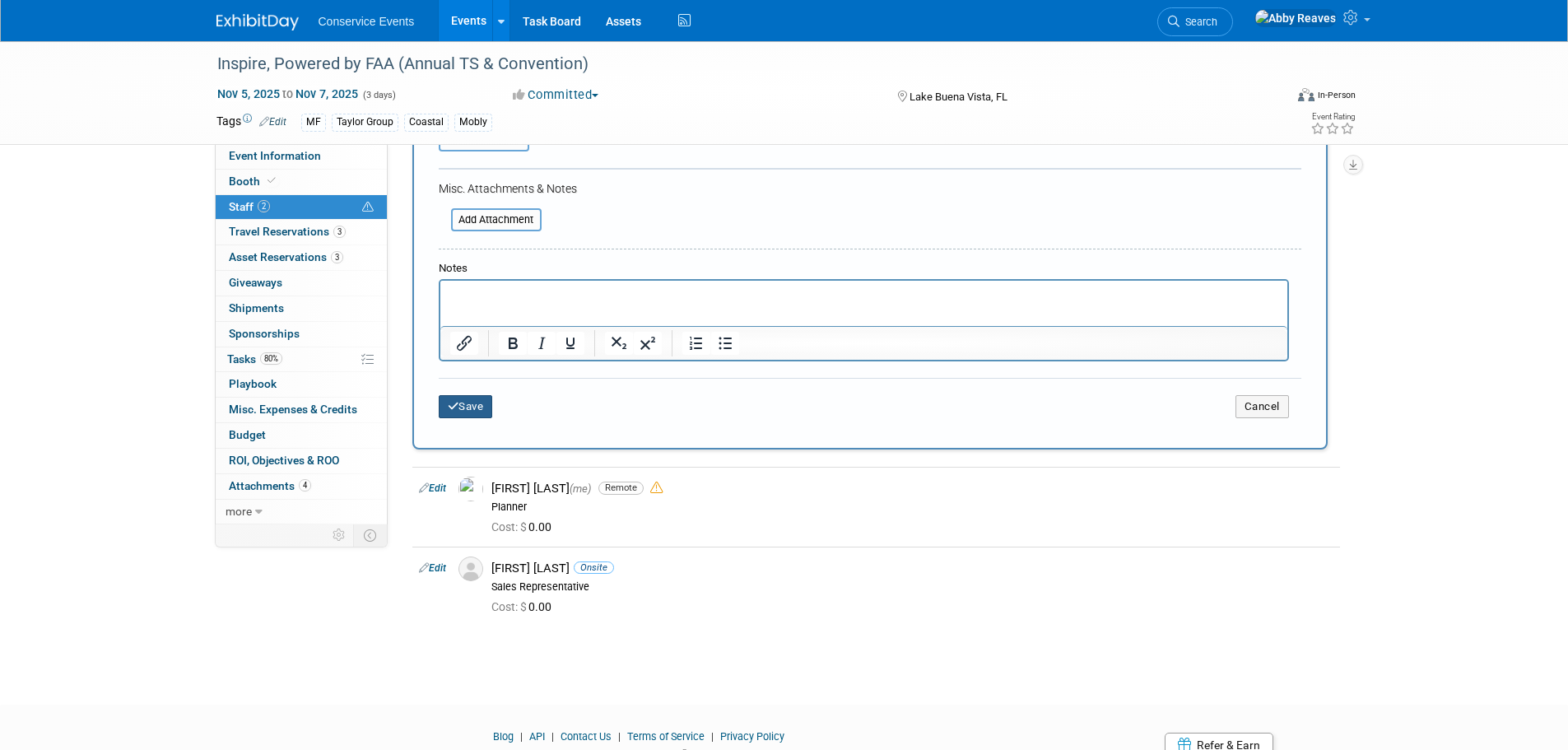 click on "Save" at bounding box center [466, 407] 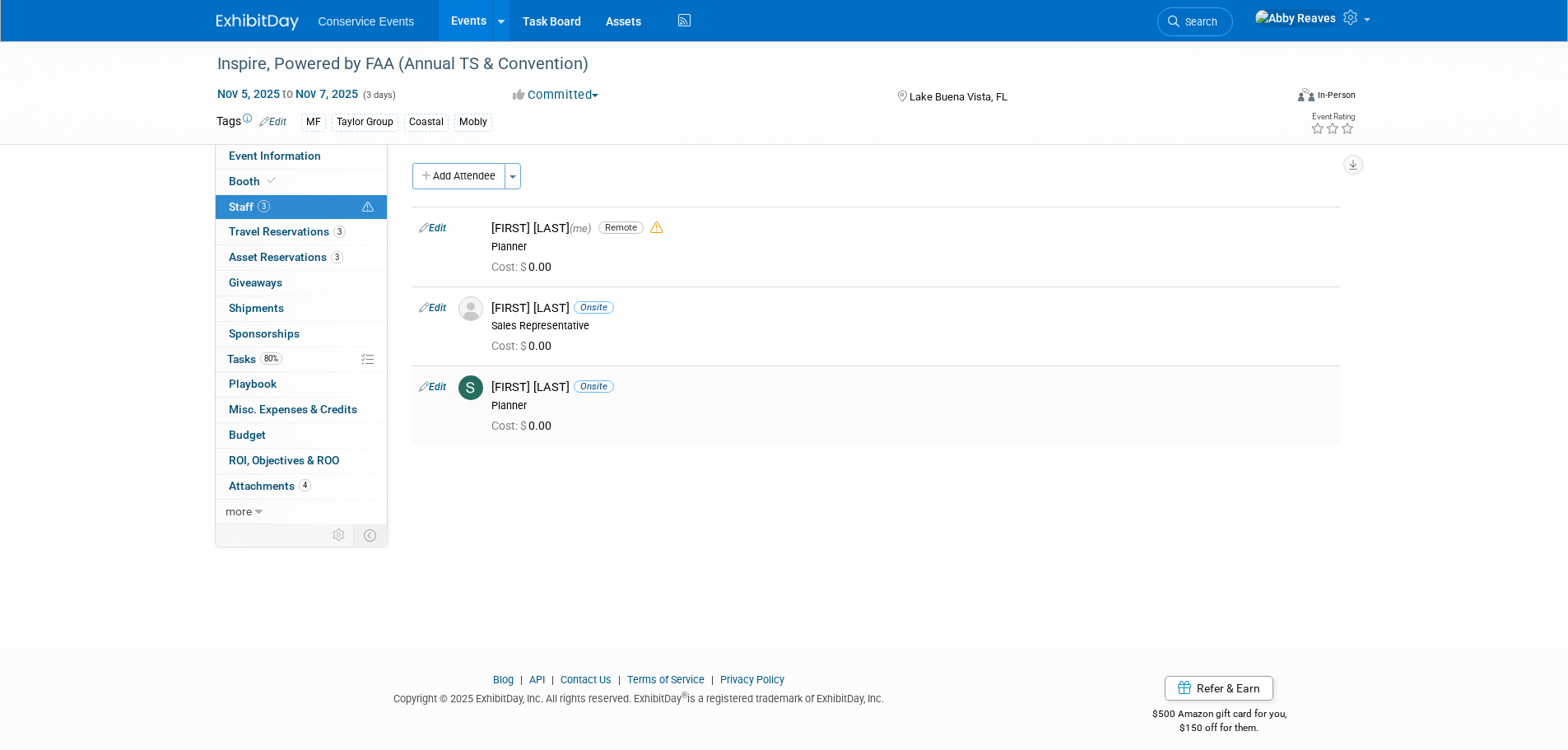 scroll, scrollTop: 0, scrollLeft: 0, axis: both 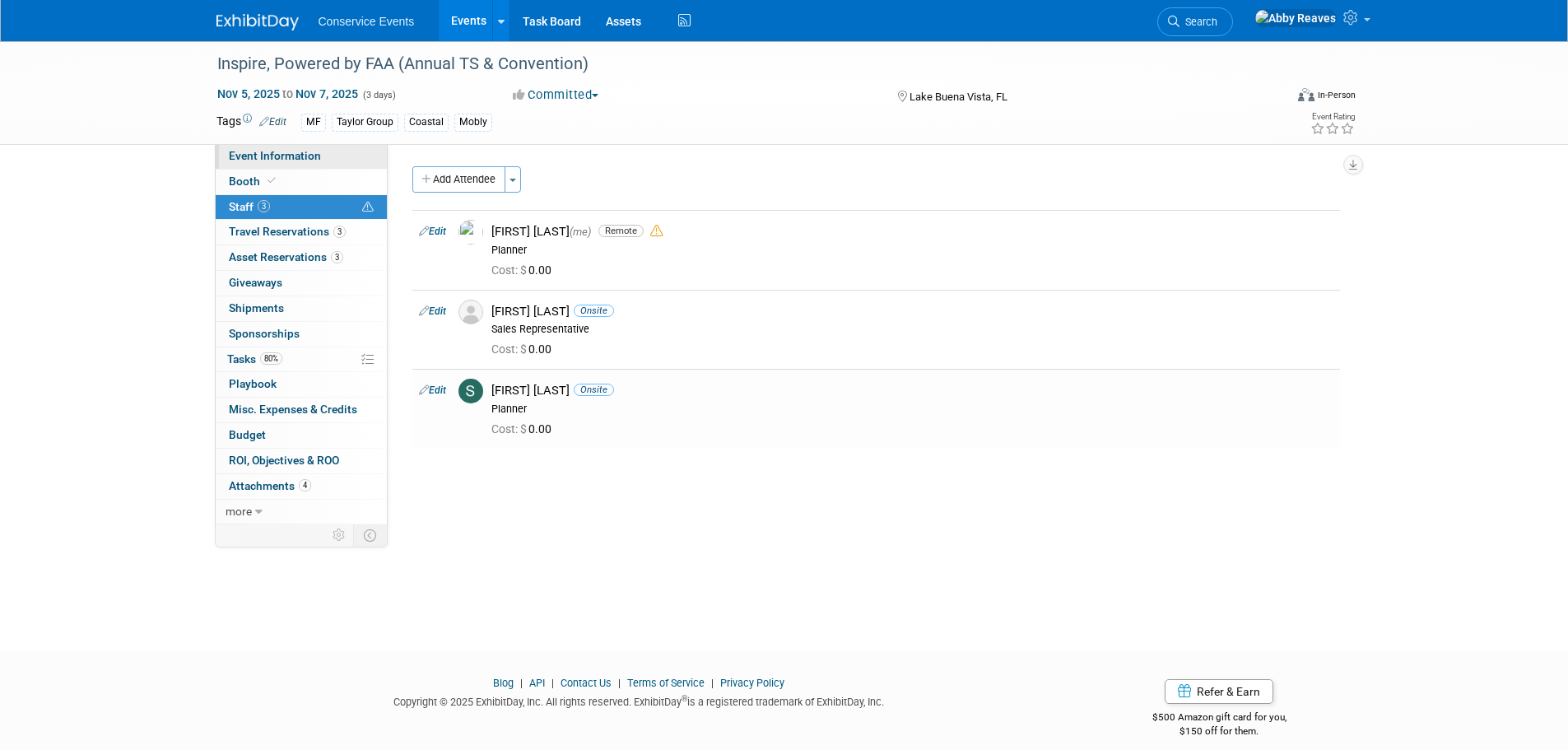 click on "Event Information" at bounding box center [301, 156] 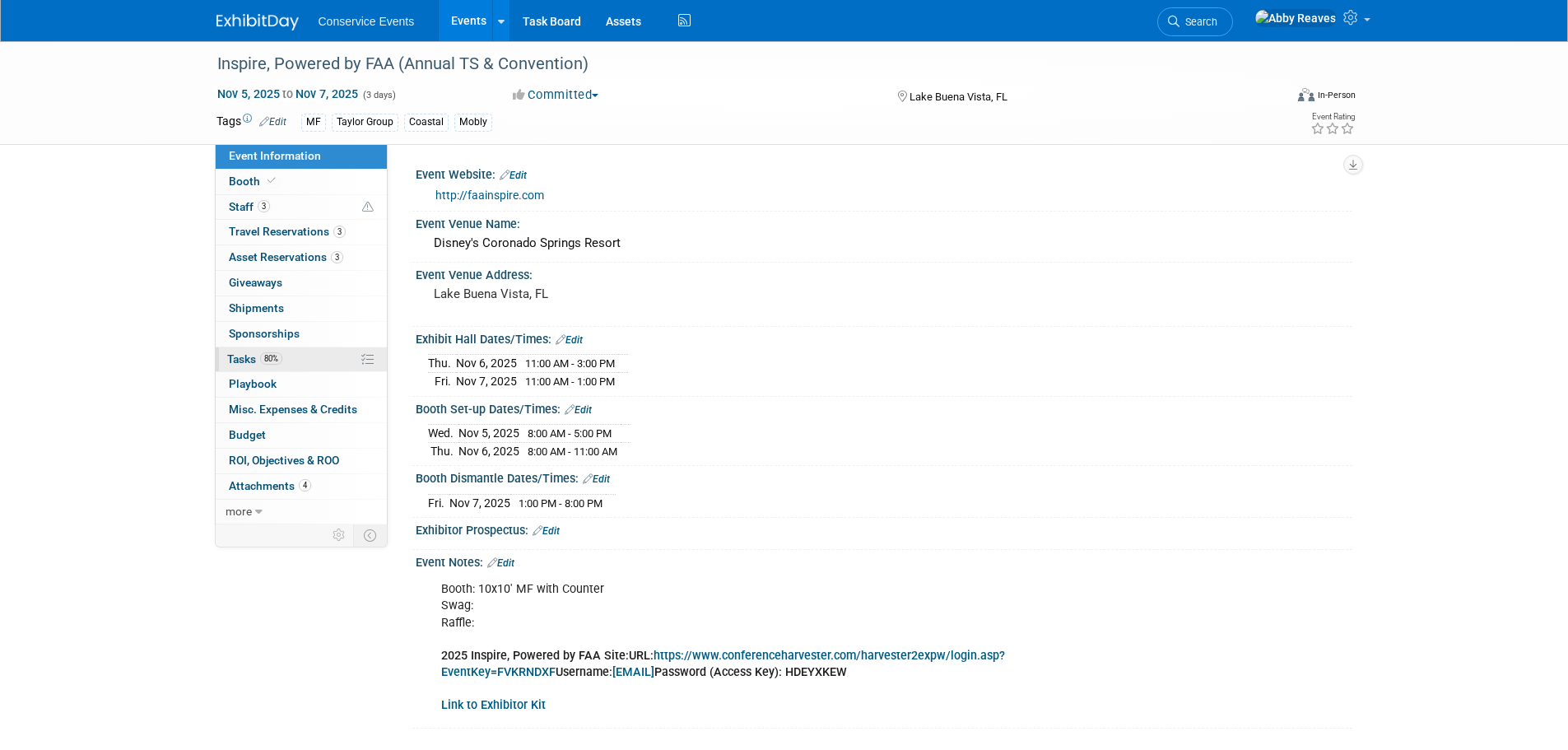 click on "80%
Tasks 80%" at bounding box center [301, 360] 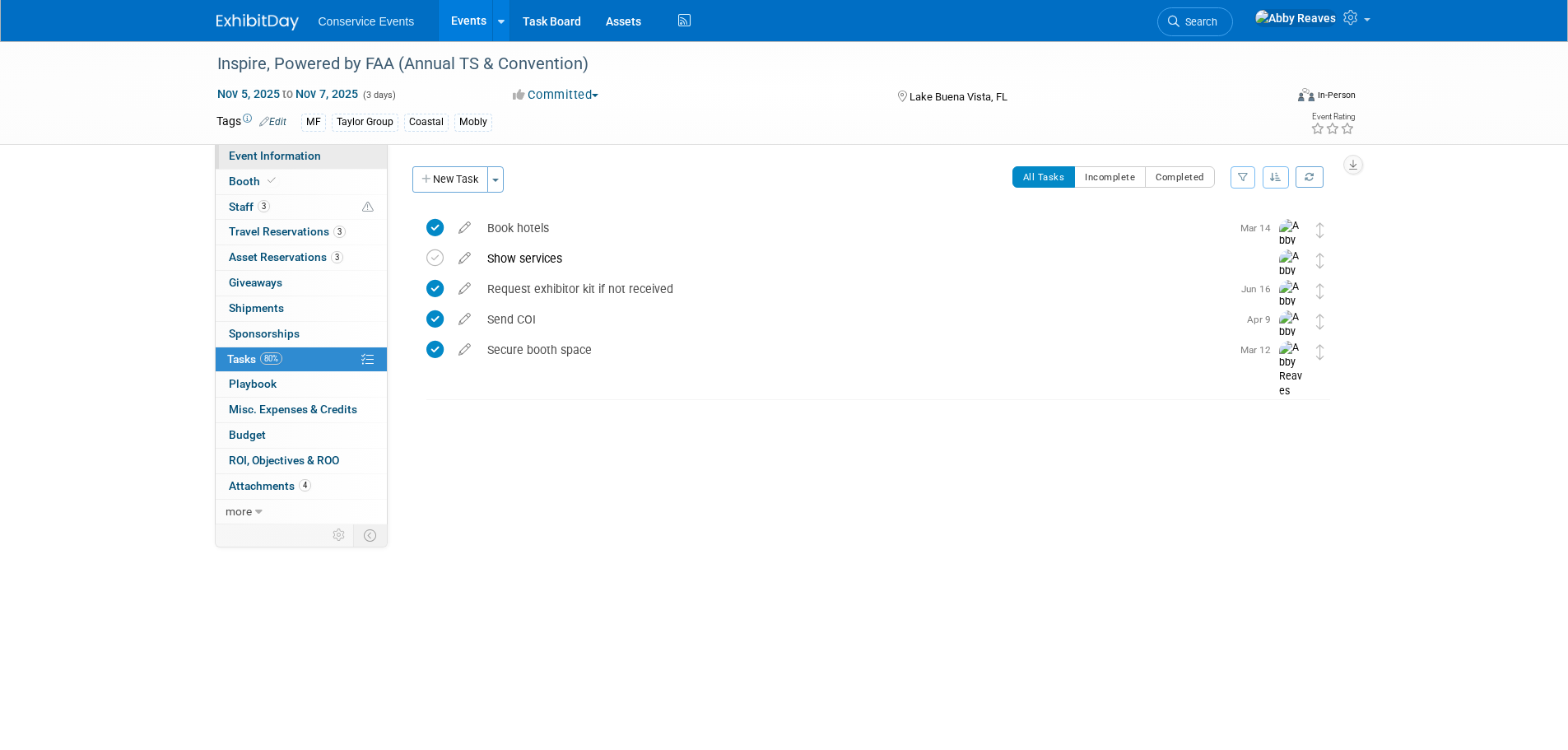 click on "Event Information" at bounding box center [275, 156] 